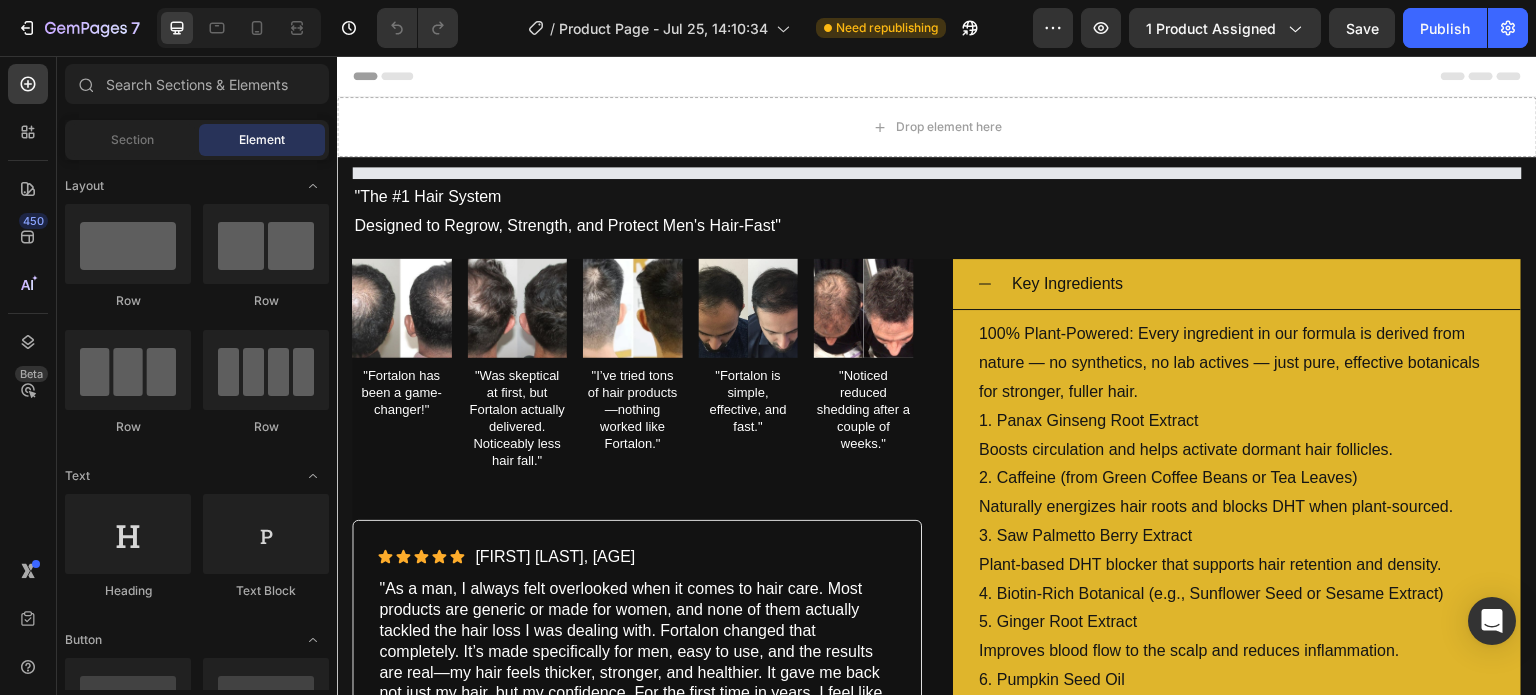 scroll, scrollTop: 0, scrollLeft: 0, axis: both 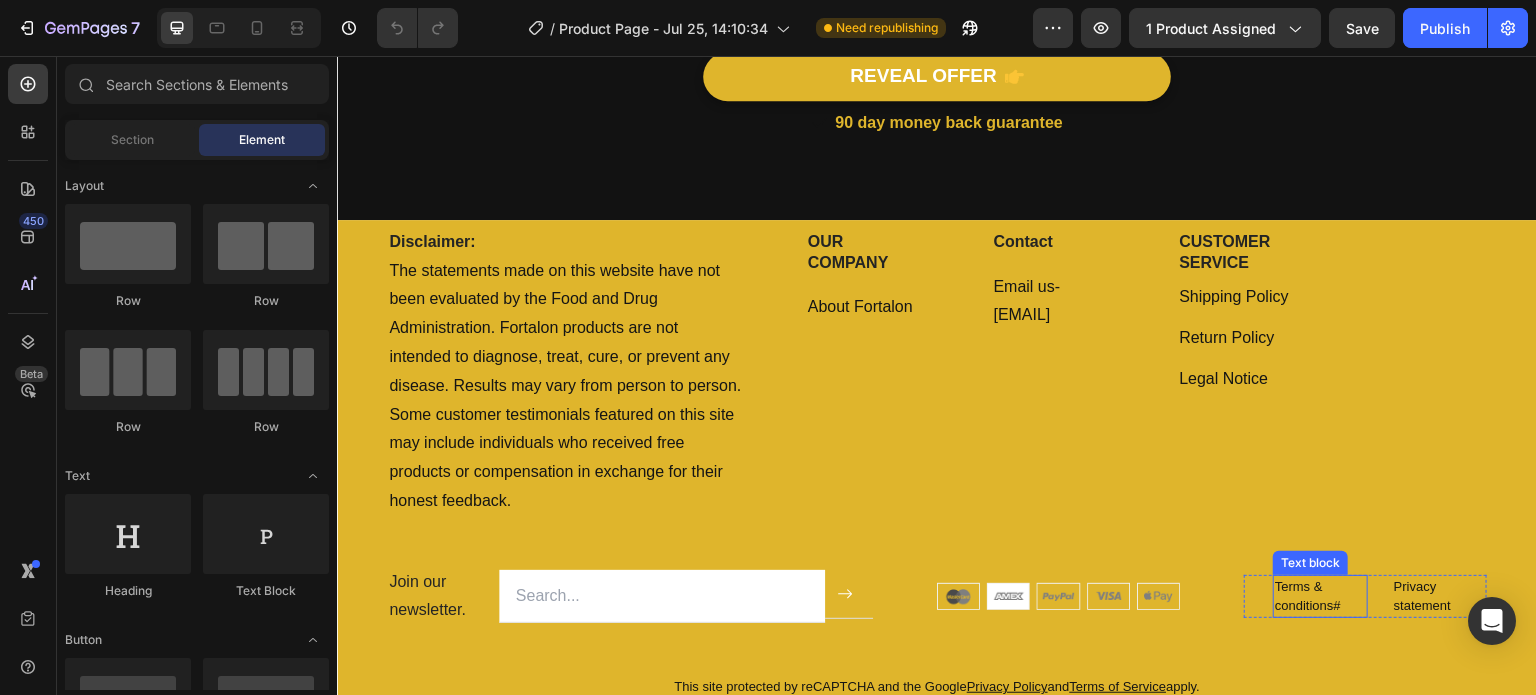 click on "Terms & conditions#" at bounding box center [1308, 596] 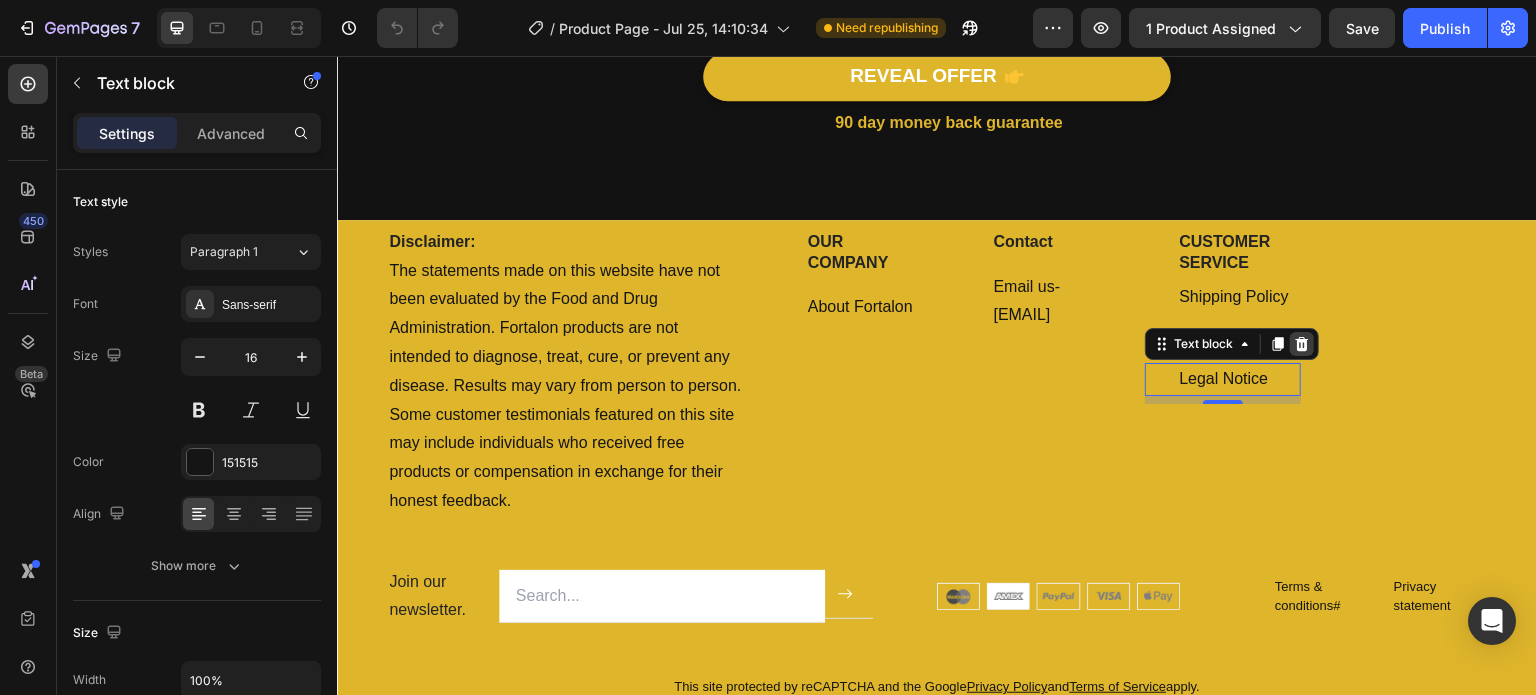 click 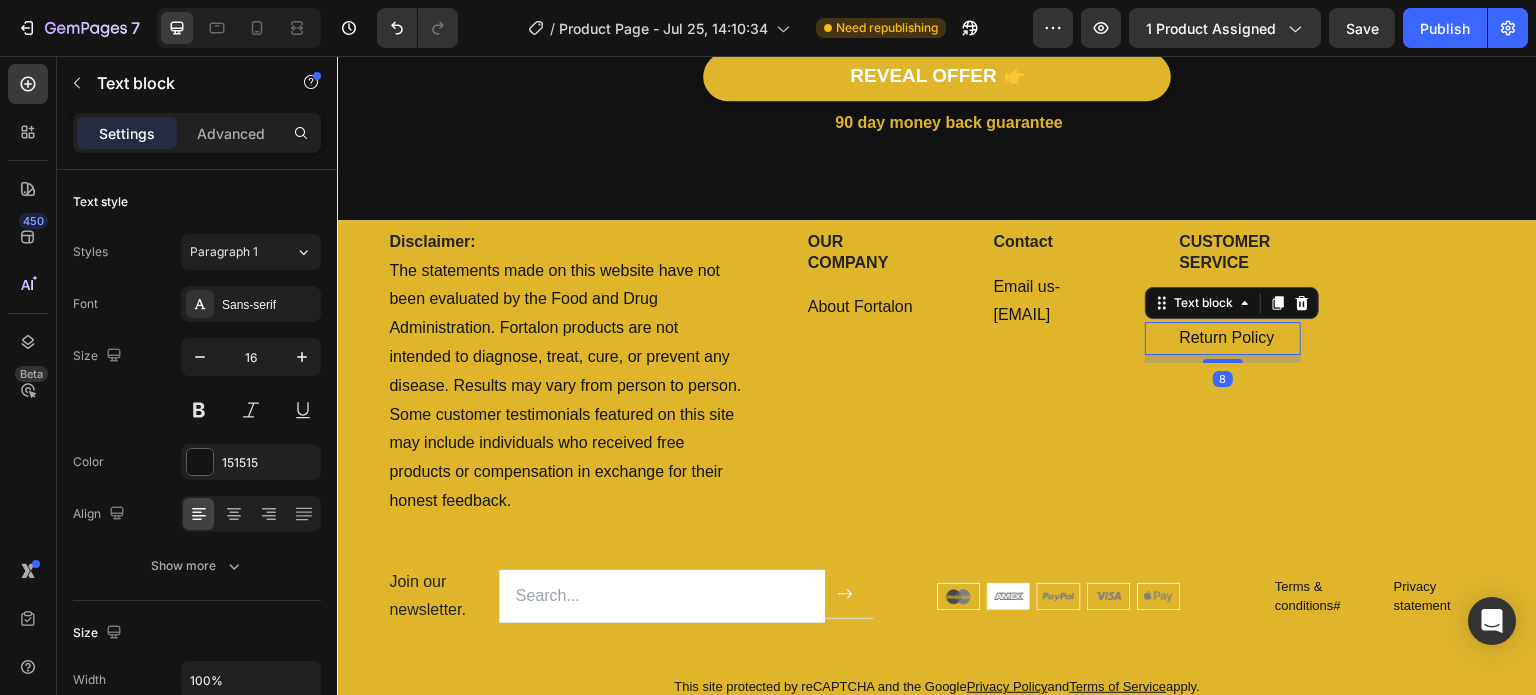 click on "Return Policy" at bounding box center [1226, 337] 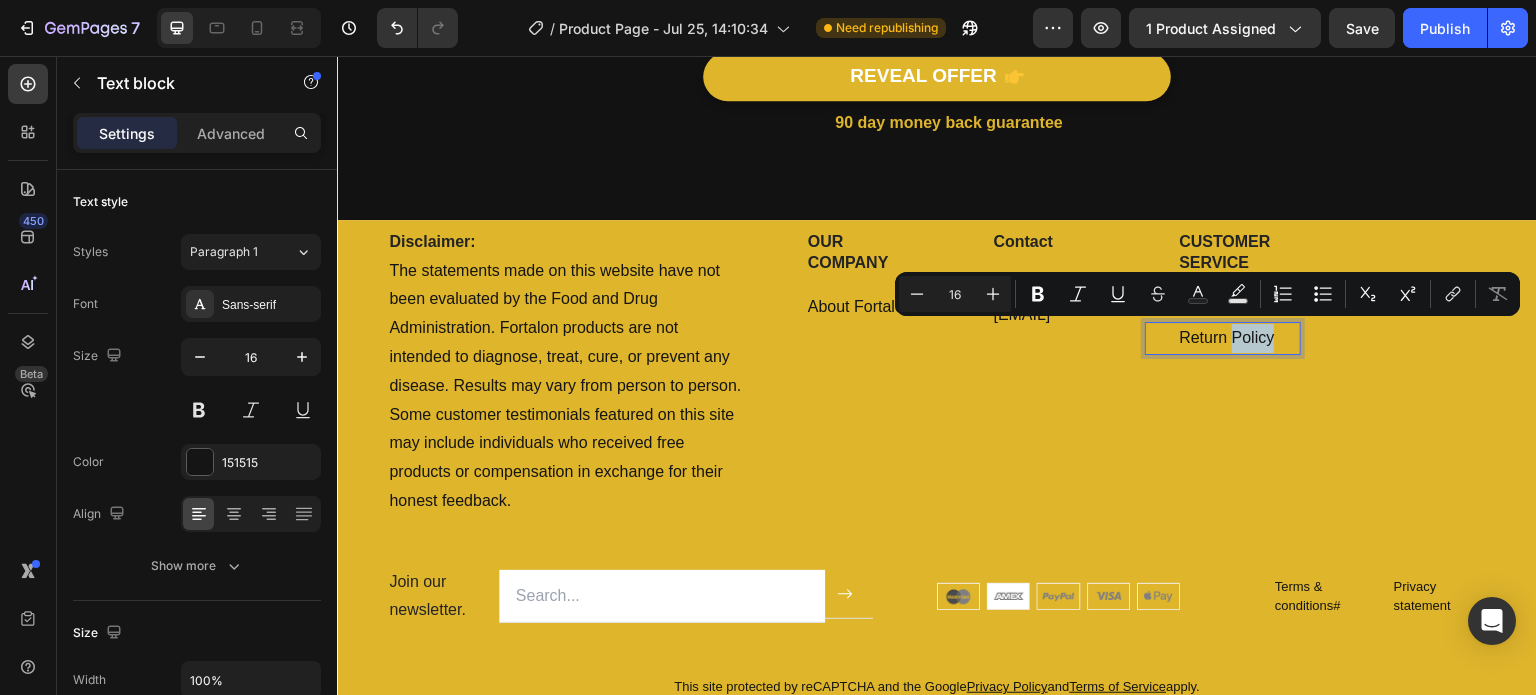 click on "Return Policy" at bounding box center (1239, 338) 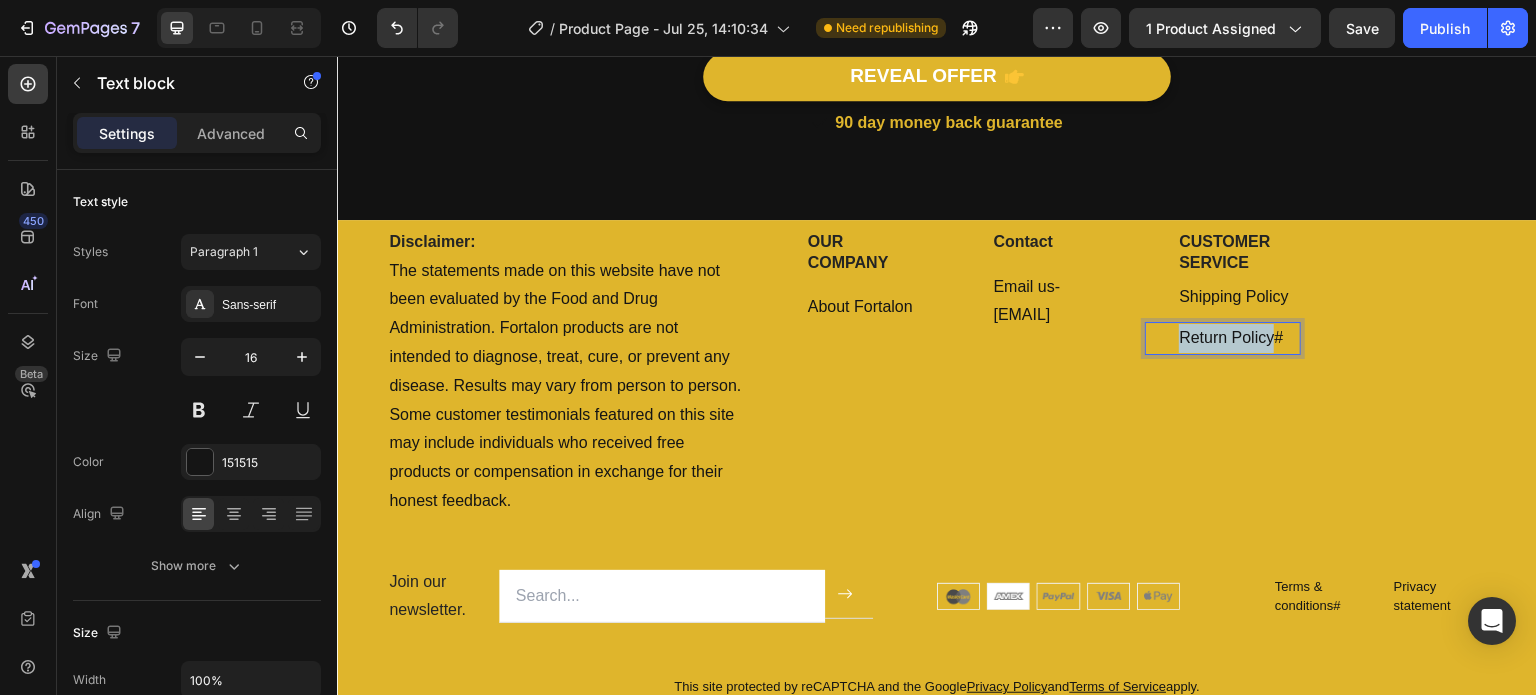 click on "Return Policy#" at bounding box center [1239, 338] 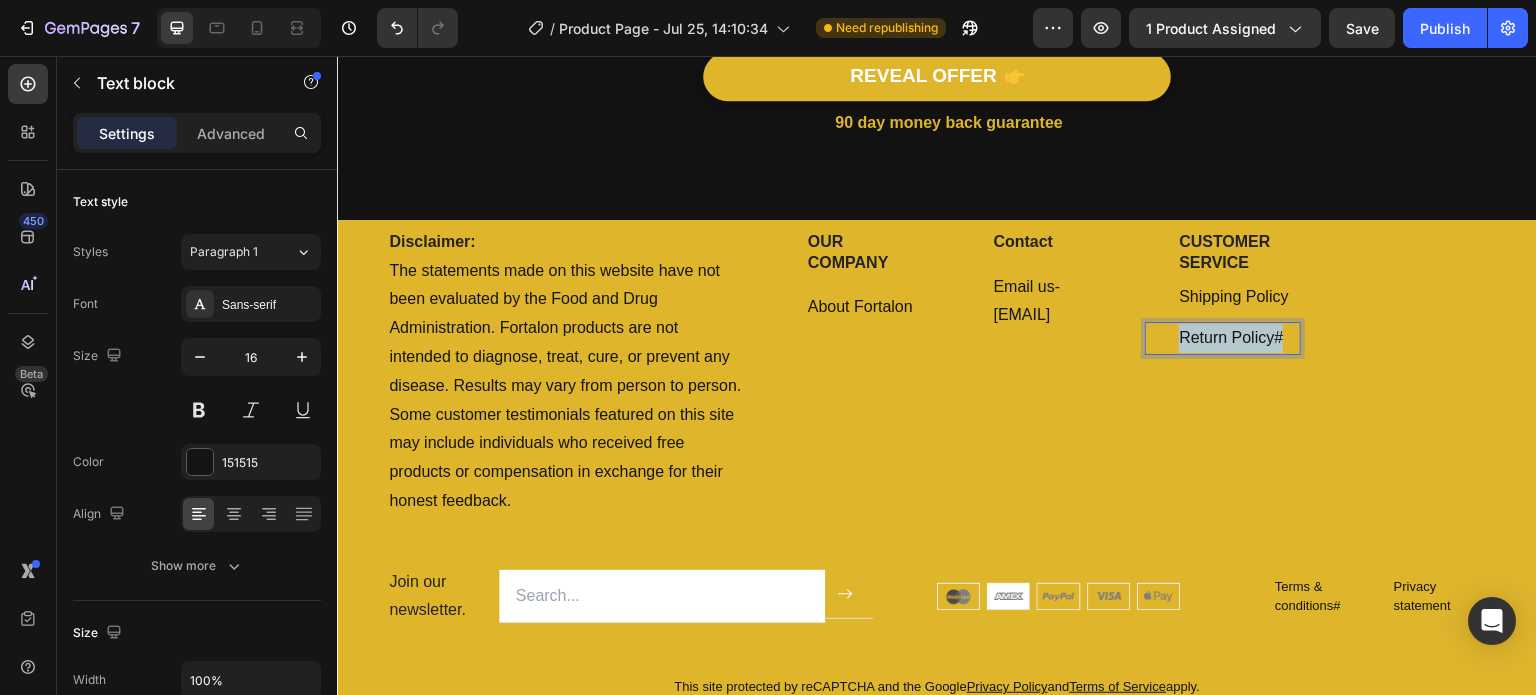click on "Return Policy#" at bounding box center [1239, 338] 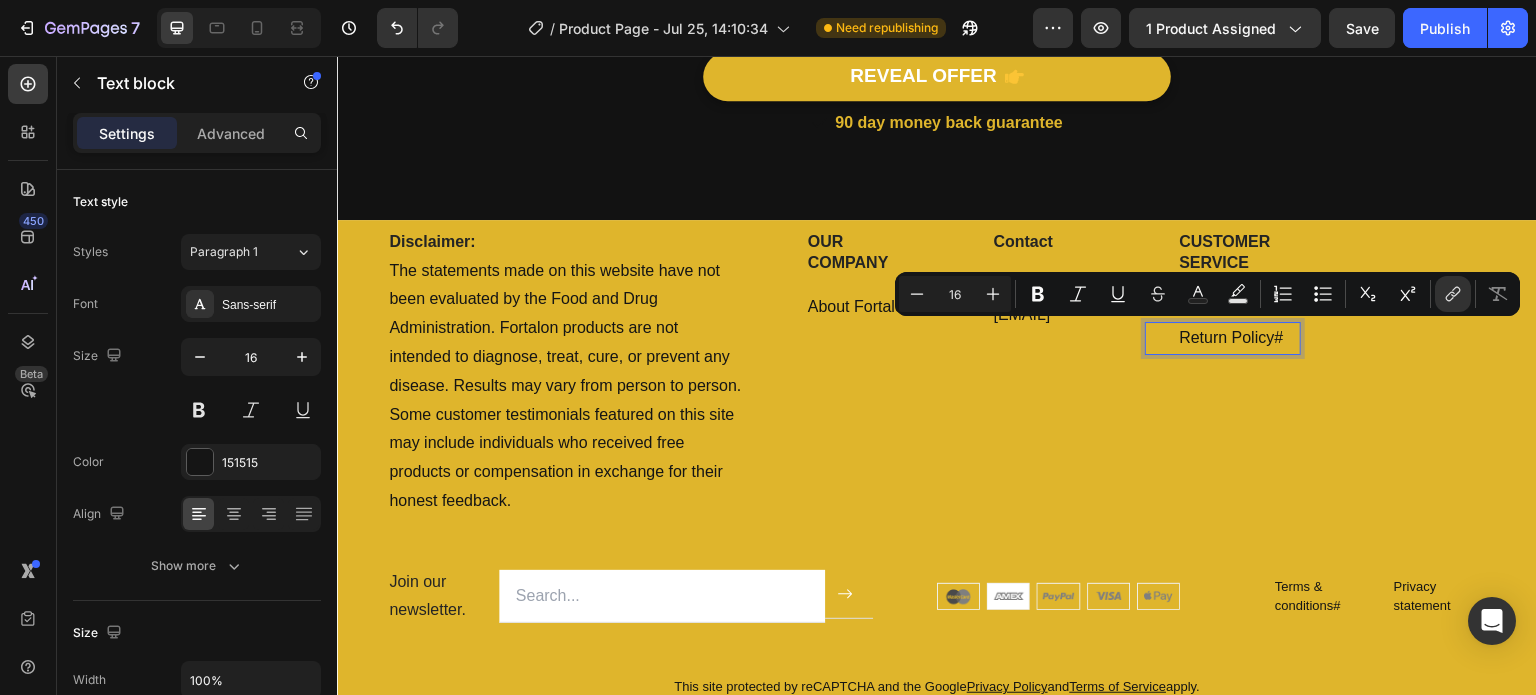 click on "Return Policy#" at bounding box center (1239, 338) 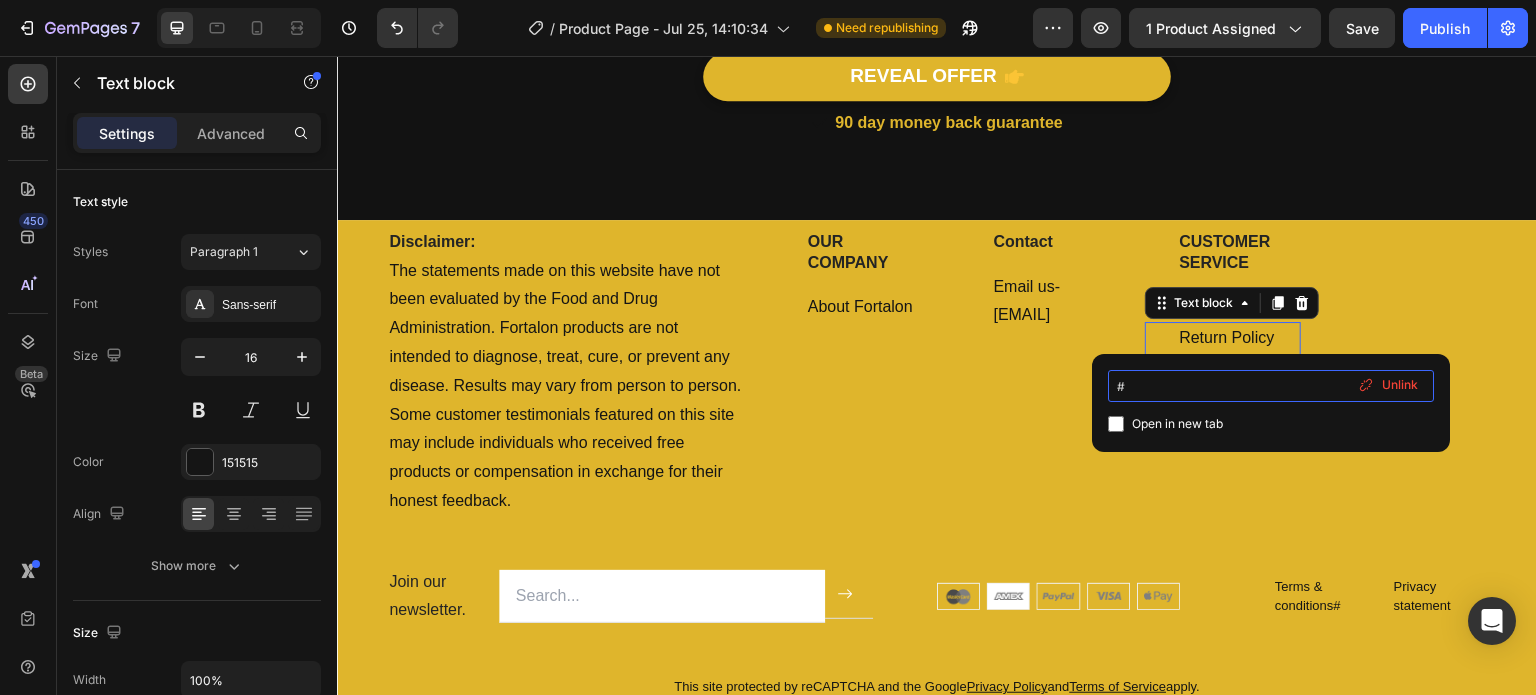 click on "#" at bounding box center (1271, 386) 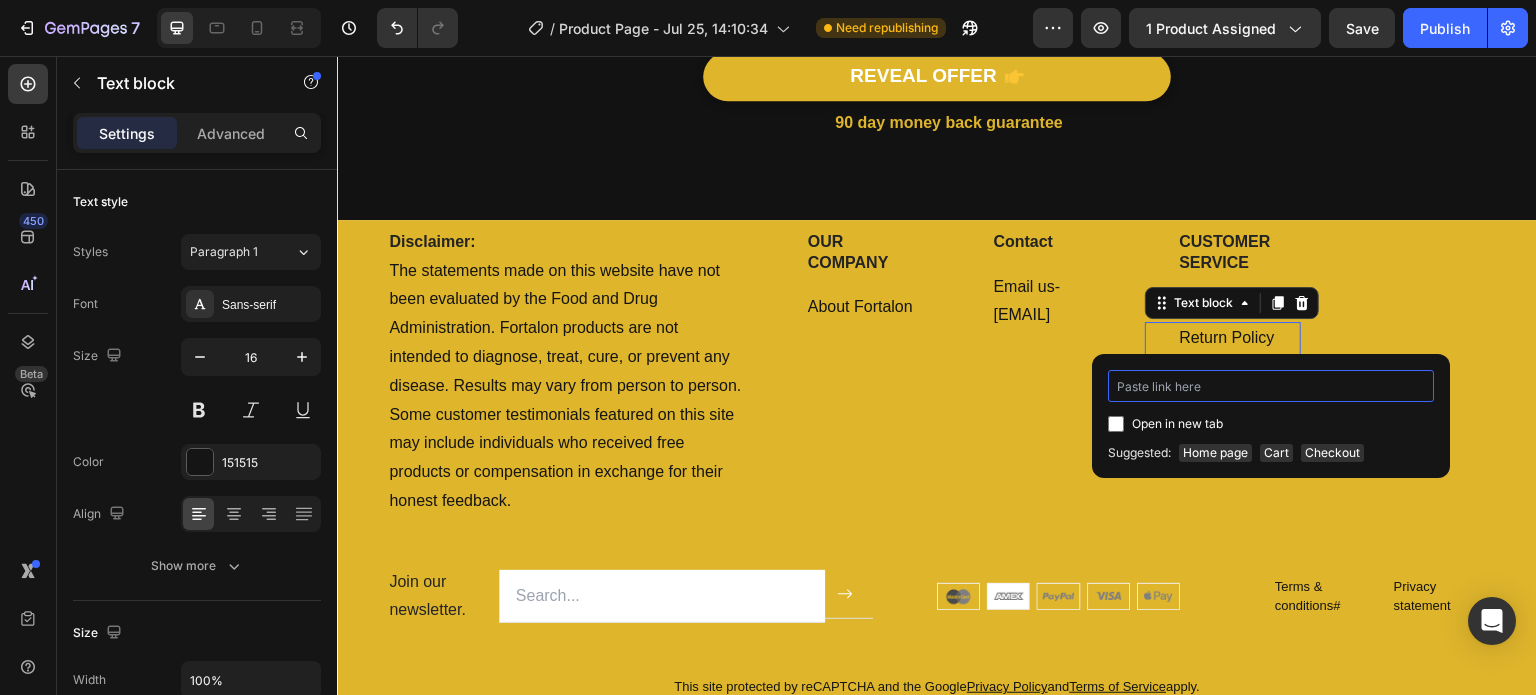 type on "https://www.fortalon.com › pages › refund-policy" 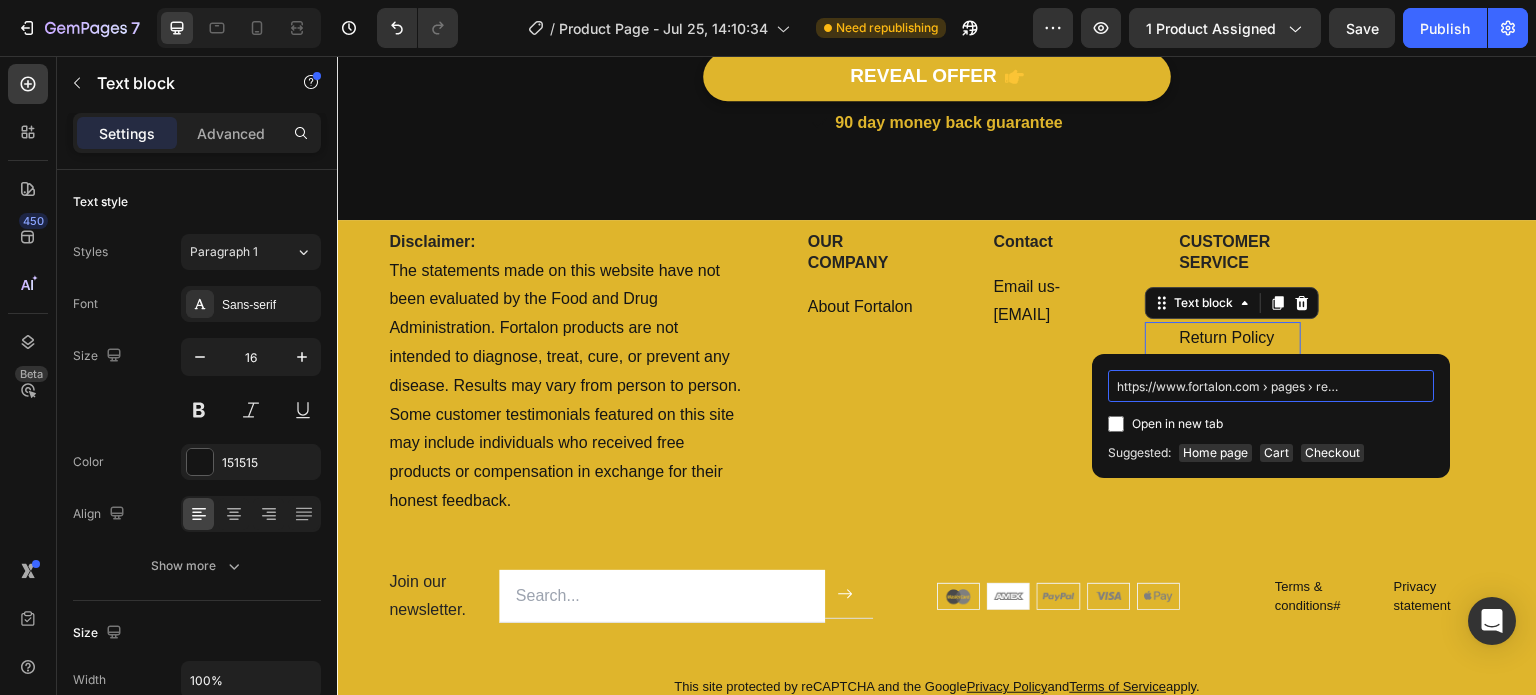 scroll, scrollTop: 0, scrollLeft: 54, axis: horizontal 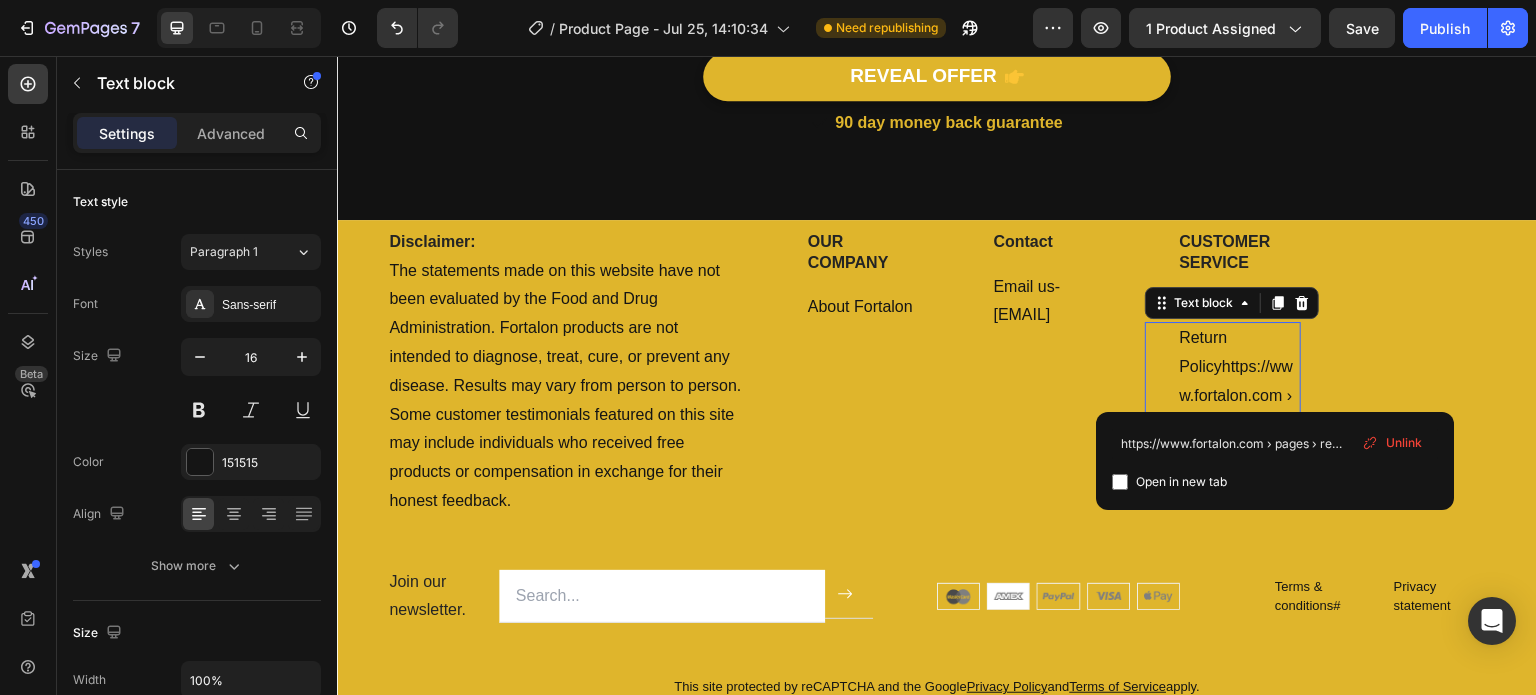 click on "Unlink" at bounding box center [1404, 443] 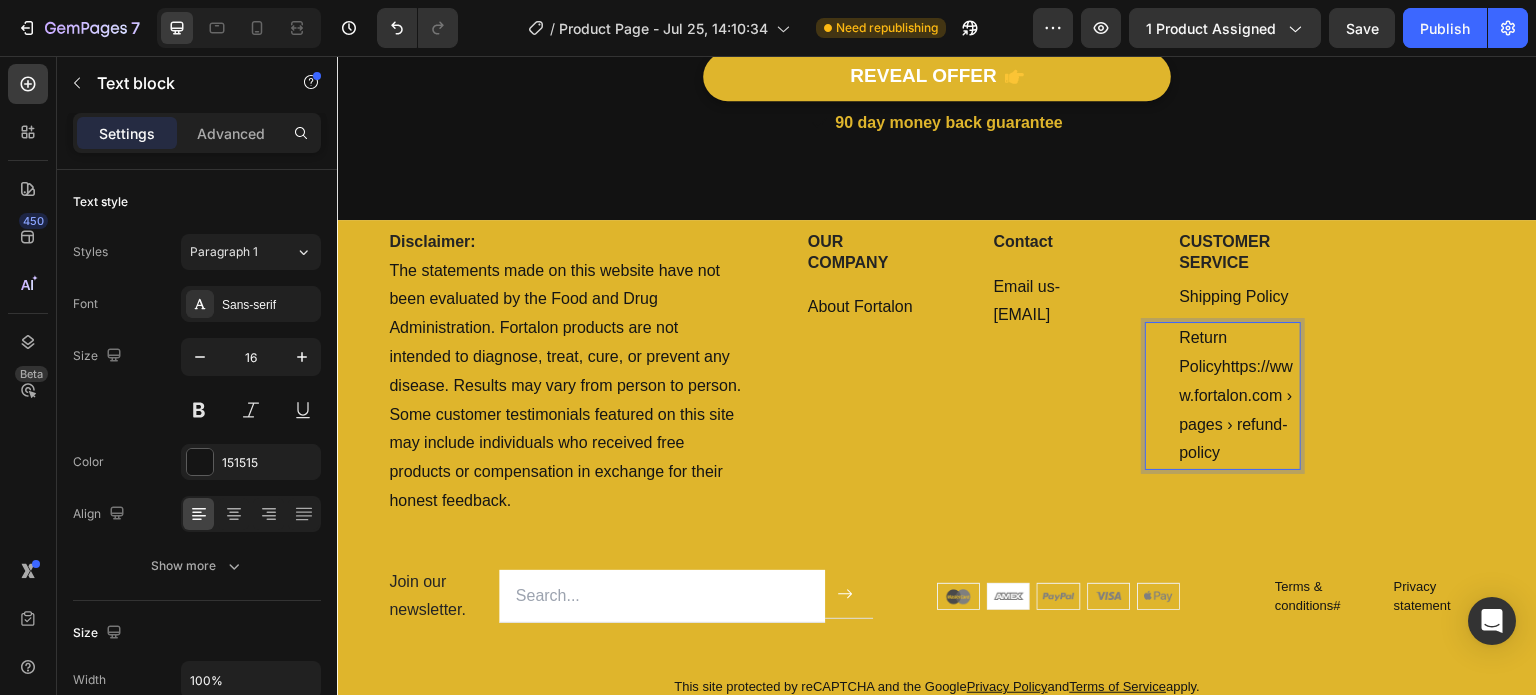 click on "Return Policy https://www.fortalon.com › pages › refund-policy" at bounding box center [1239, 396] 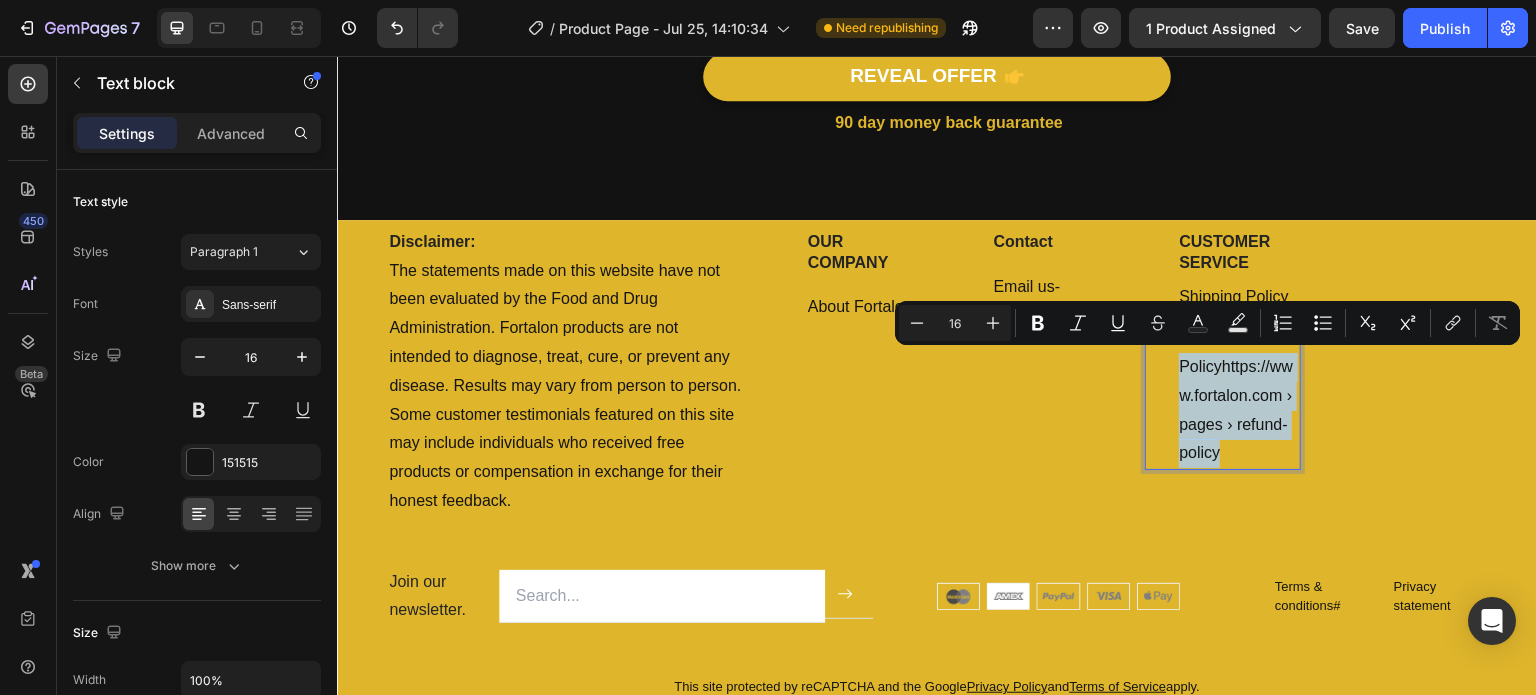 drag, startPoint x: 1222, startPoint y: 443, endPoint x: 1167, endPoint y: 361, distance: 98.73702 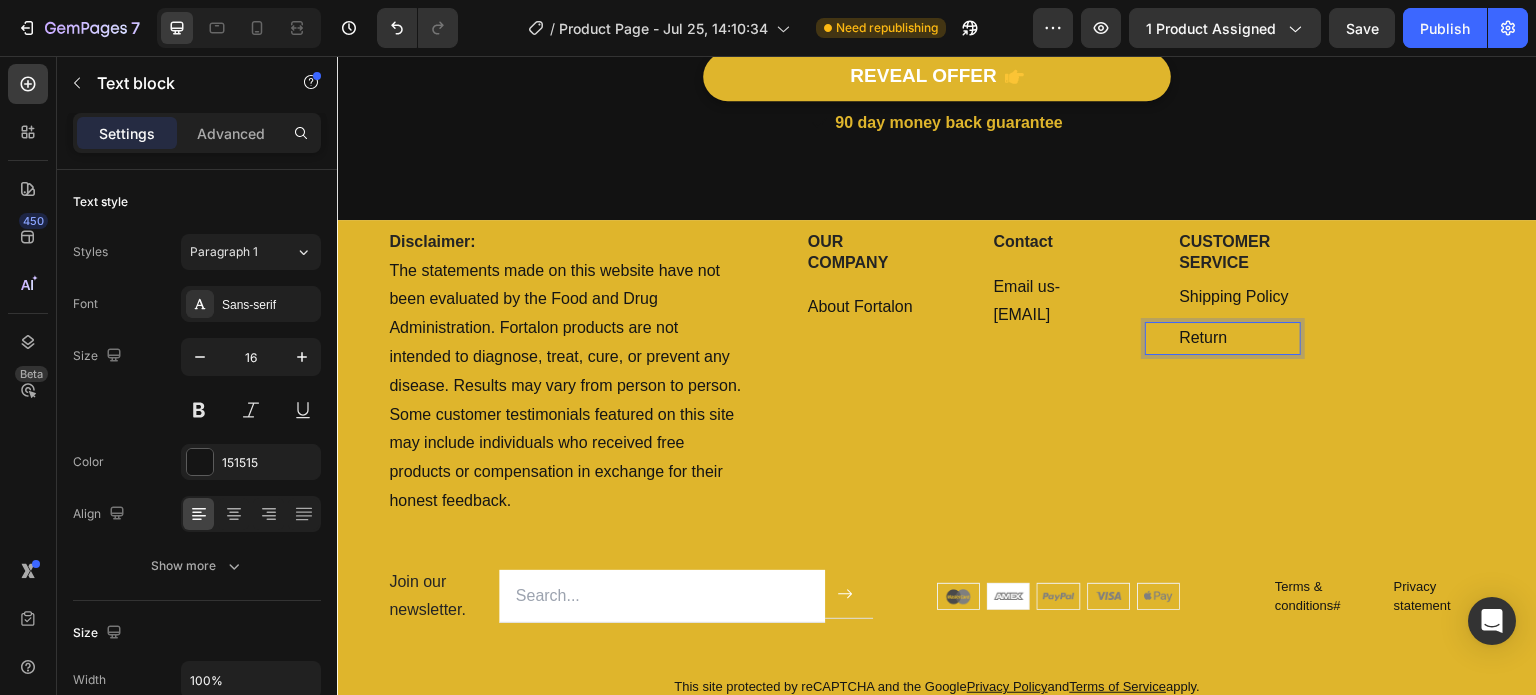 click on "Return ⁠⁠⁠⁠⁠⁠⁠" at bounding box center (1239, 338) 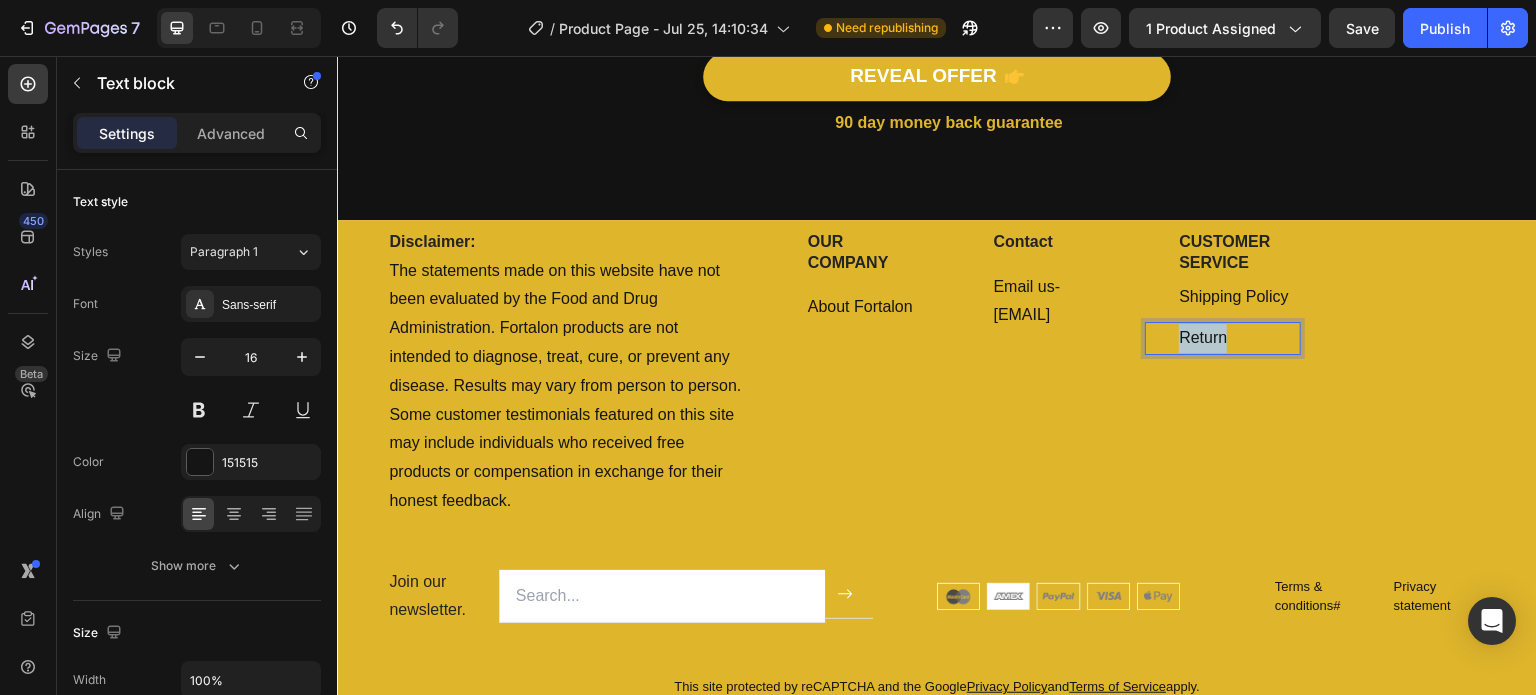 click on "Return" at bounding box center (1239, 338) 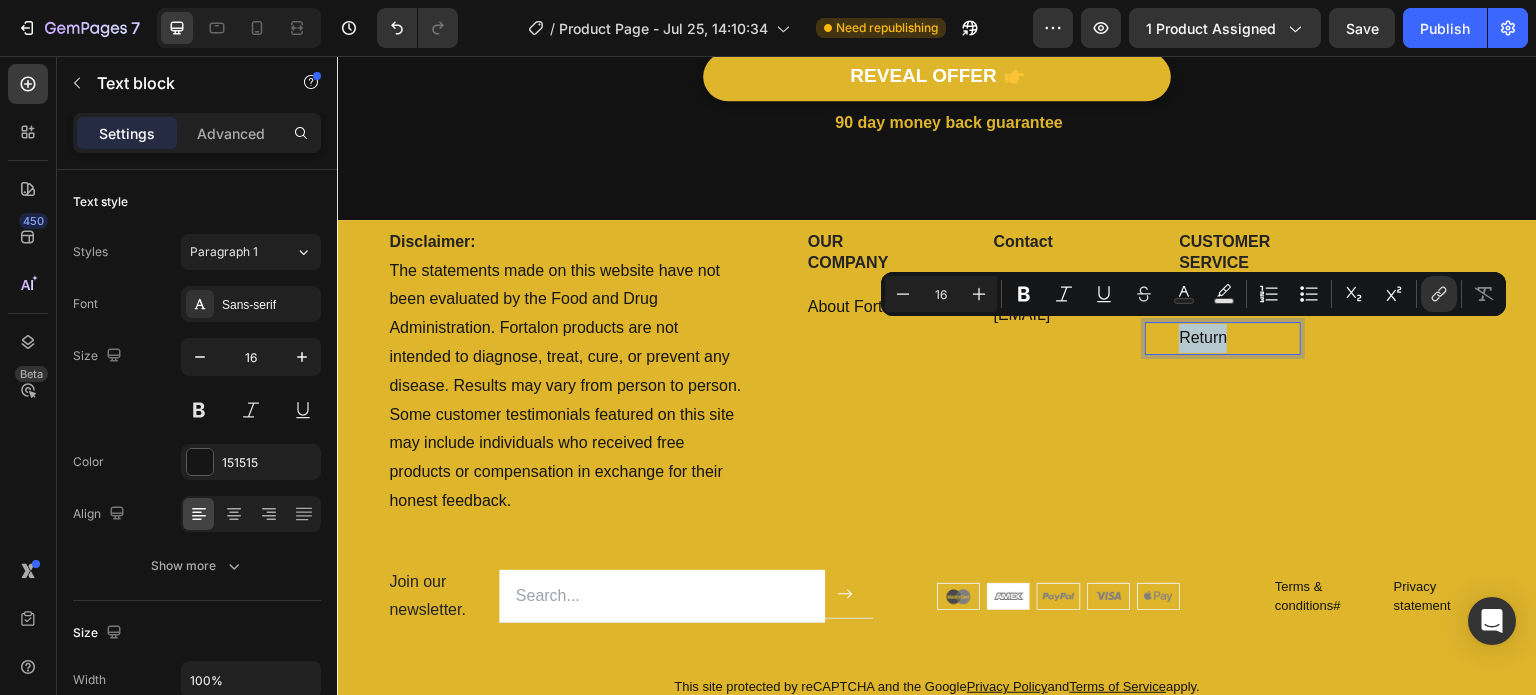 click on "Return" at bounding box center [1239, 338] 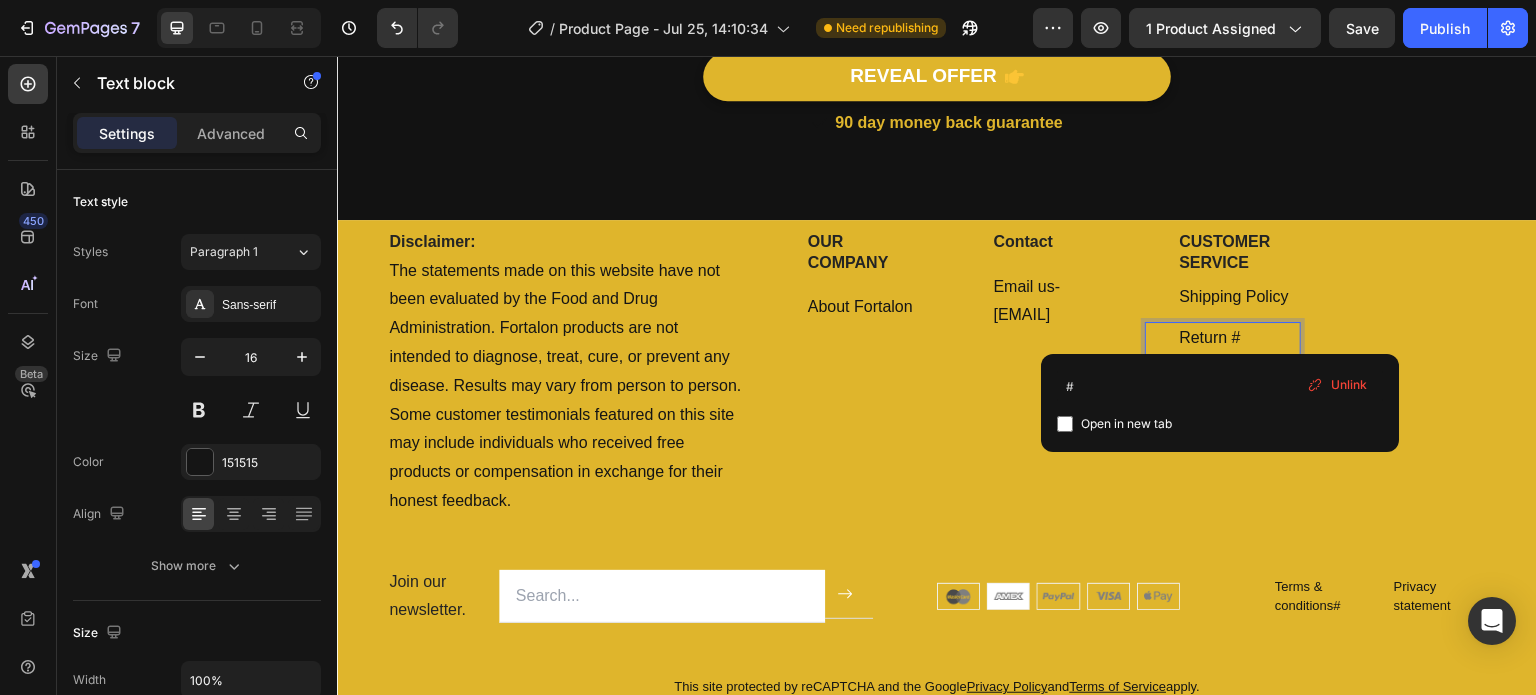 click on "Return #" at bounding box center [1239, 338] 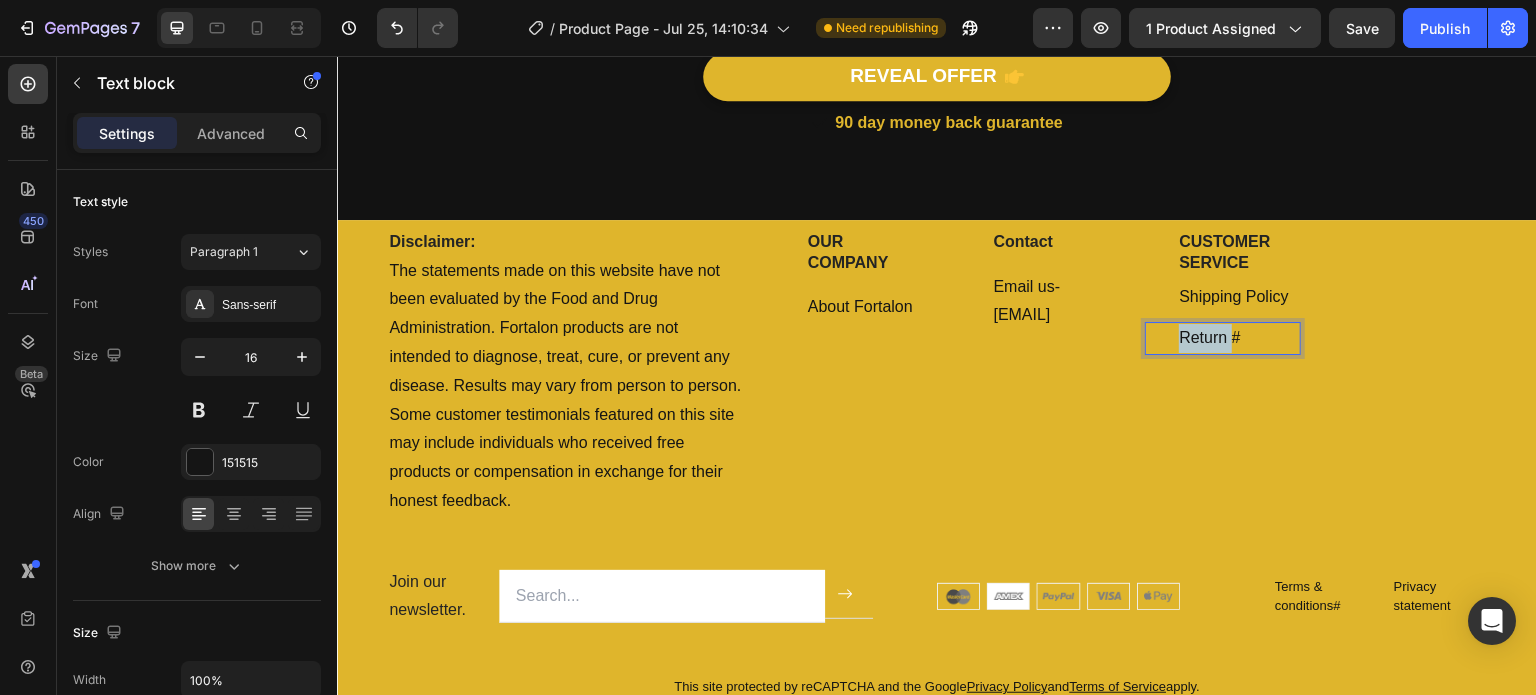 click on "Return #" at bounding box center (1209, 337) 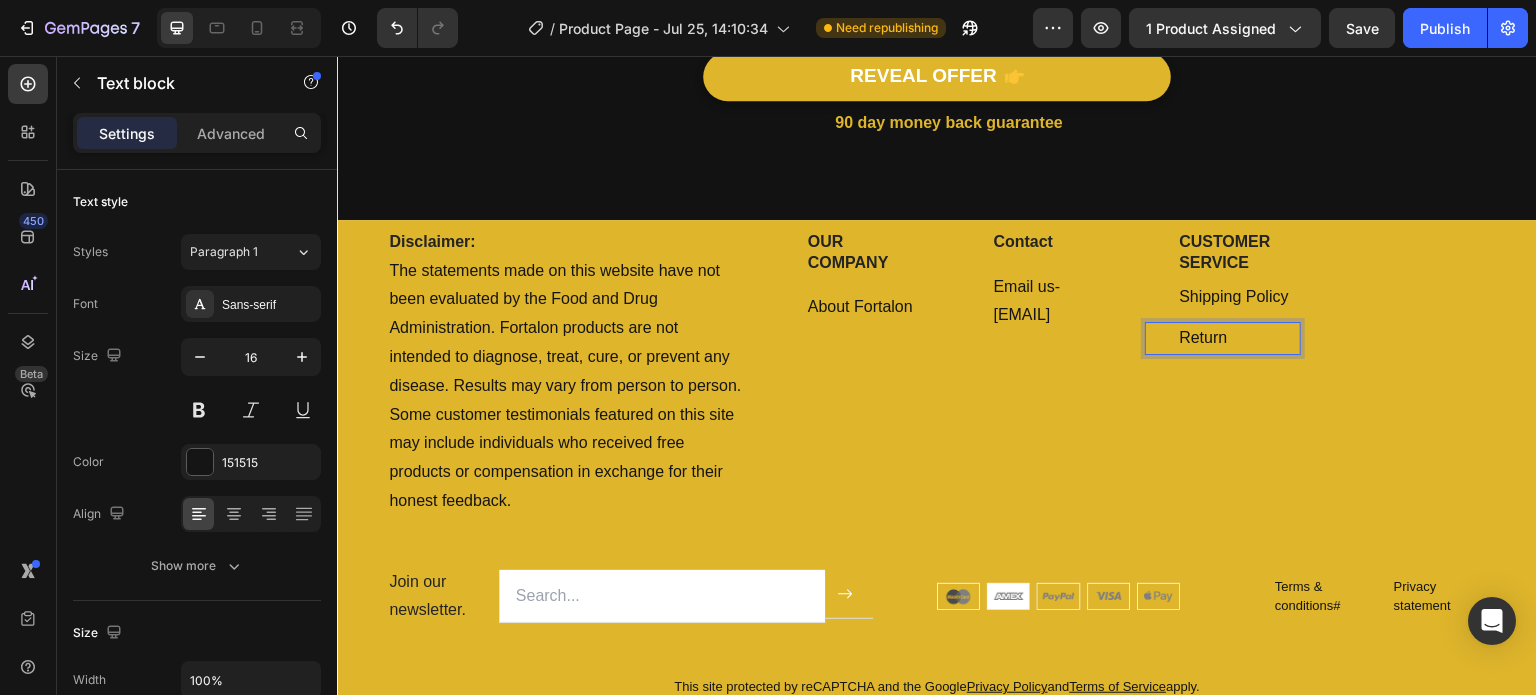 click on "Return ⁠⁠⁠⁠⁠⁠⁠" at bounding box center [1239, 338] 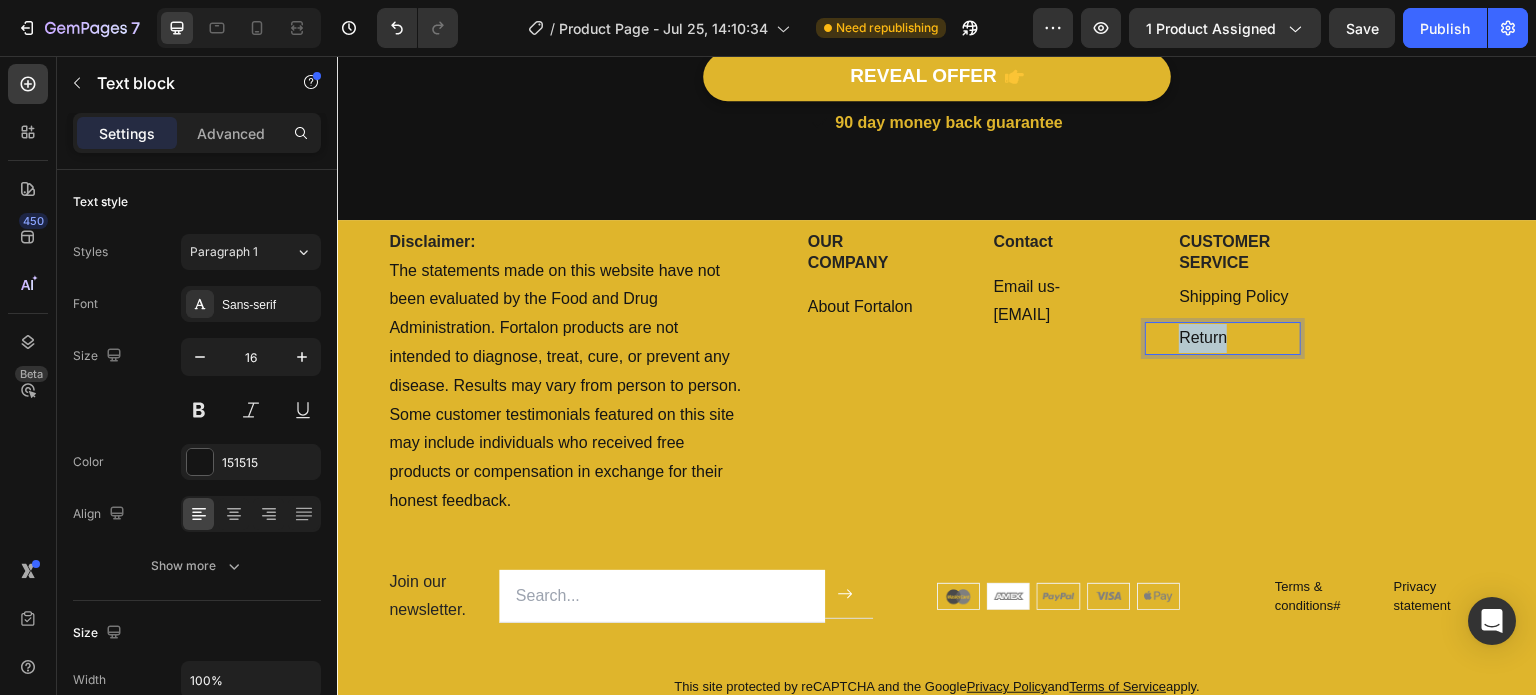 click on "Return" at bounding box center (1239, 338) 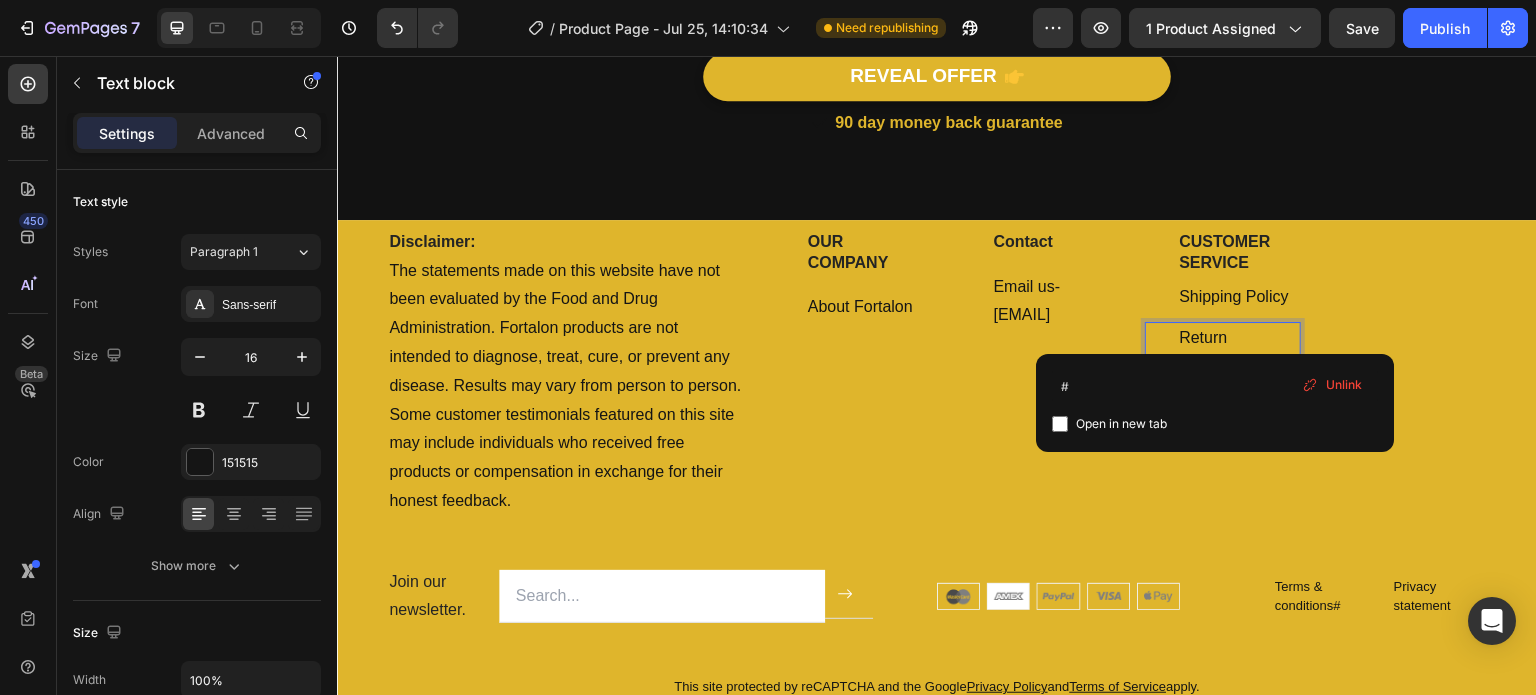 click on "Return" at bounding box center (1203, 337) 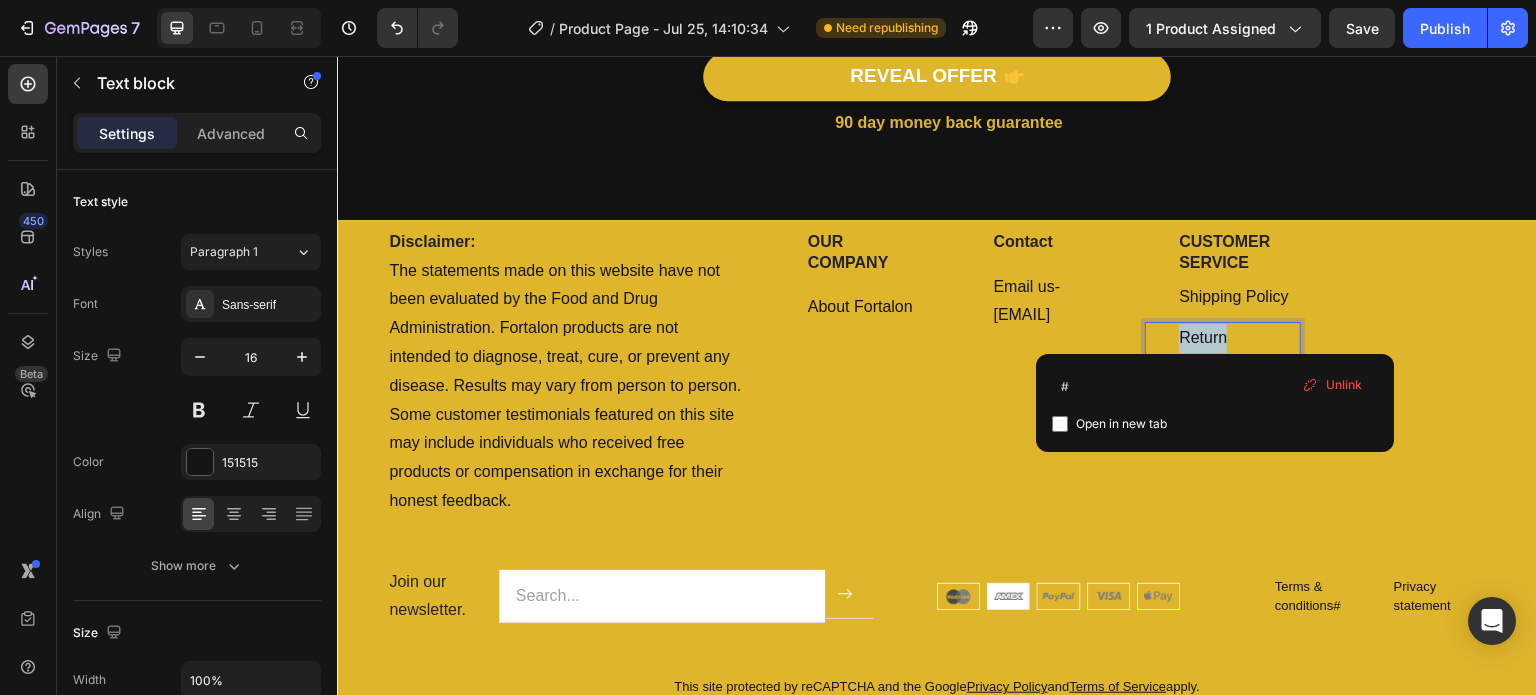 click on "Return" at bounding box center (1203, 337) 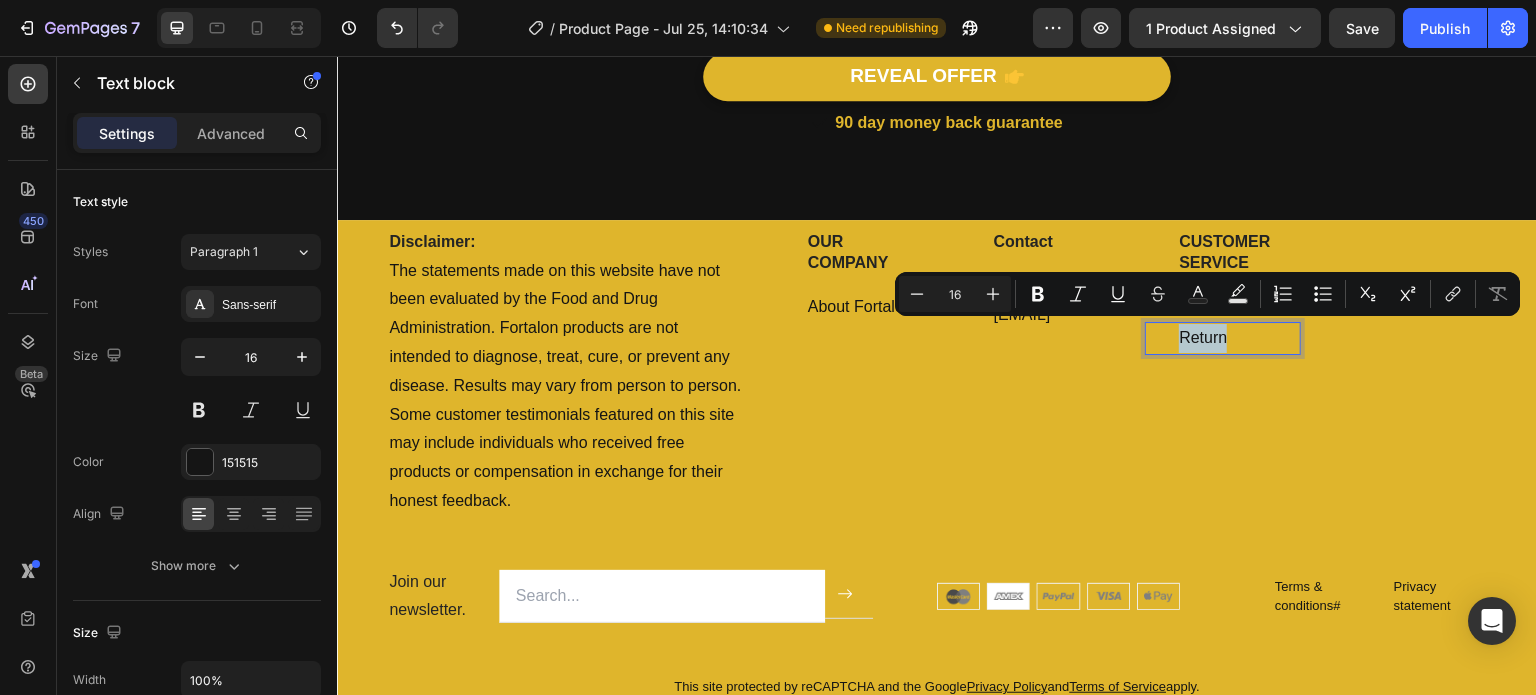 click on "Return" at bounding box center [1239, 338] 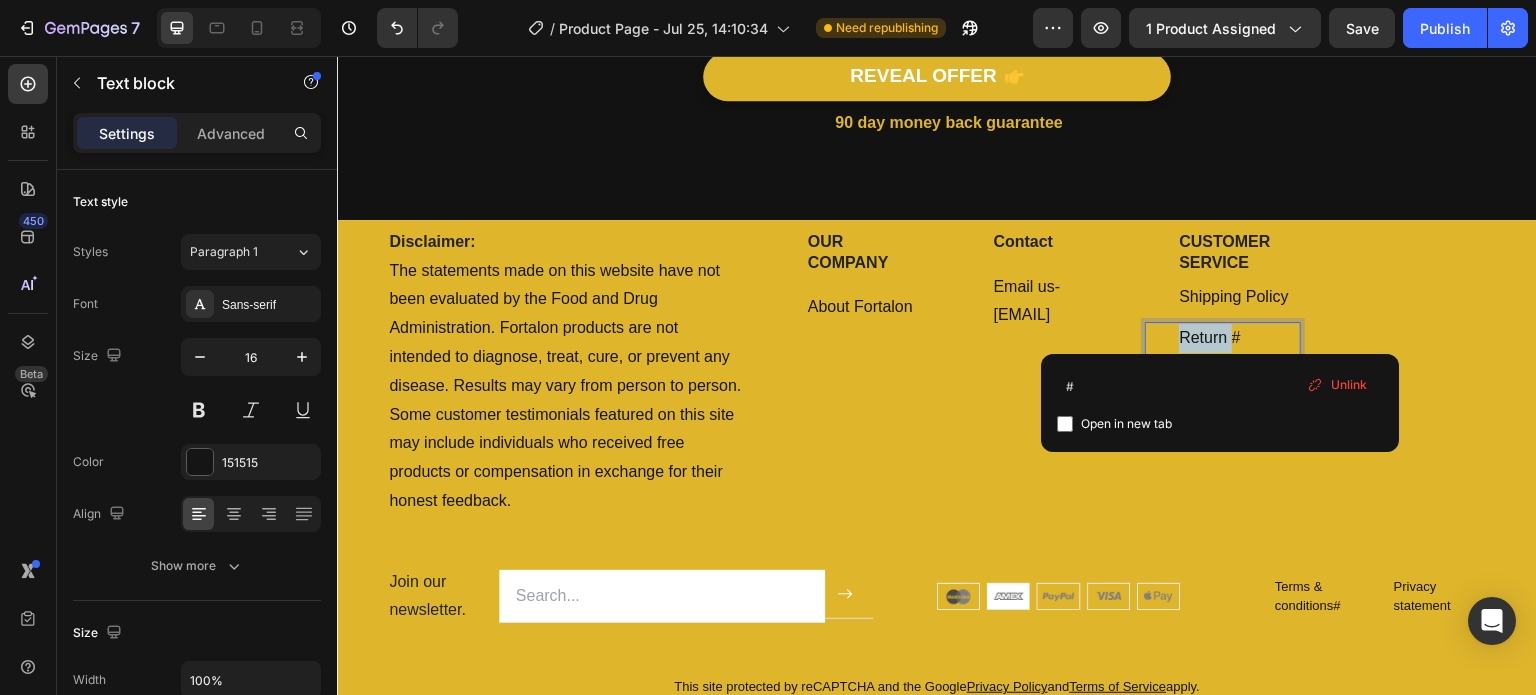 click on "Return #" at bounding box center (1239, 338) 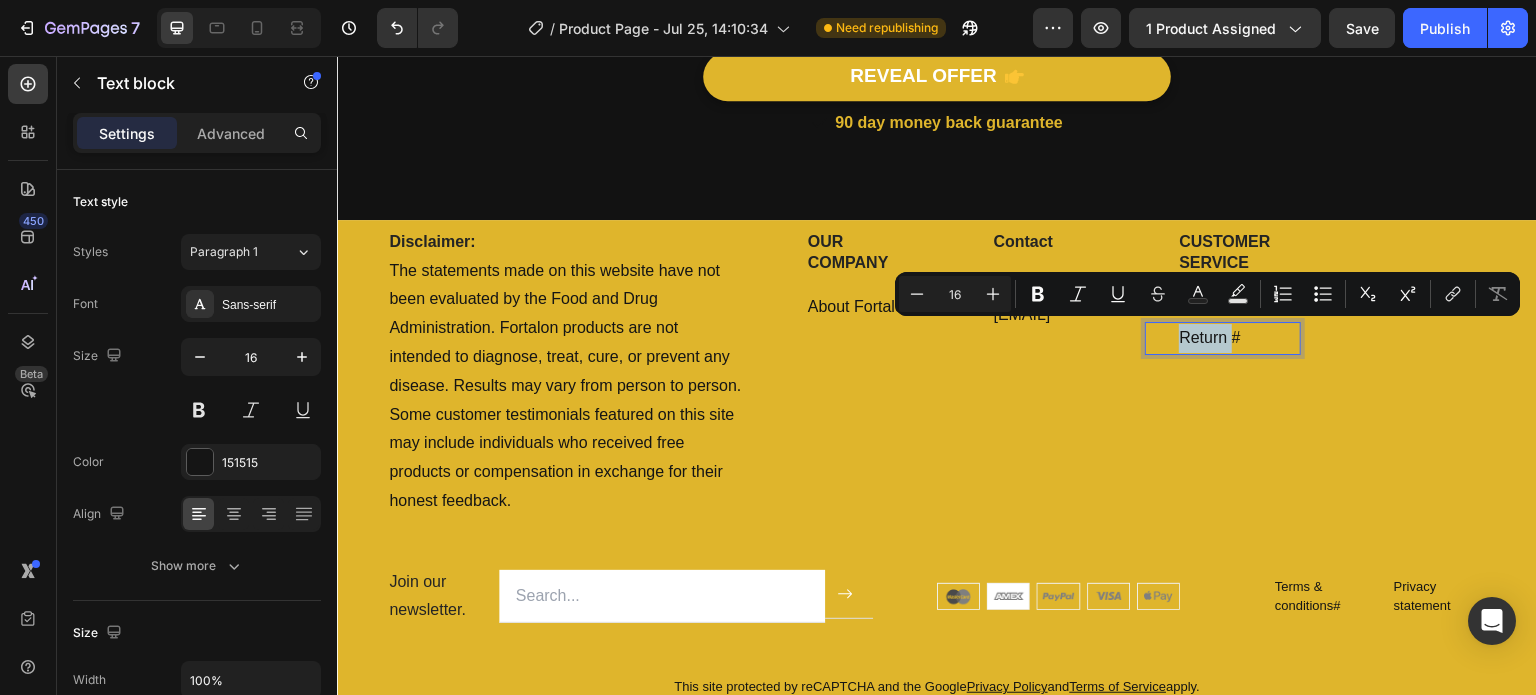 click on "Return #" at bounding box center (1239, 338) 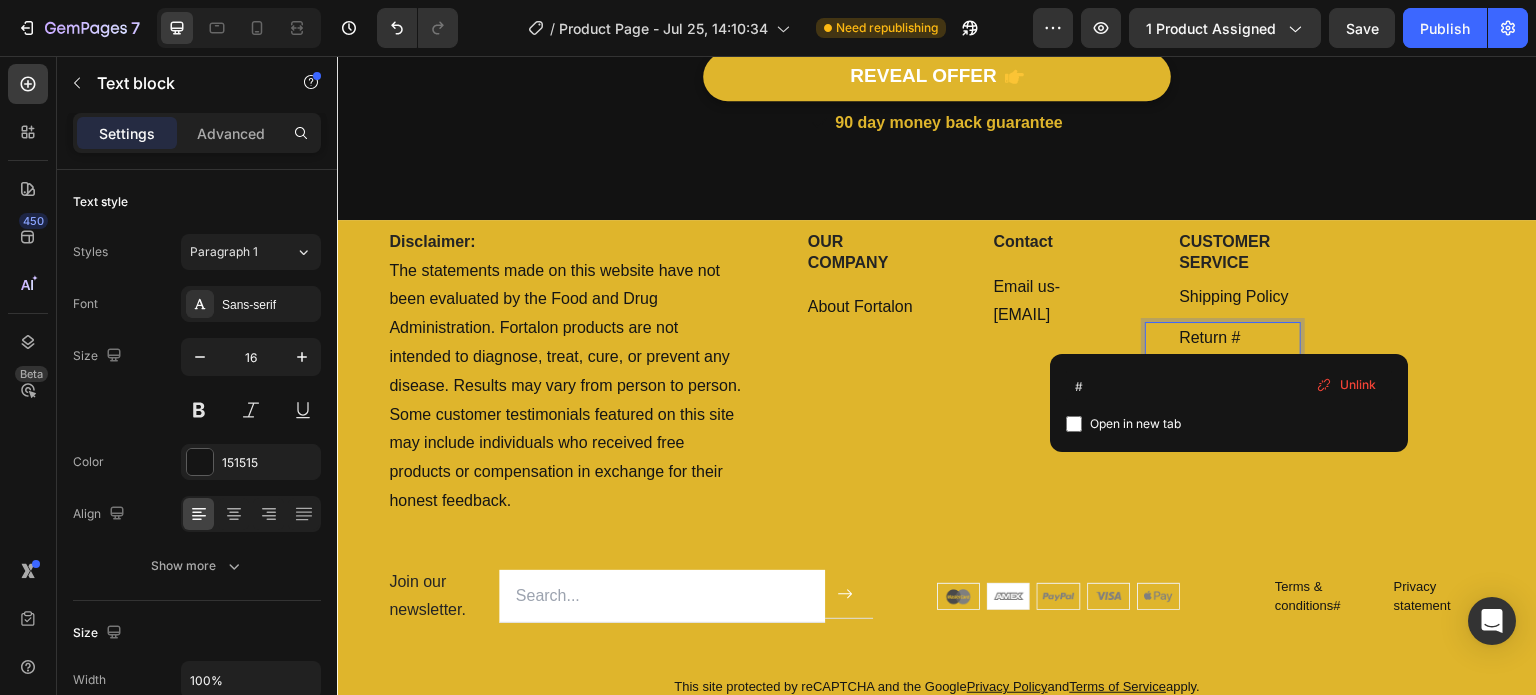 click on "Return # ⁠⁠⁠⁠⁠⁠⁠" at bounding box center [1239, 338] 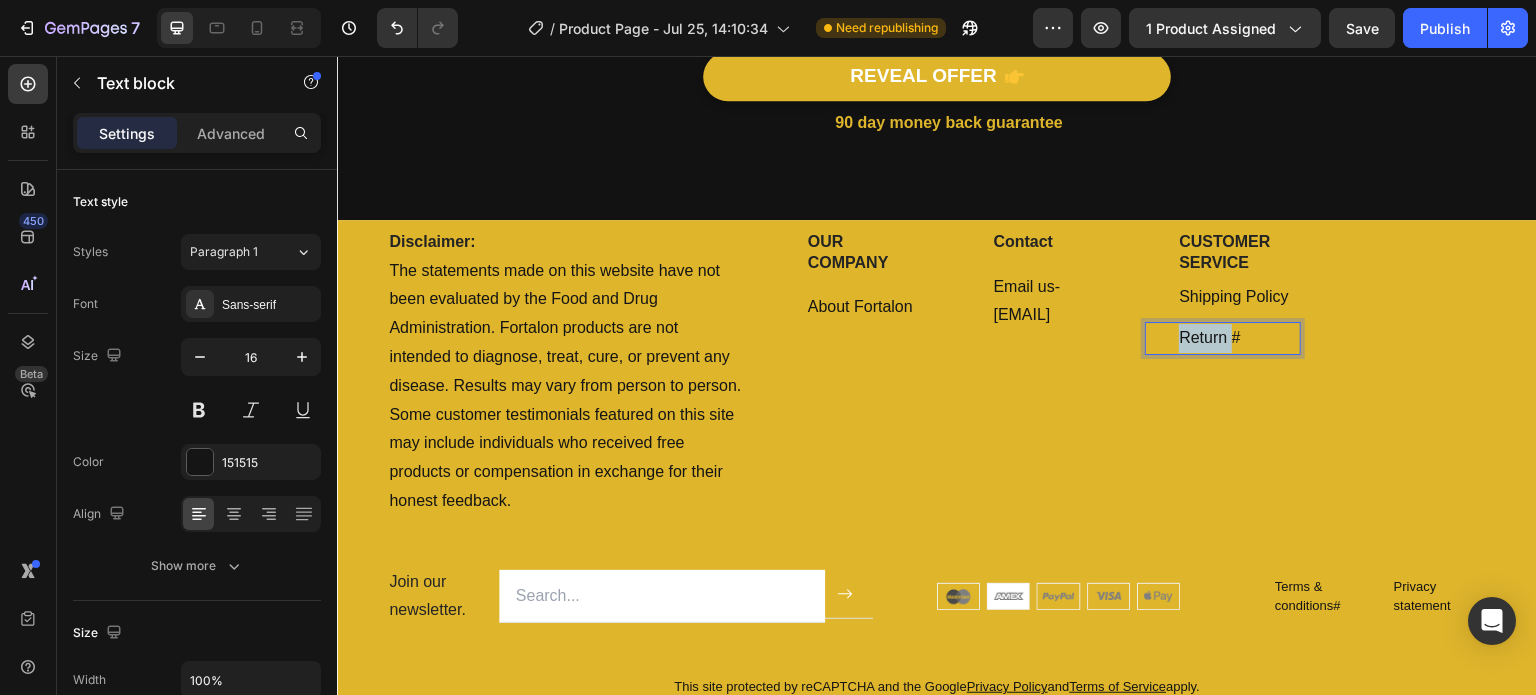 click on "Return #" at bounding box center (1239, 338) 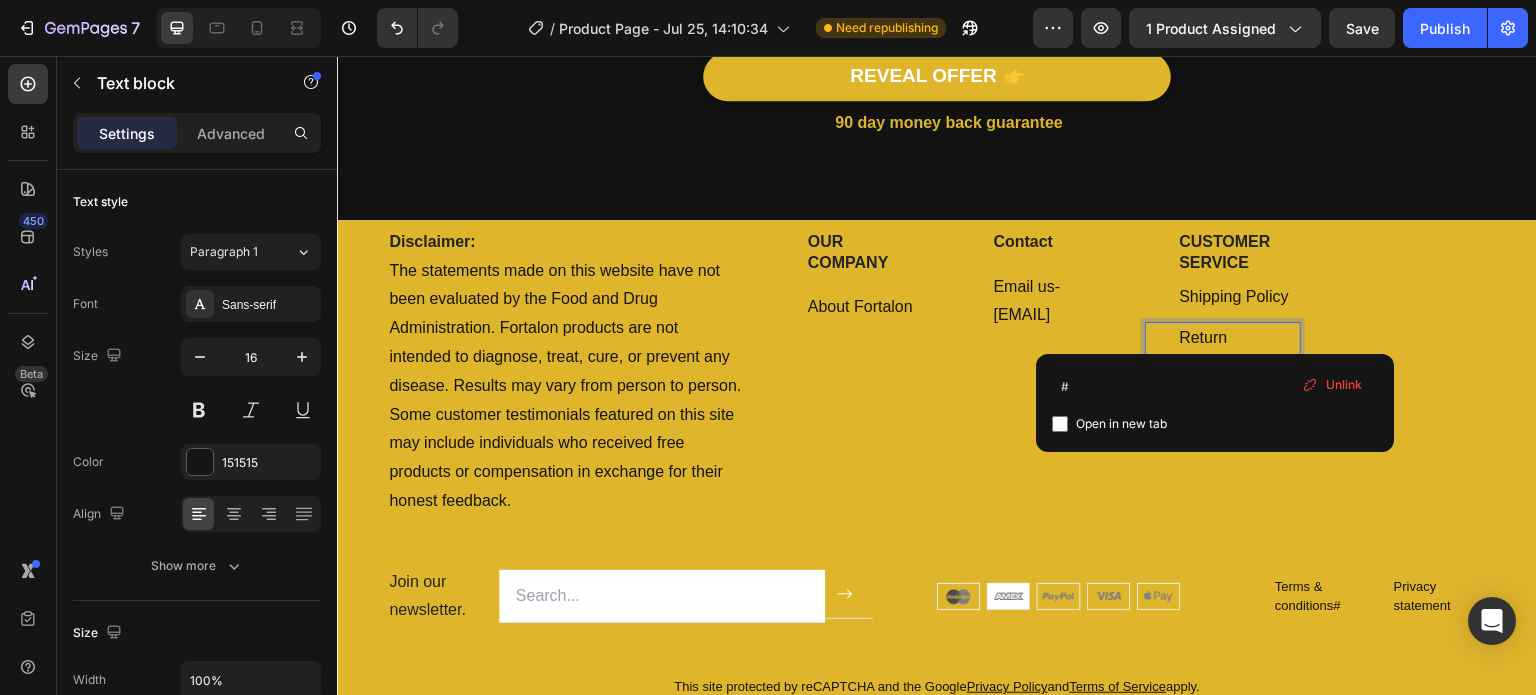 click on "Return" at bounding box center [1239, 338] 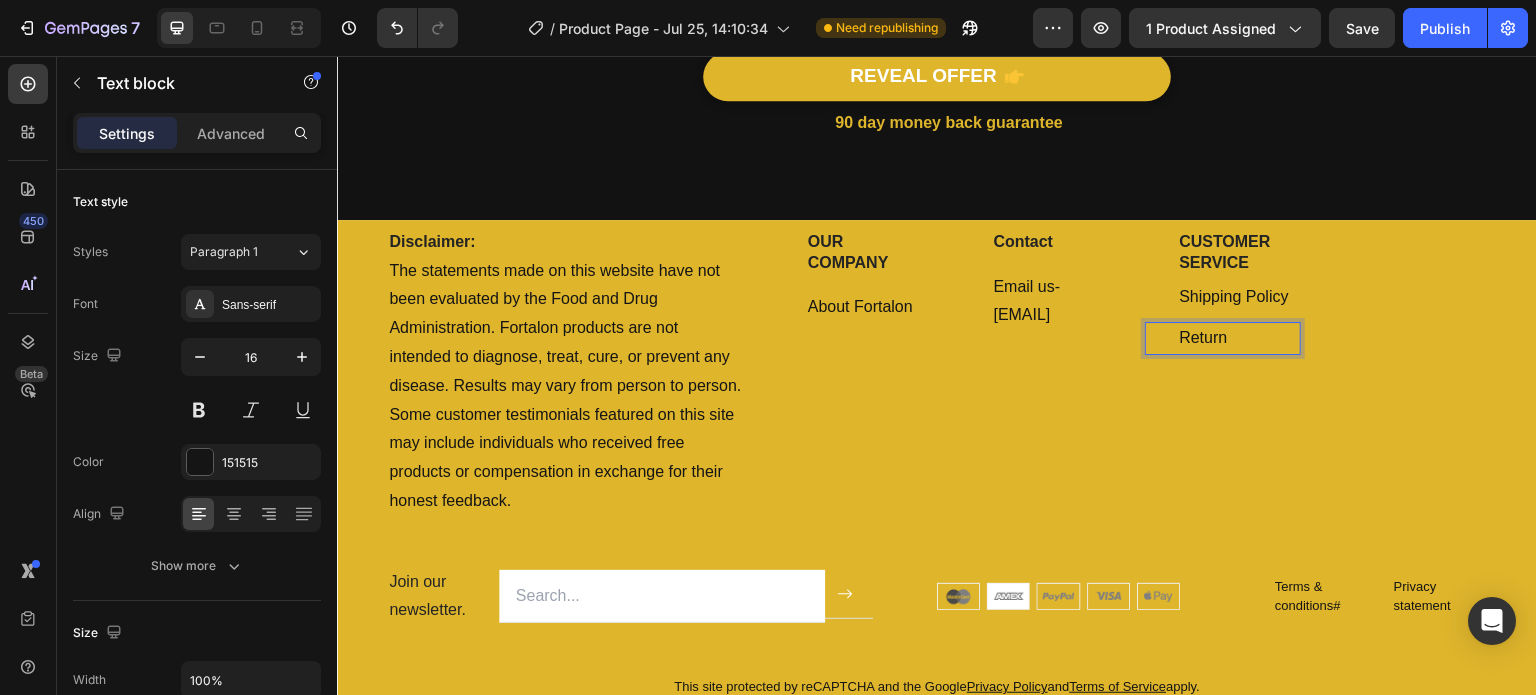 click on "Return ⁠⁠⁠⁠⁠⁠⁠" at bounding box center (1239, 338) 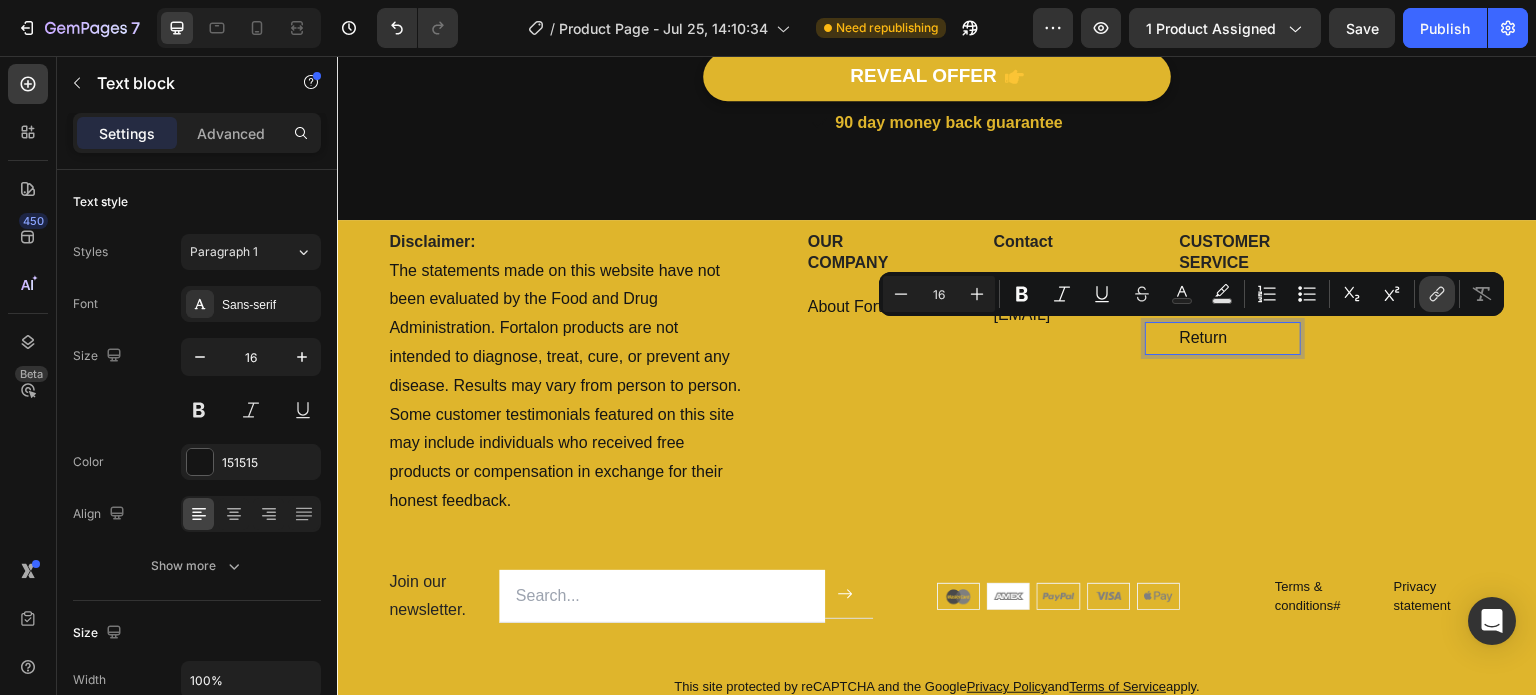click 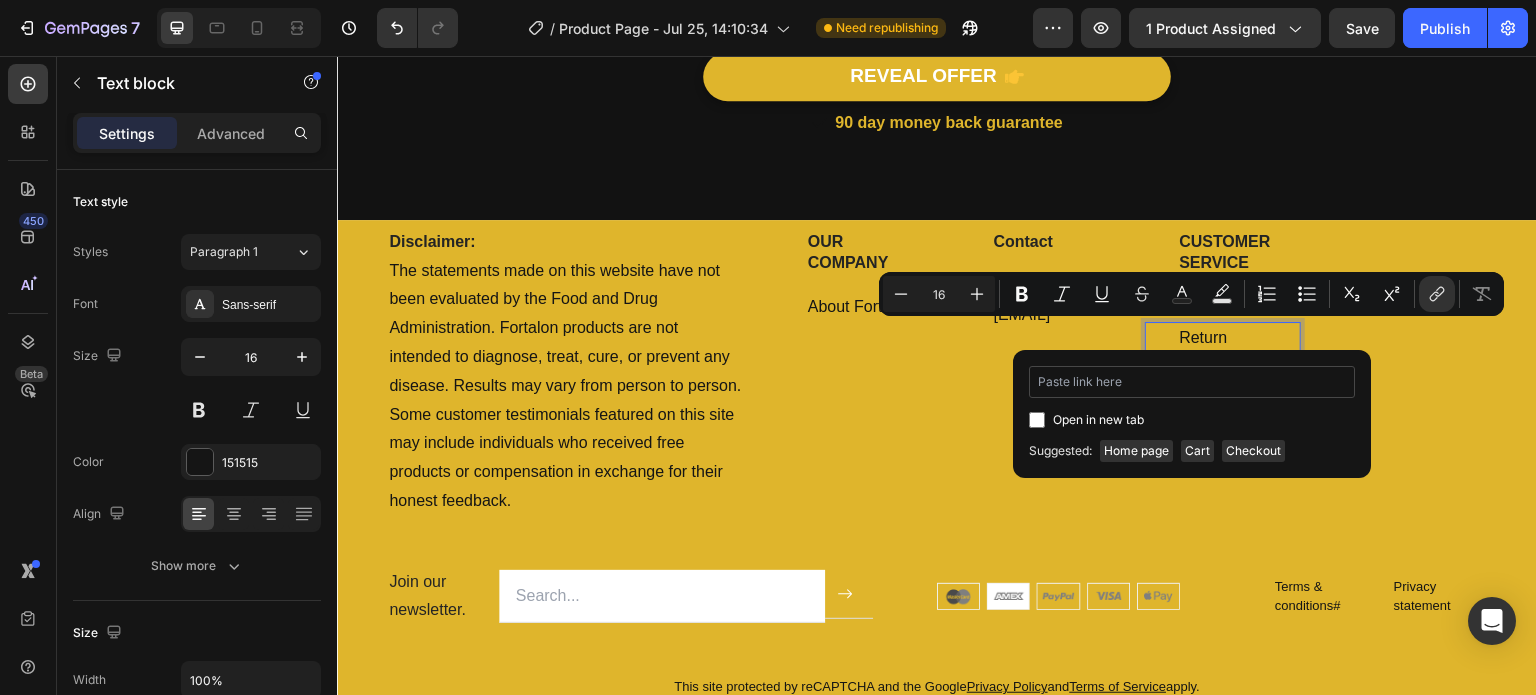 type on "https://www.fortalon.com › pages › refund-policy" 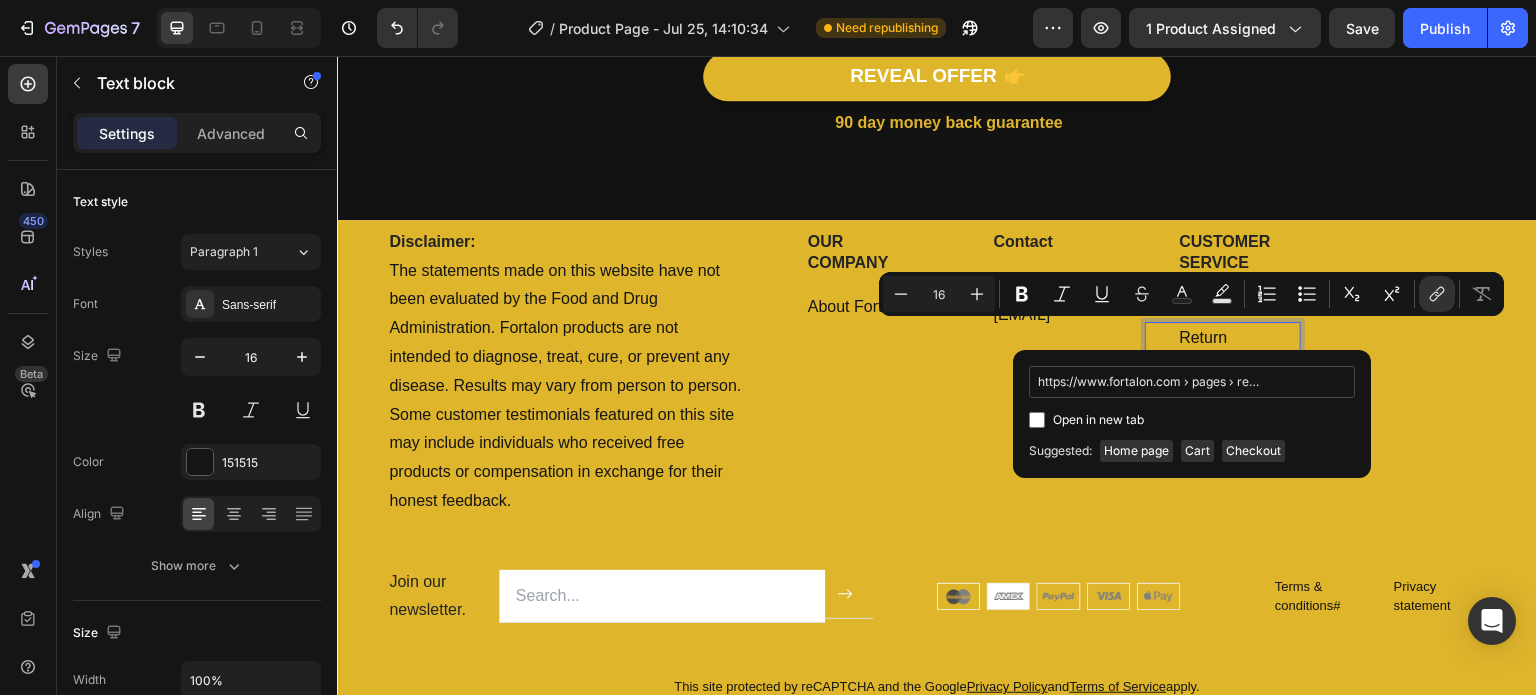 scroll, scrollTop: 0, scrollLeft: 54, axis: horizontal 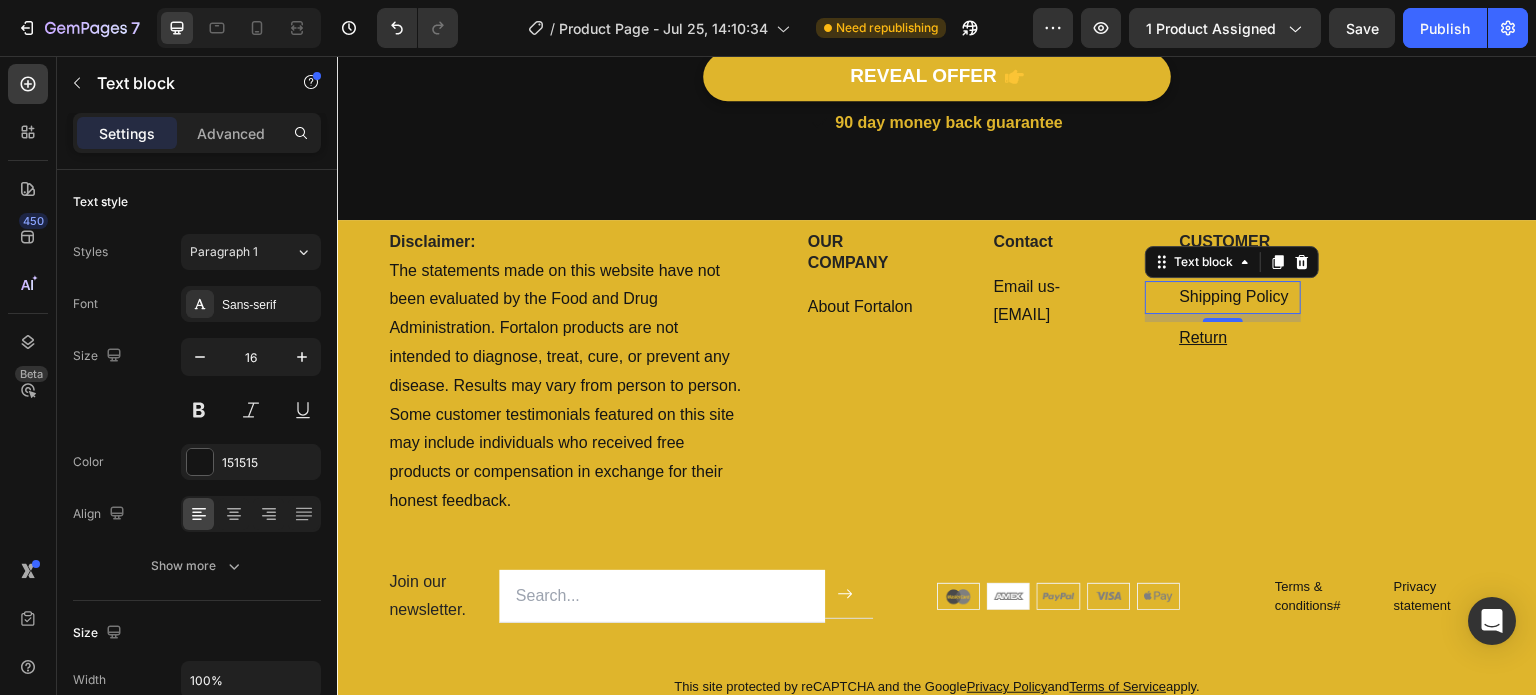 click on "Shipping Policy" at bounding box center (1239, 297) 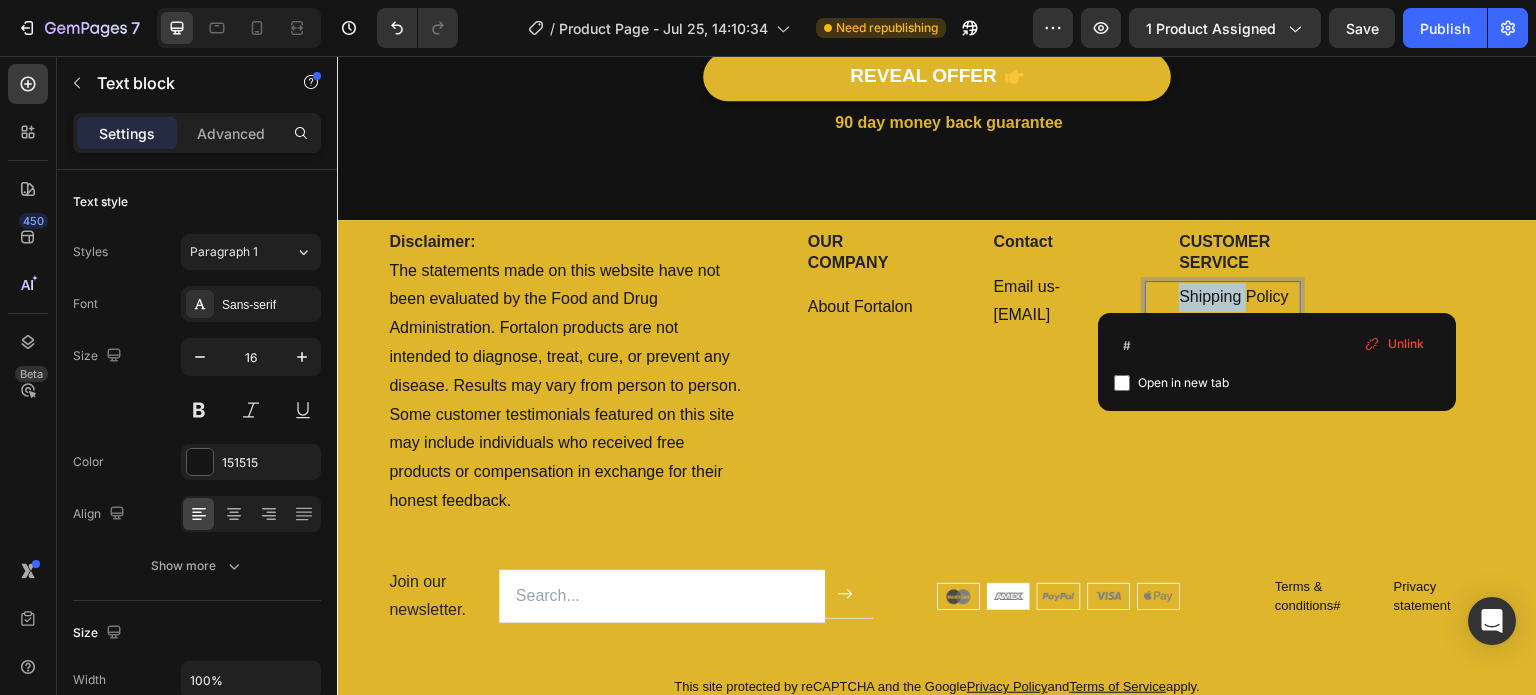 click on "Shipping Policy" at bounding box center [1239, 297] 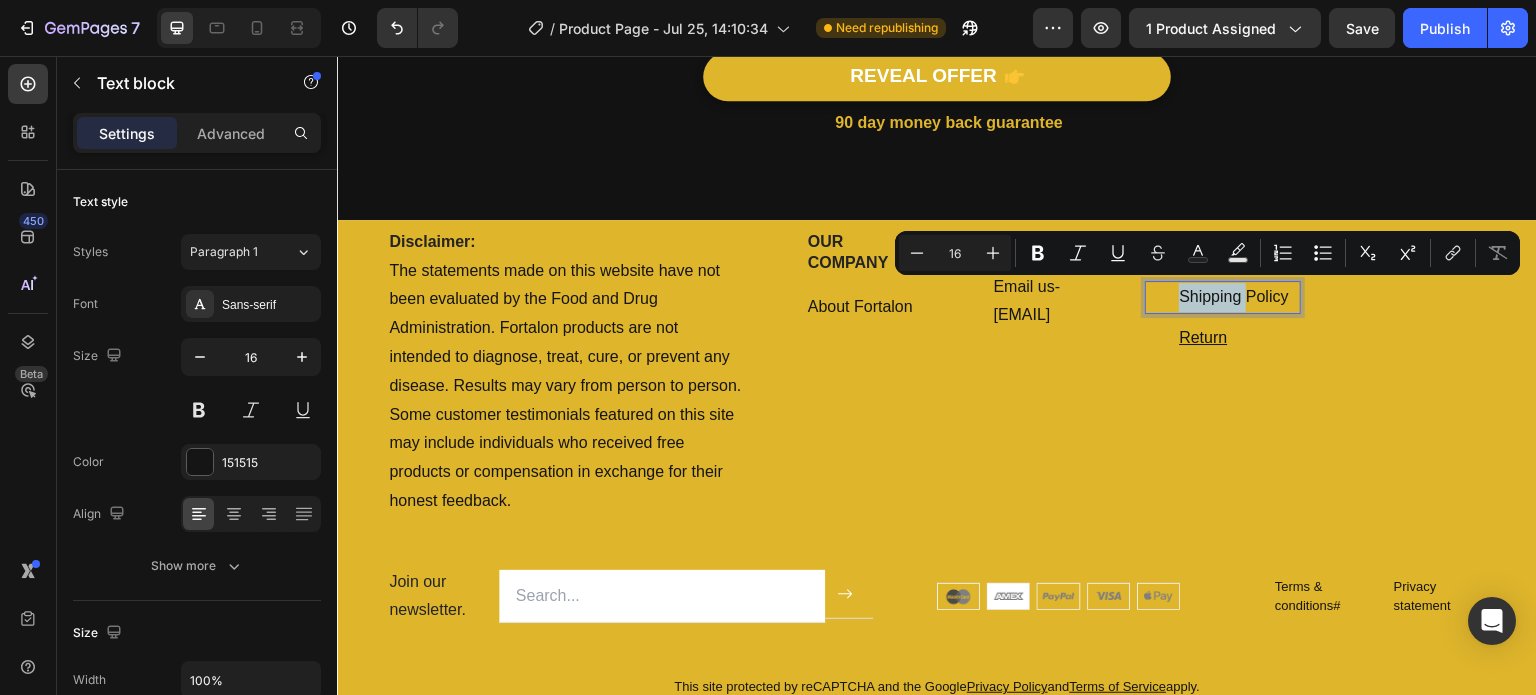click on "Shipping Policy" at bounding box center [1239, 297] 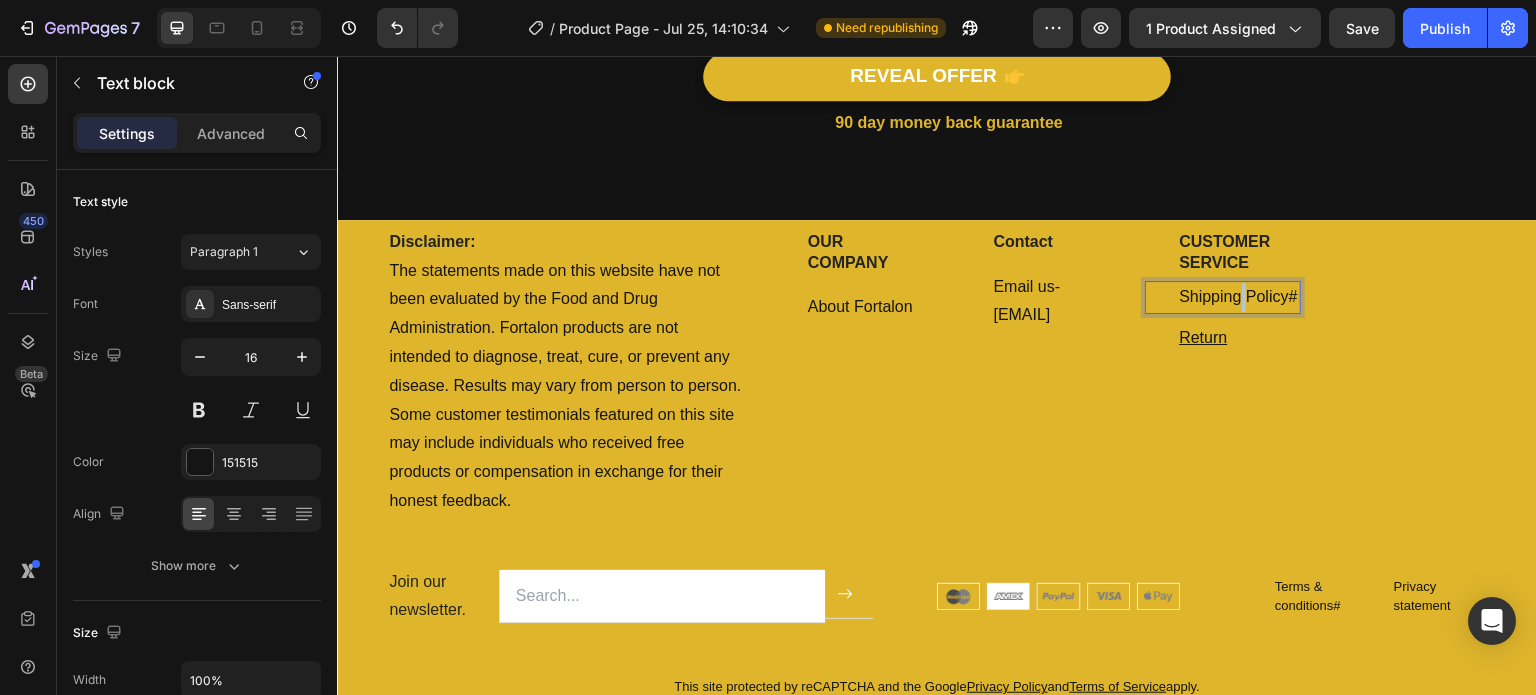 click on "Shipping Policy#" at bounding box center (1239, 297) 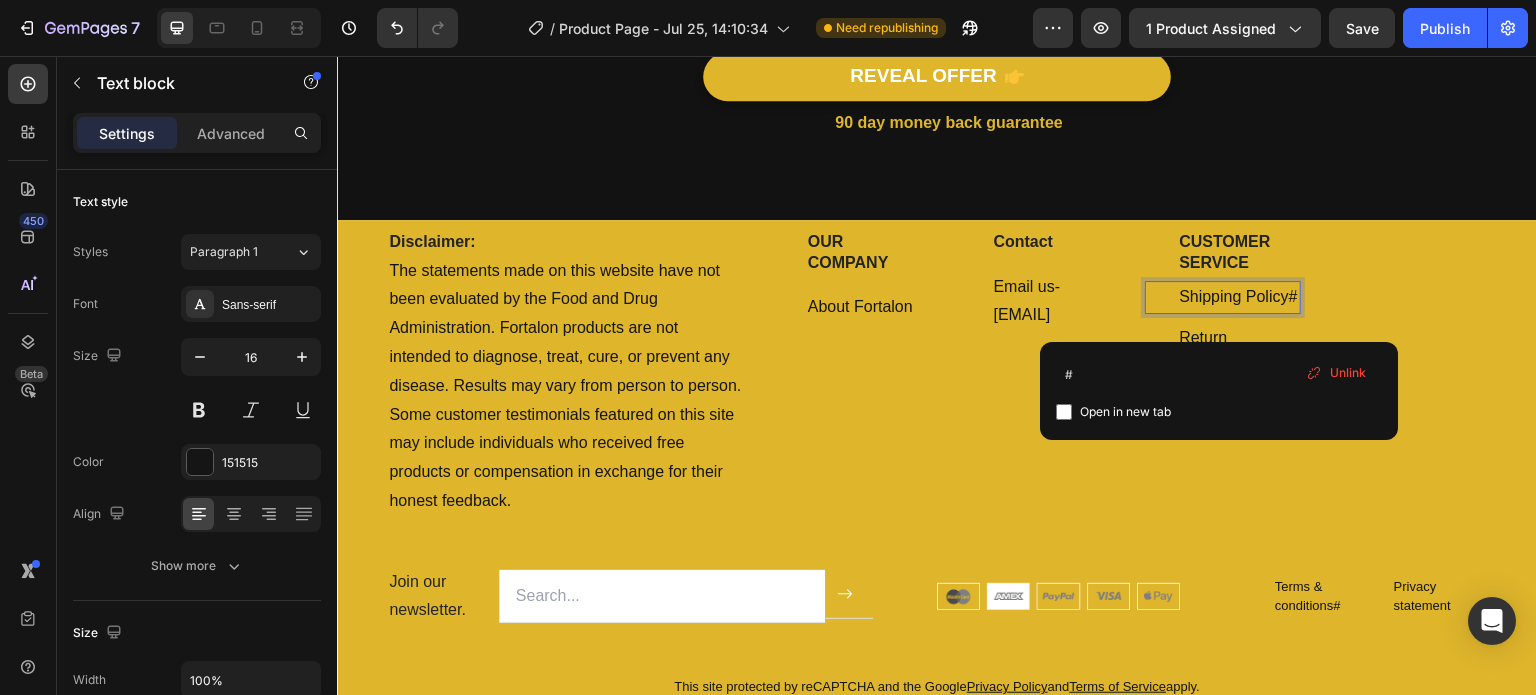 click on "Shipping Policy#" at bounding box center [1239, 297] 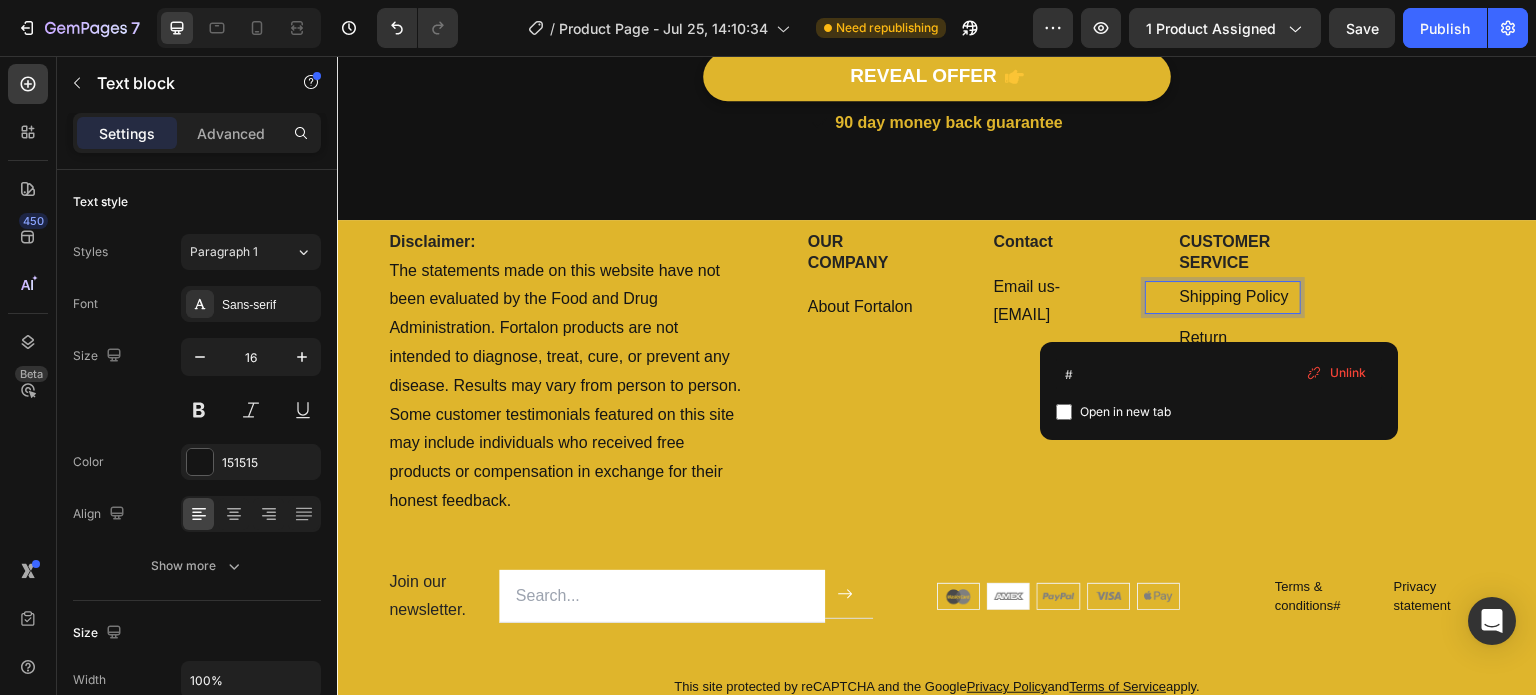 click on "Shipping Policy ⁠⁠⁠⁠⁠⁠⁠" at bounding box center (1239, 297) 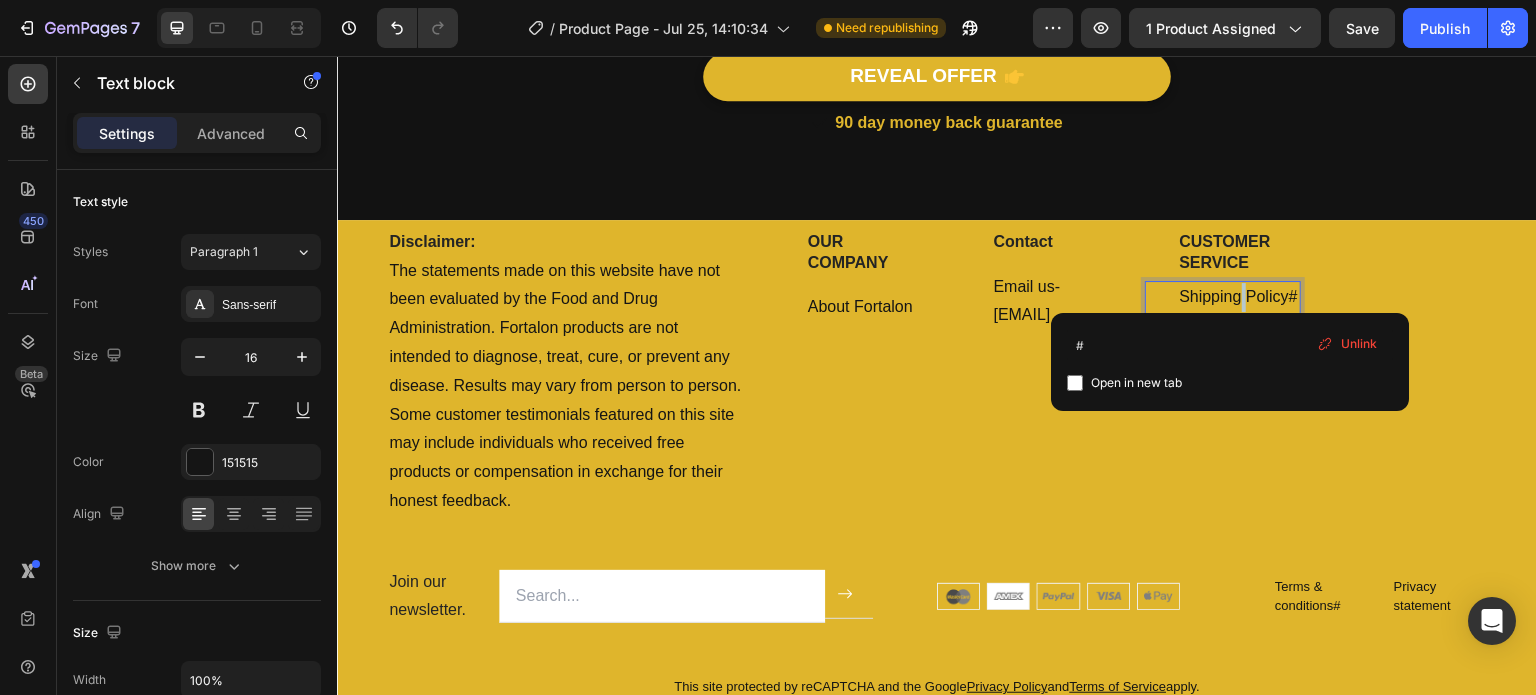 click on "Shipping Policy#" at bounding box center (1239, 297) 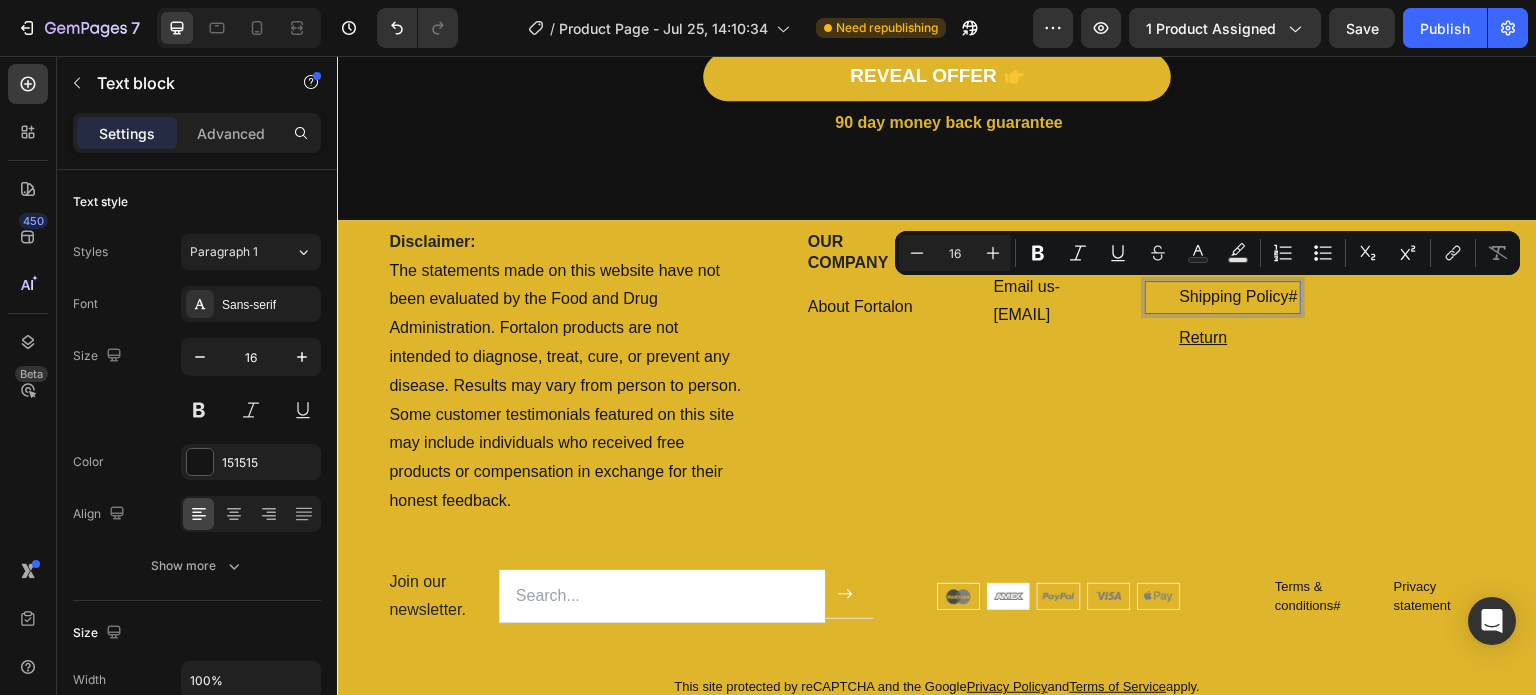 click on "Shipping Policy#" at bounding box center [1239, 297] 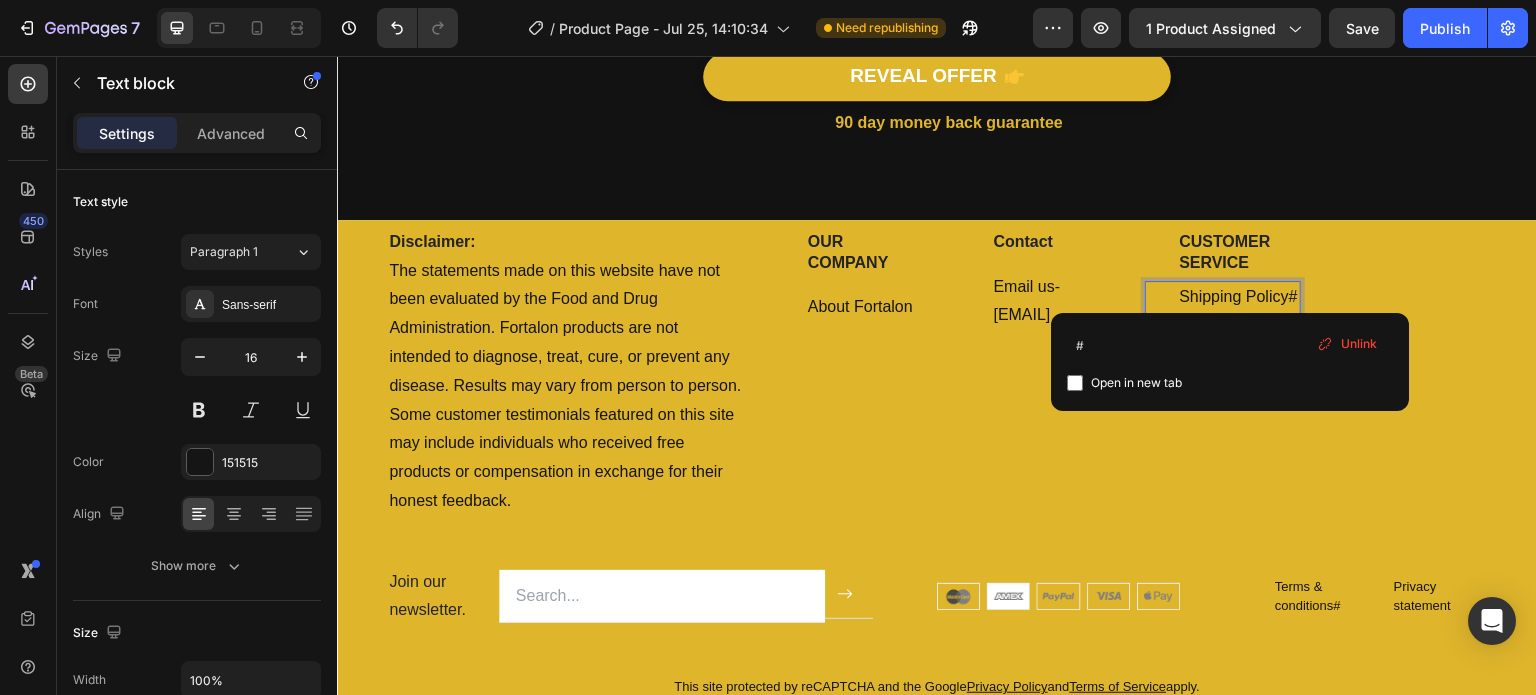 drag, startPoint x: 1282, startPoint y: 287, endPoint x: 1269, endPoint y: 298, distance: 17.029387 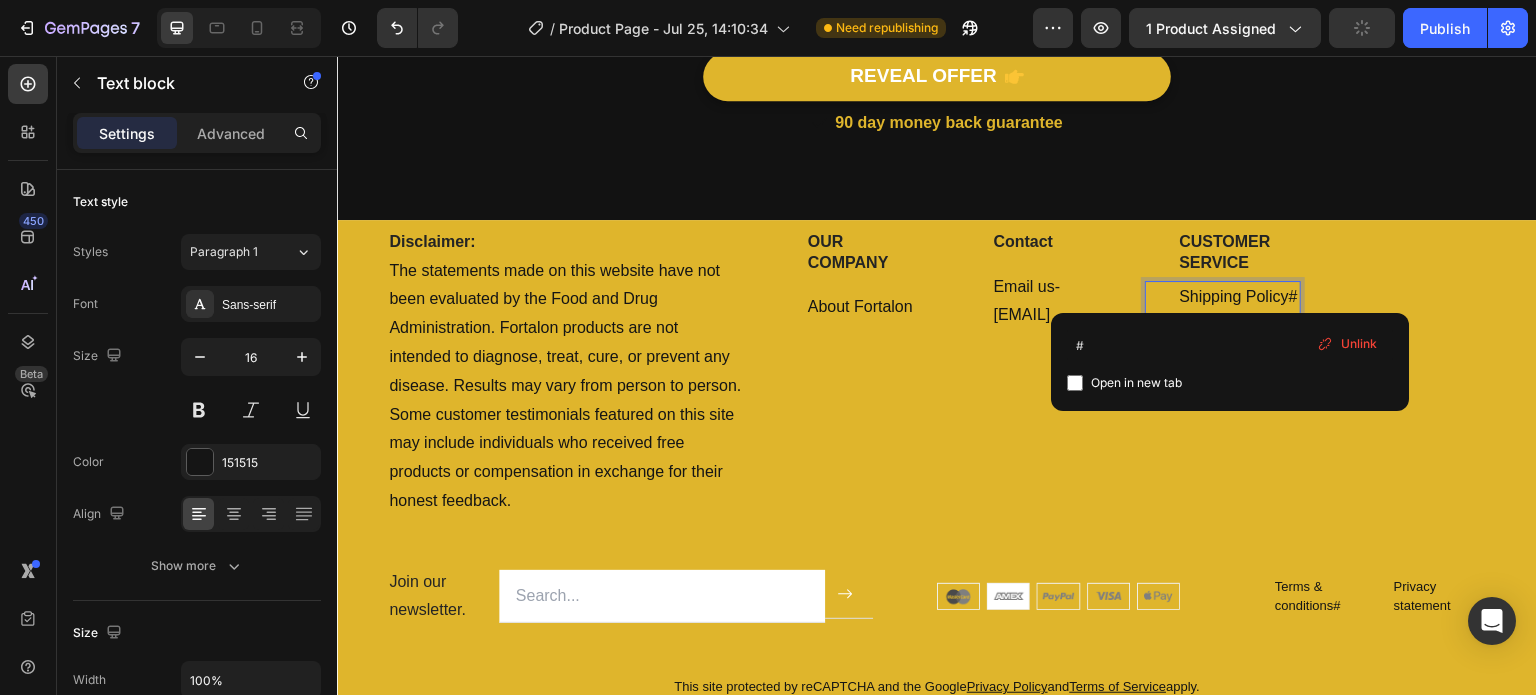 click on "Shipping Policy#" at bounding box center [1239, 297] 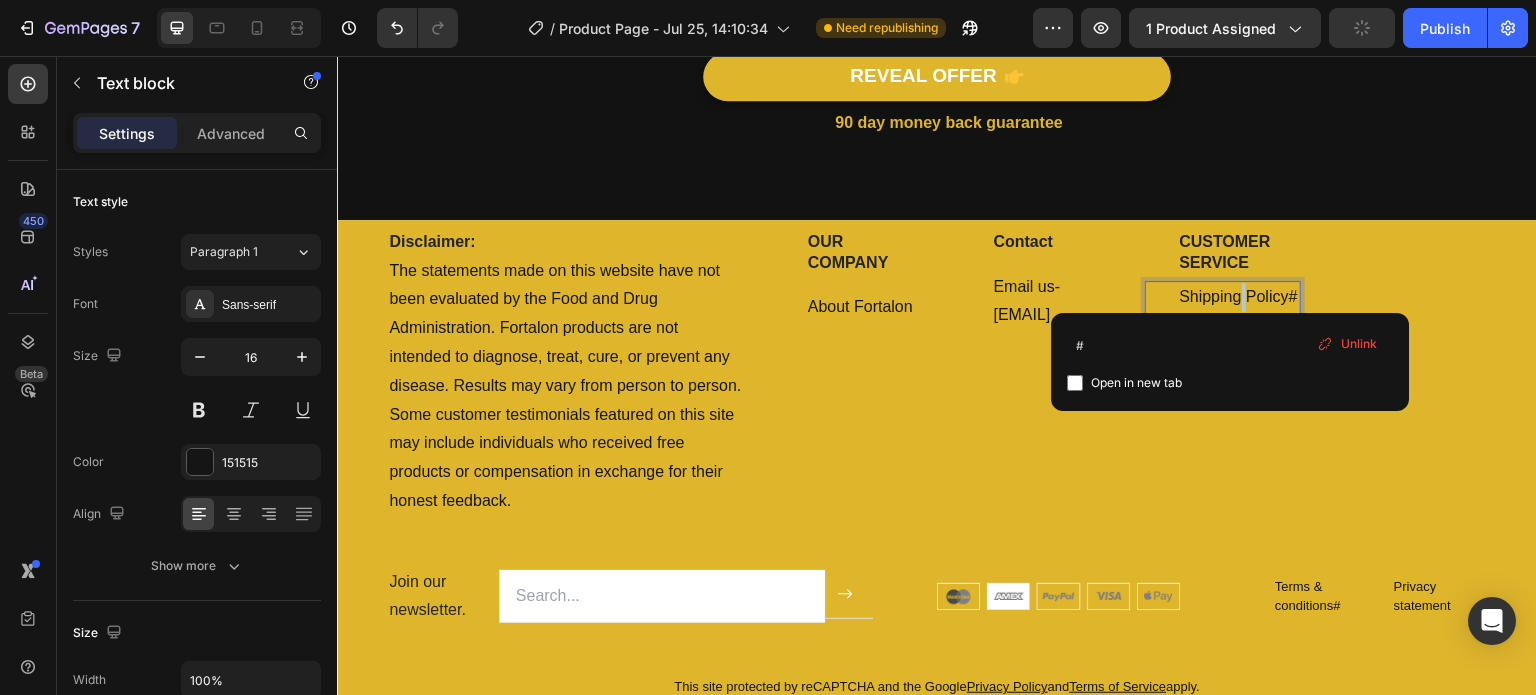 click on "Shipping Policy#" at bounding box center (1239, 297) 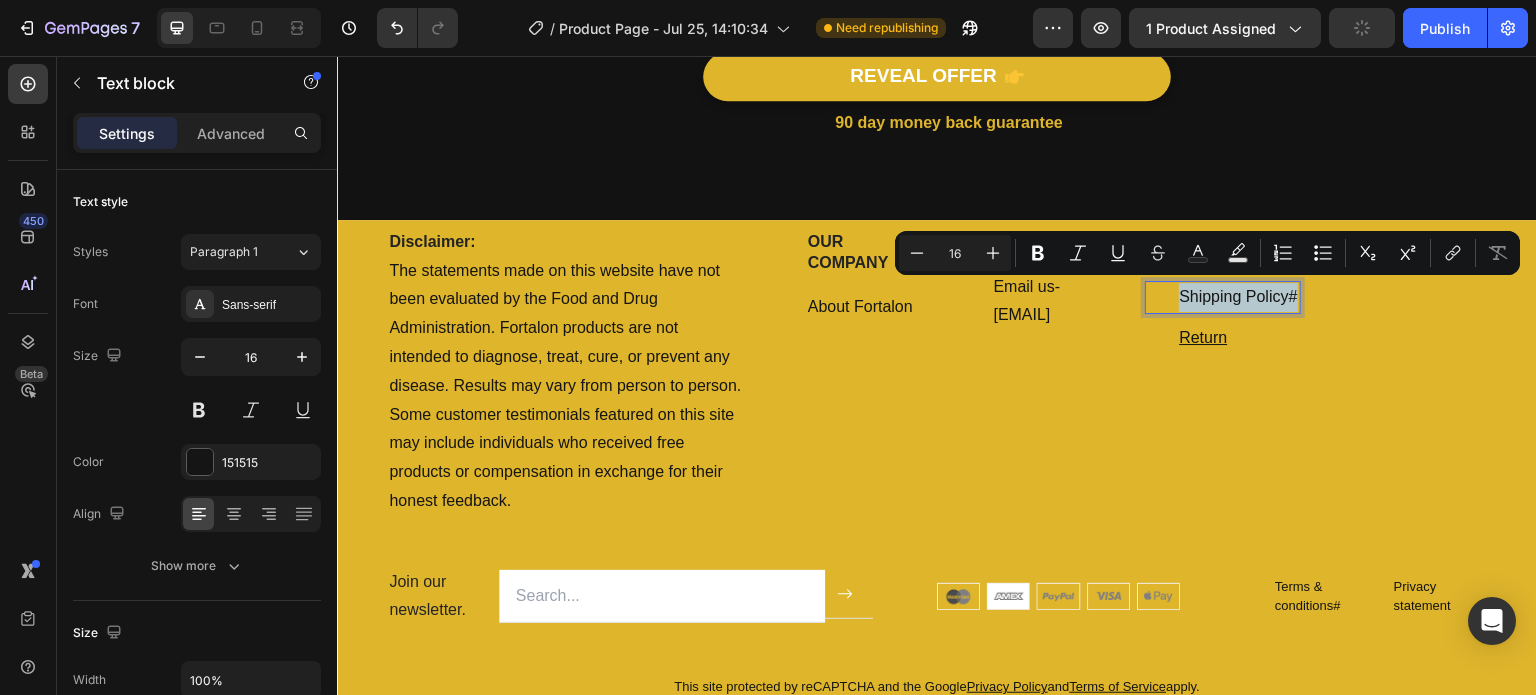 click on "Shipping Policy#" at bounding box center (1239, 297) 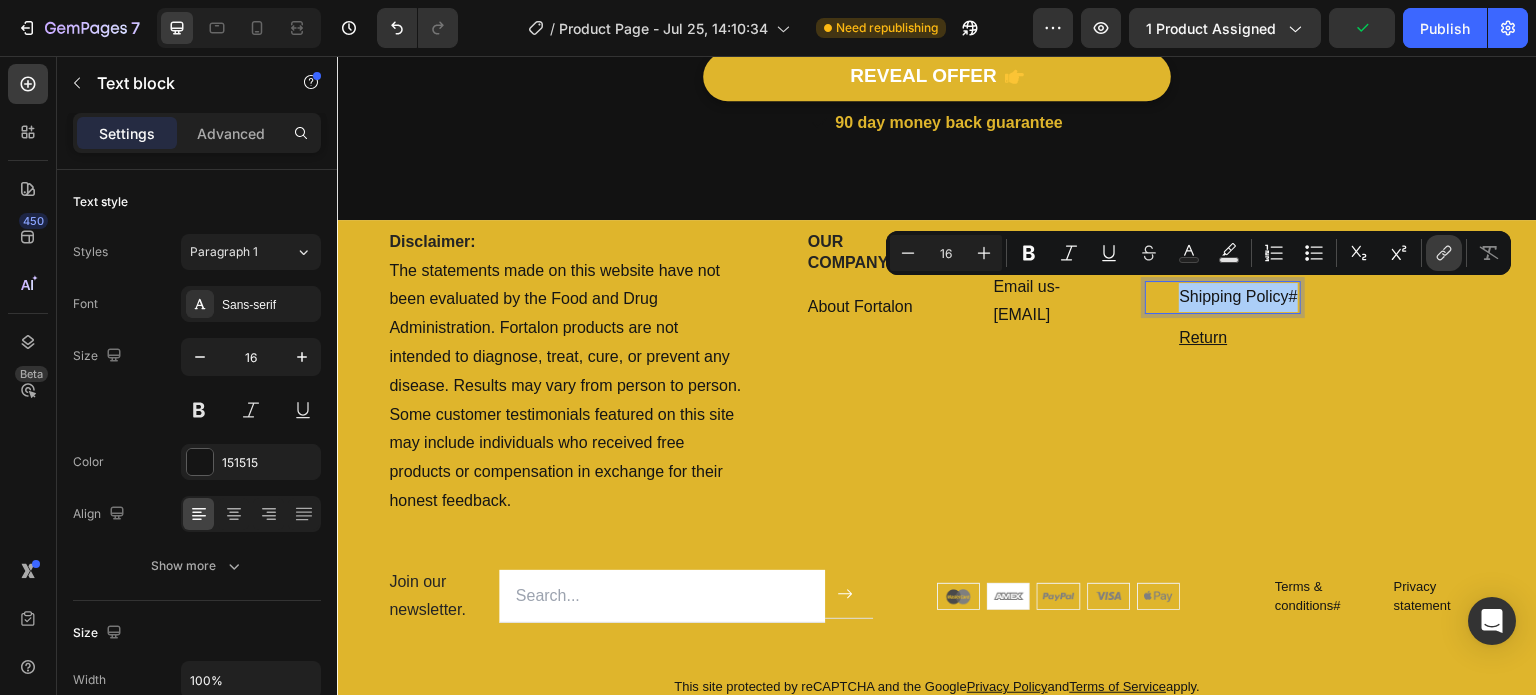 click 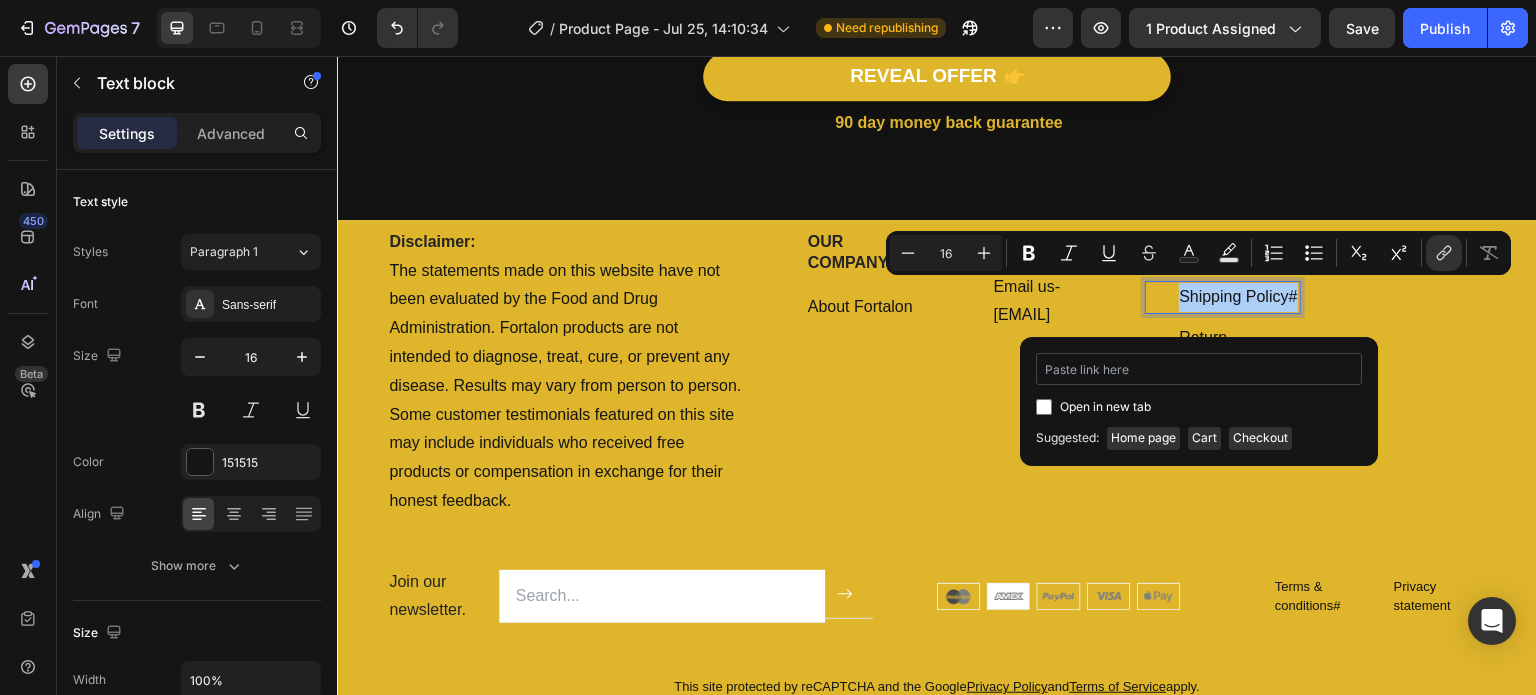 type on "https://www.fortalon.com › pages › shipping-policy" 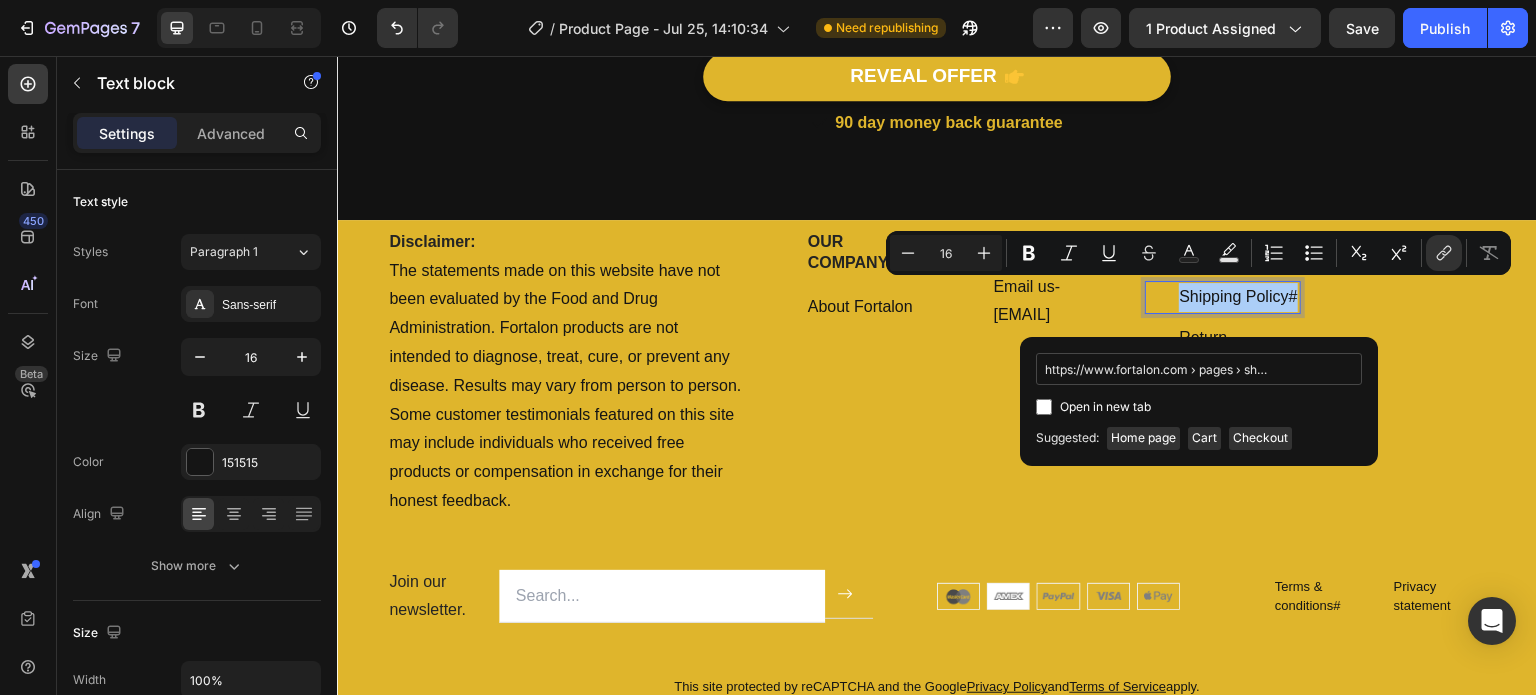 scroll, scrollTop: 0, scrollLeft: 64, axis: horizontal 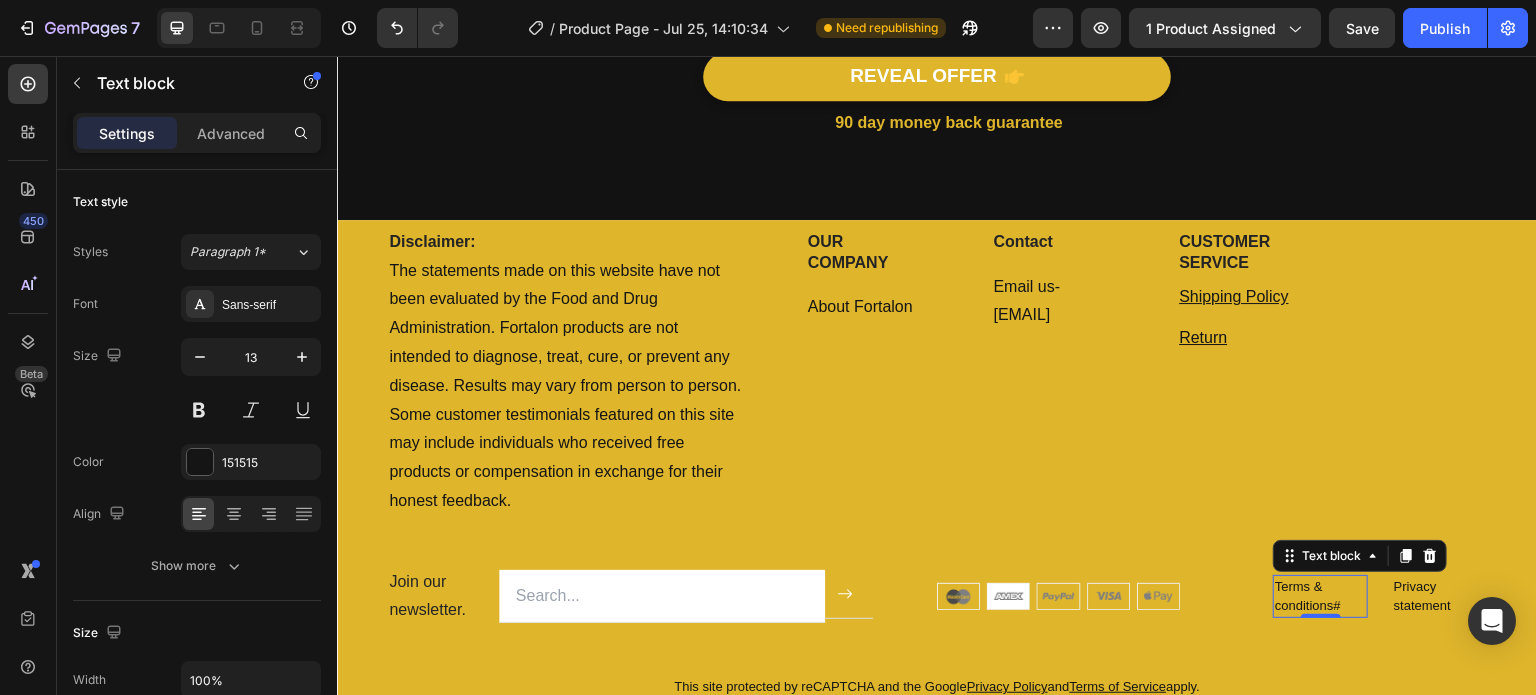 click on "Terms & conditions#" at bounding box center (1308, 596) 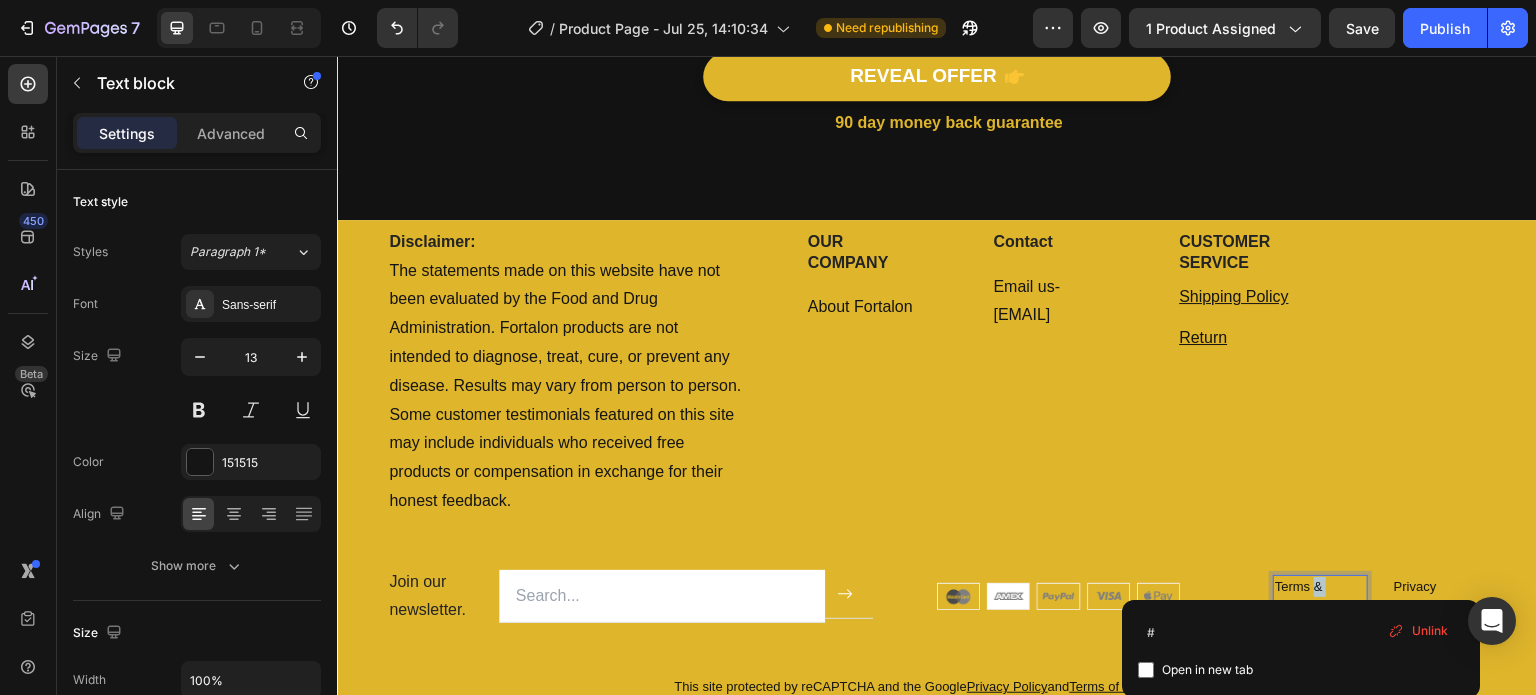 click on "Terms & conditions#" at bounding box center [1308, 596] 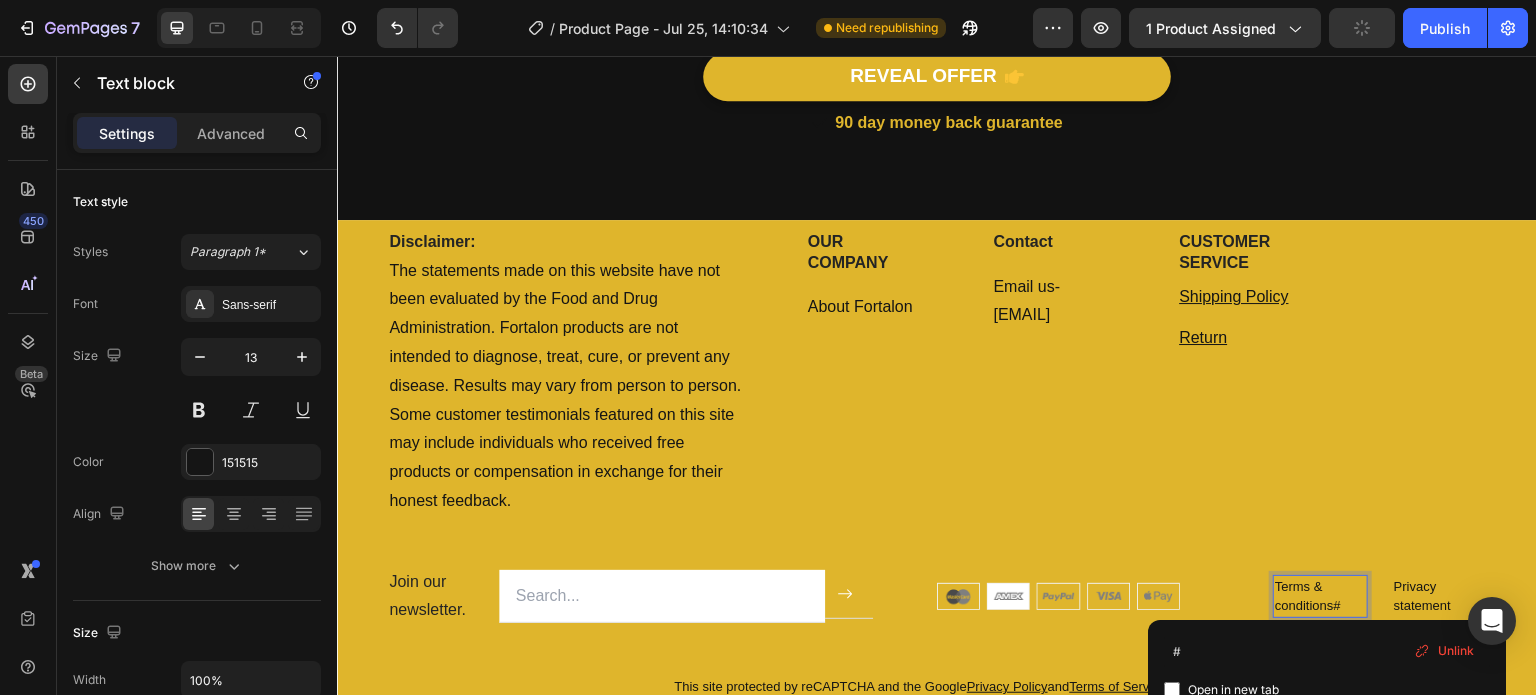 click on "Terms & conditions#" at bounding box center [1320, 596] 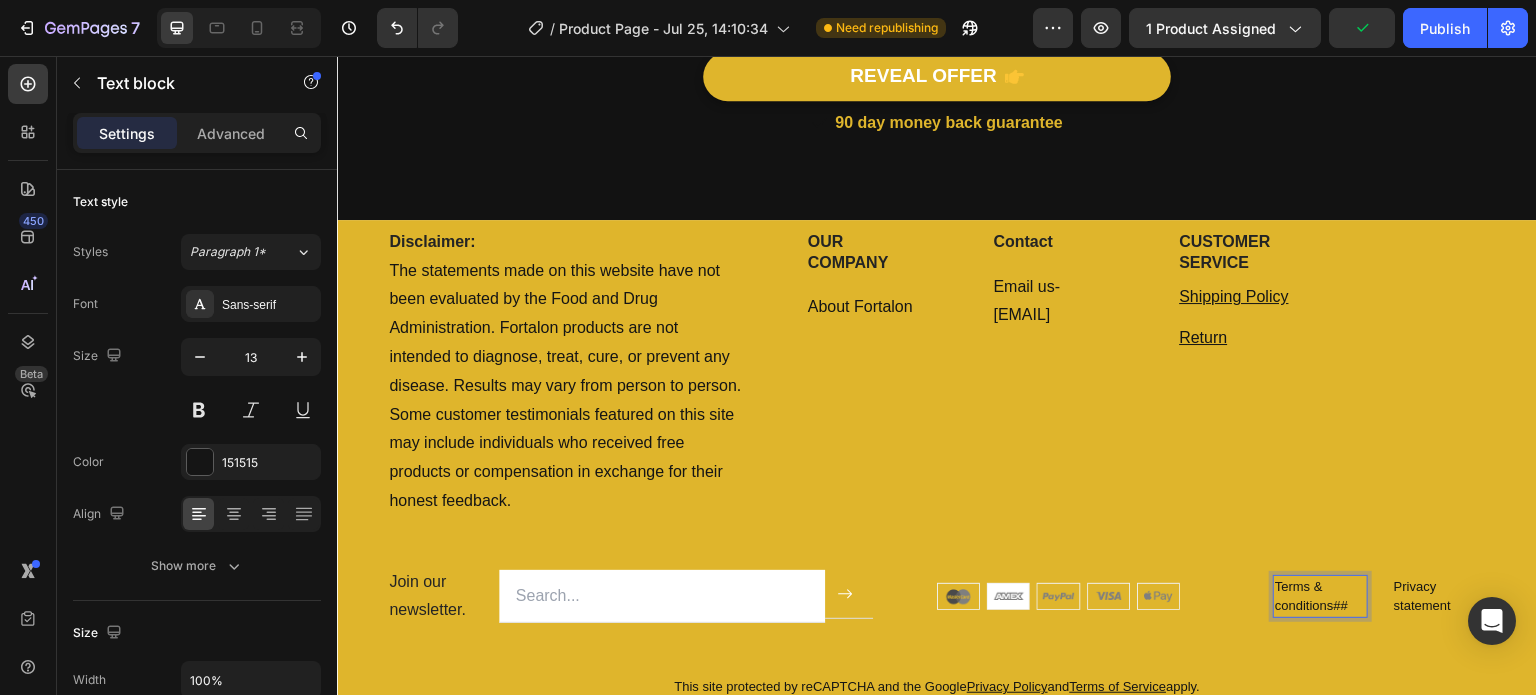 click on "Terms & conditions## ⁠⁠⁠⁠⁠⁠⁠" at bounding box center [1320, 596] 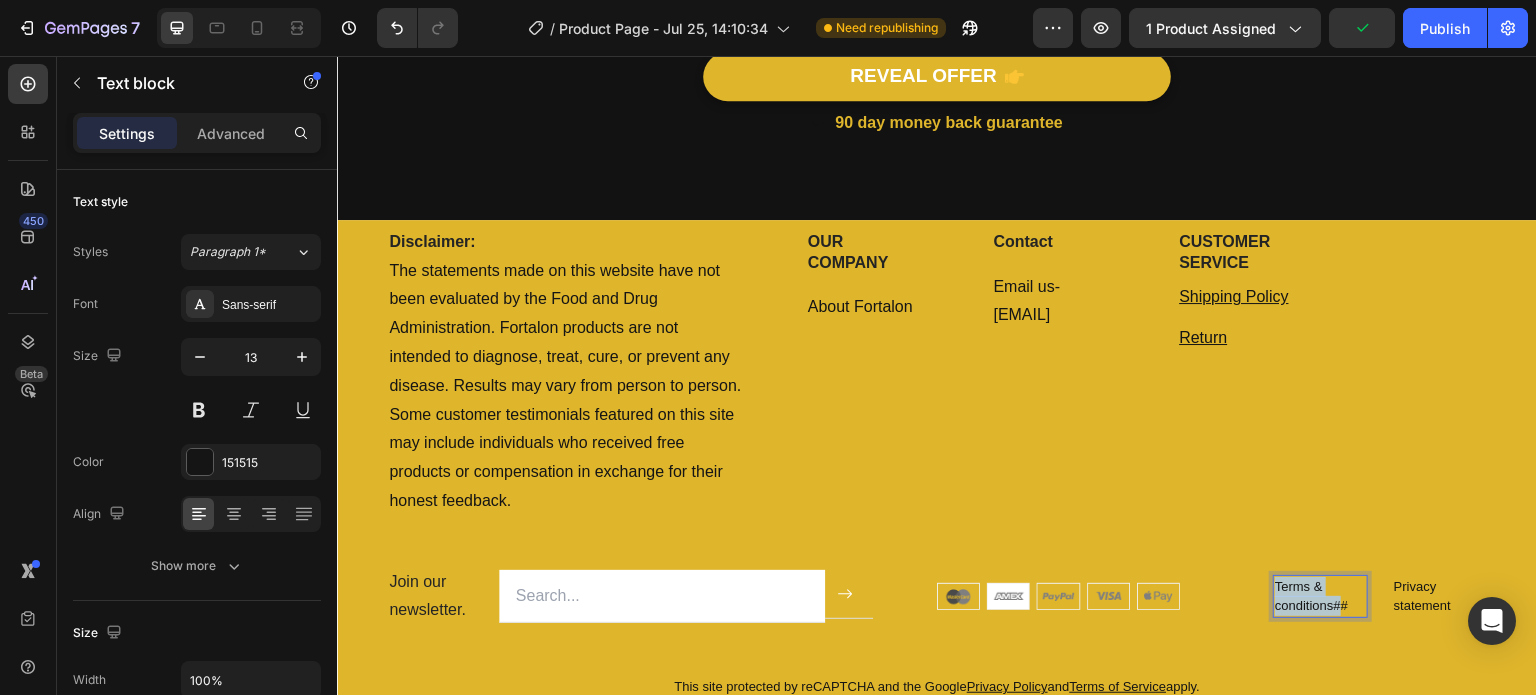 click on "Terms & conditions##" at bounding box center [1320, 596] 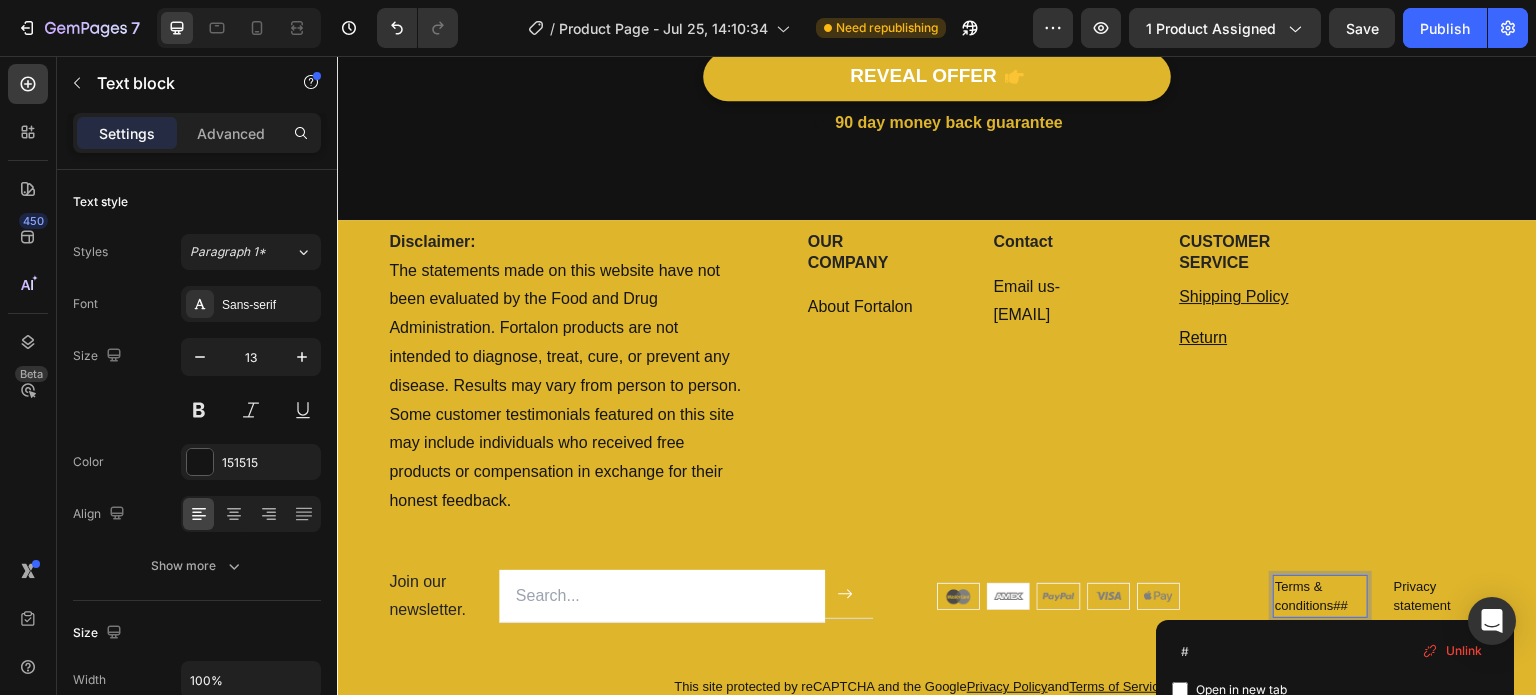 click on "Terms & conditions##" at bounding box center (1320, 596) 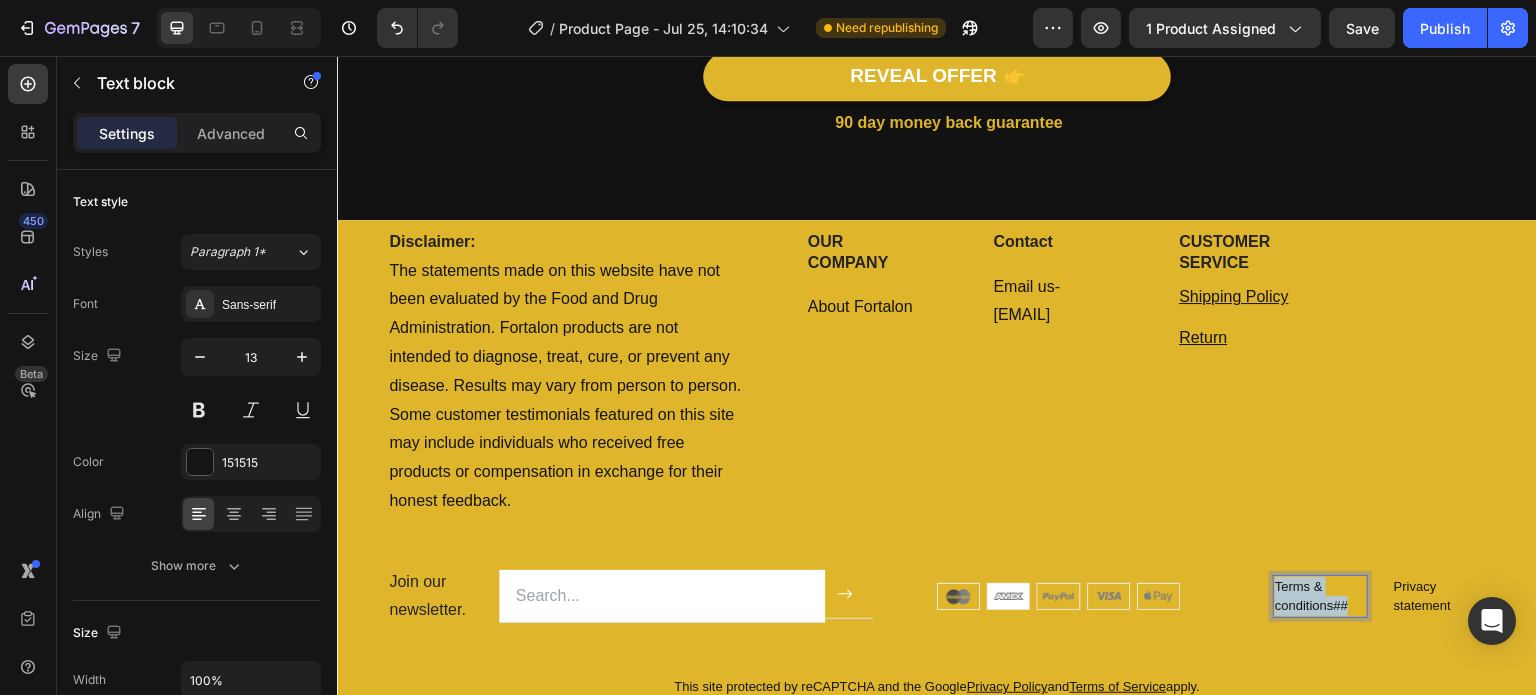 drag, startPoint x: 1333, startPoint y: 597, endPoint x: 1264, endPoint y: 577, distance: 71.8401 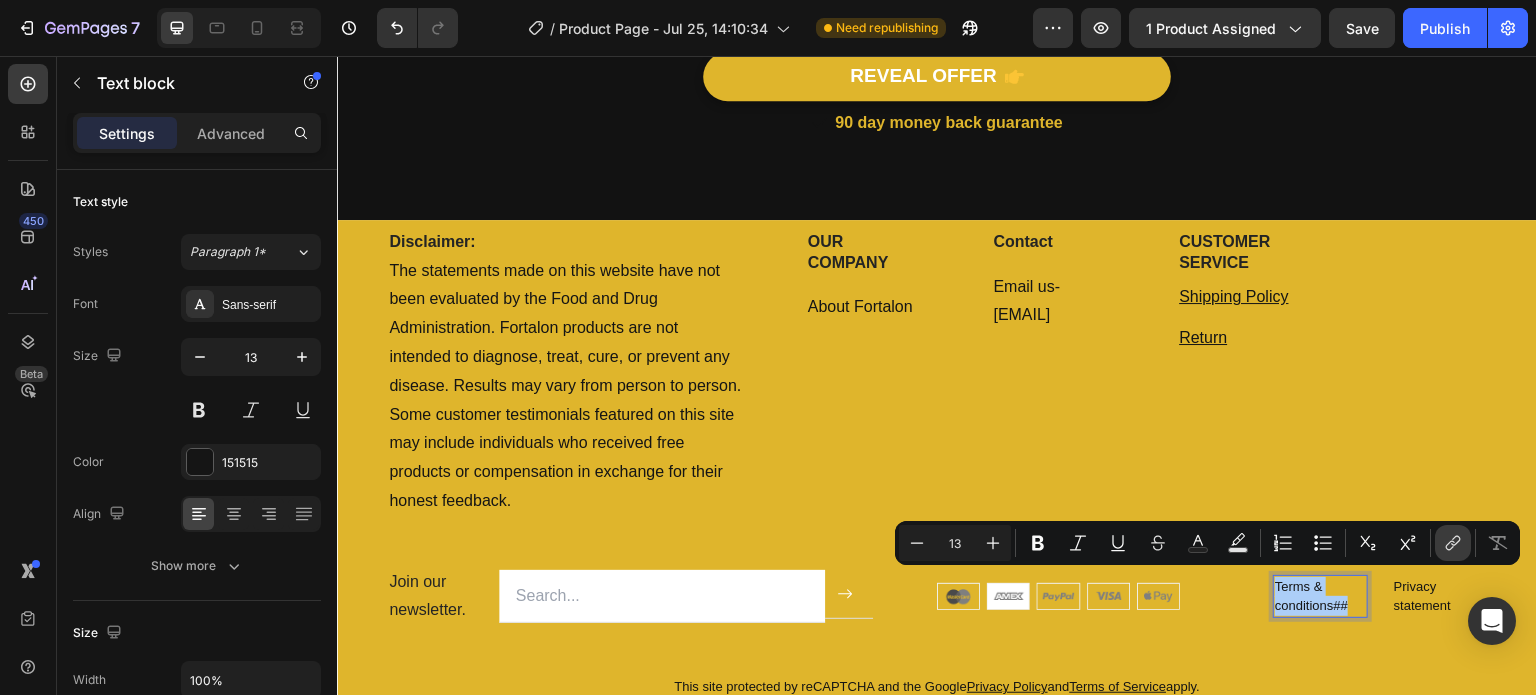 click 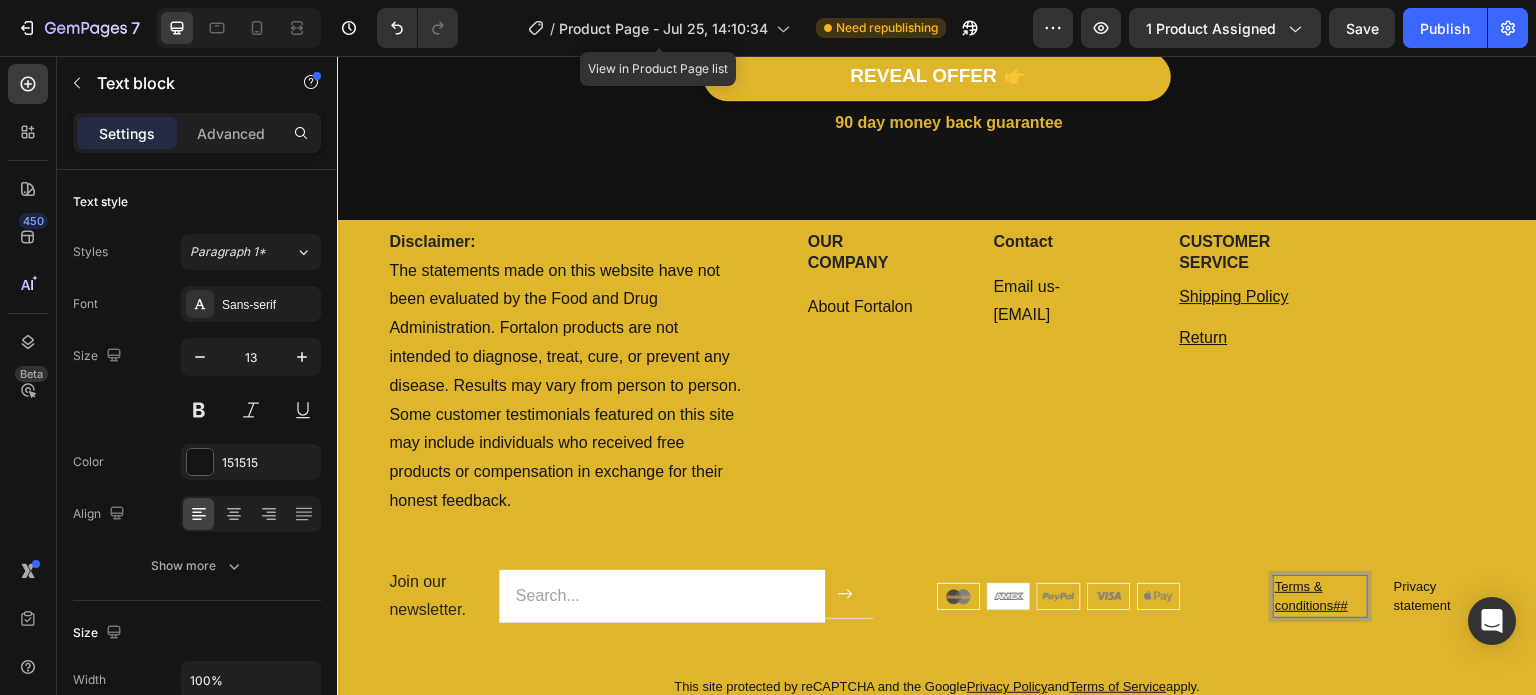 type on "13" 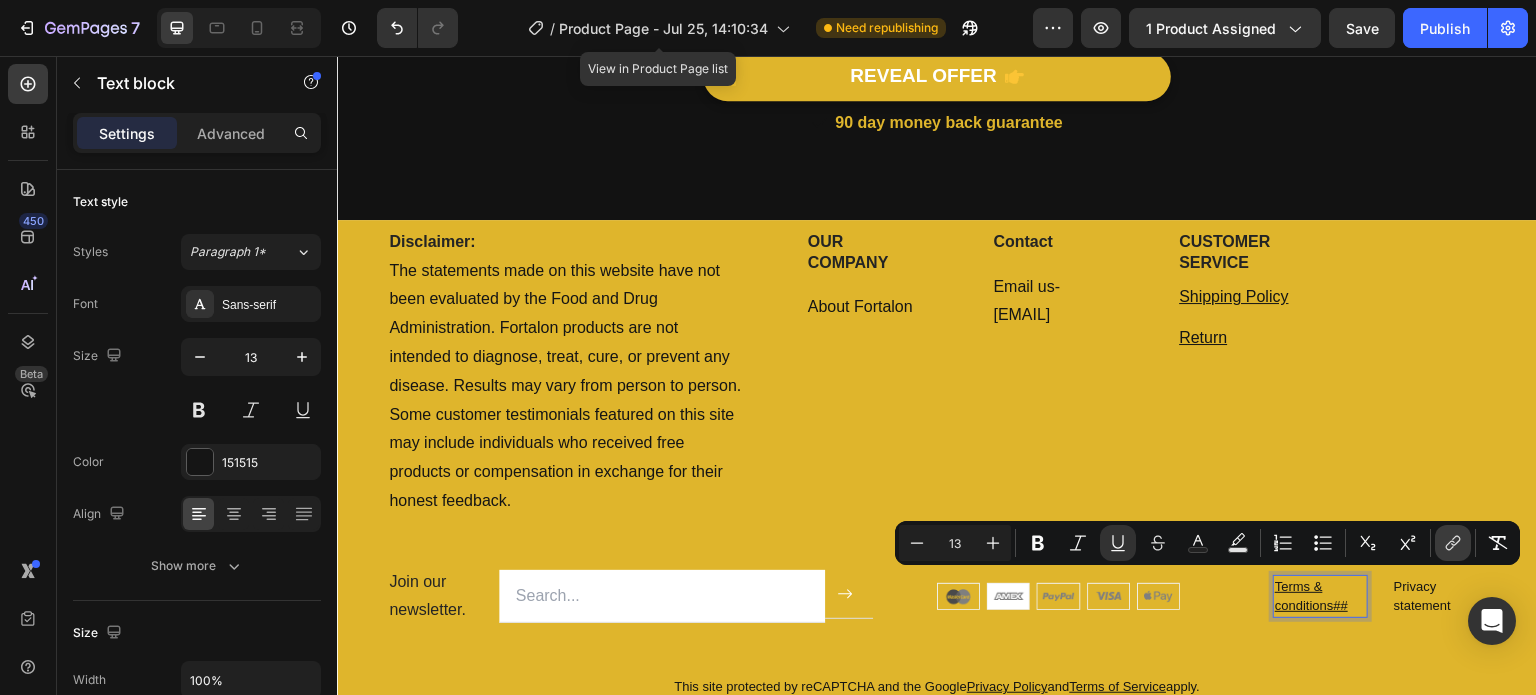 click 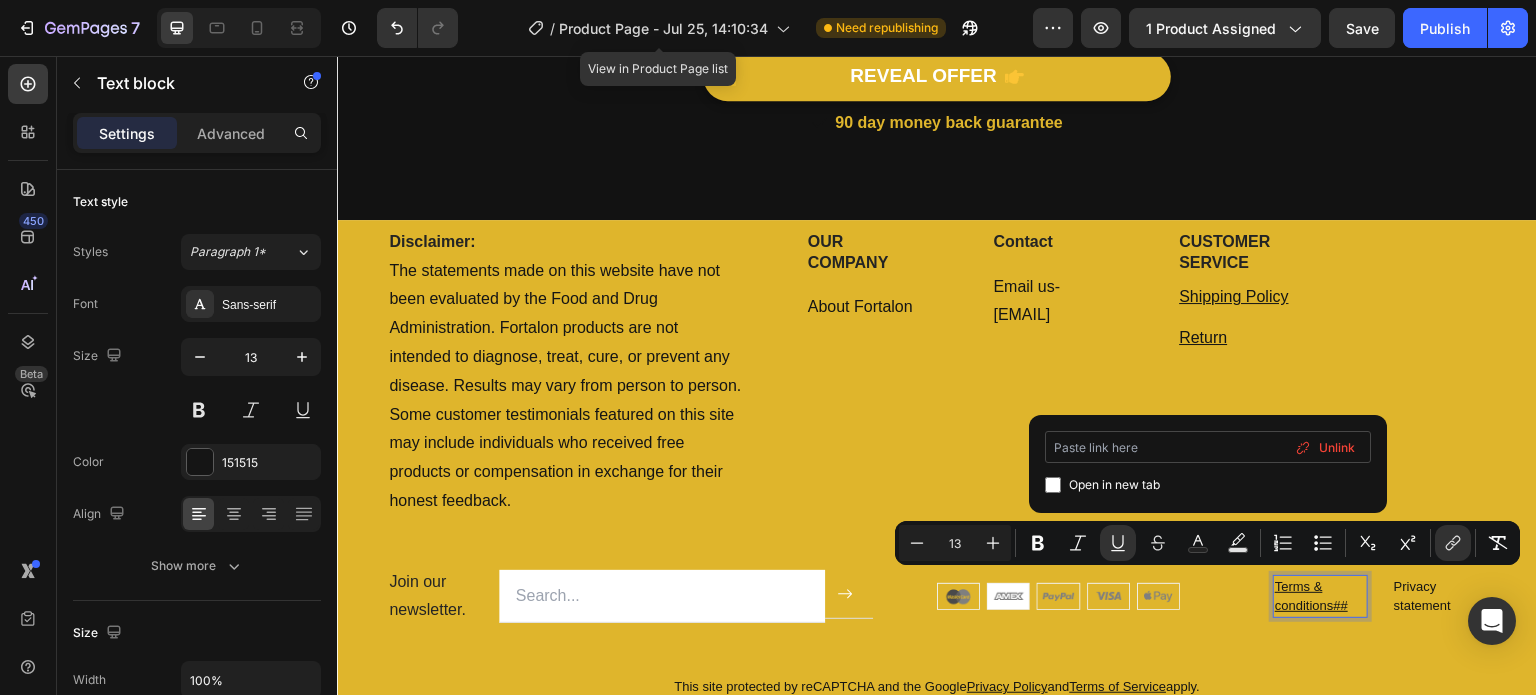 type on "https://www.fortalon.com › pages › terms-conditions" 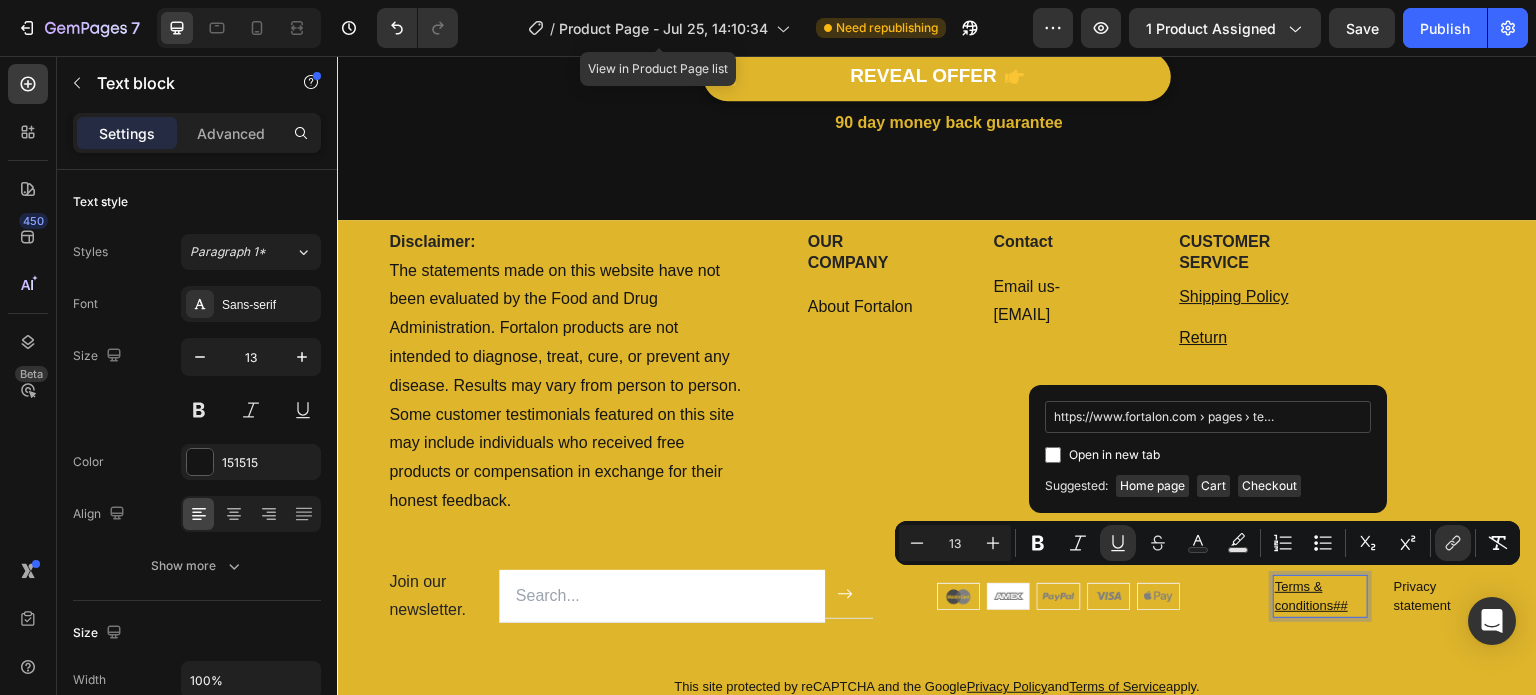 scroll, scrollTop: 0, scrollLeft: 74, axis: horizontal 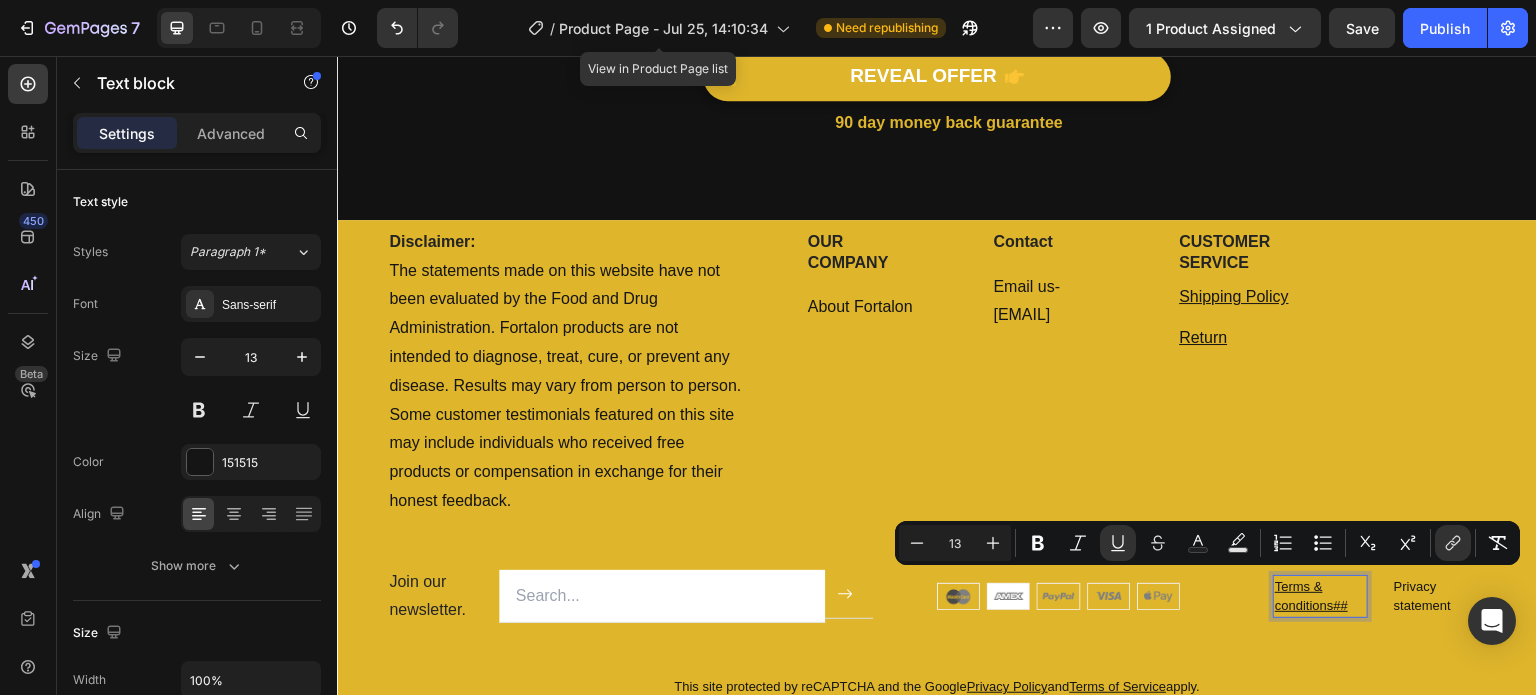 click on "Terms & conditions##" at bounding box center (1320, 596) 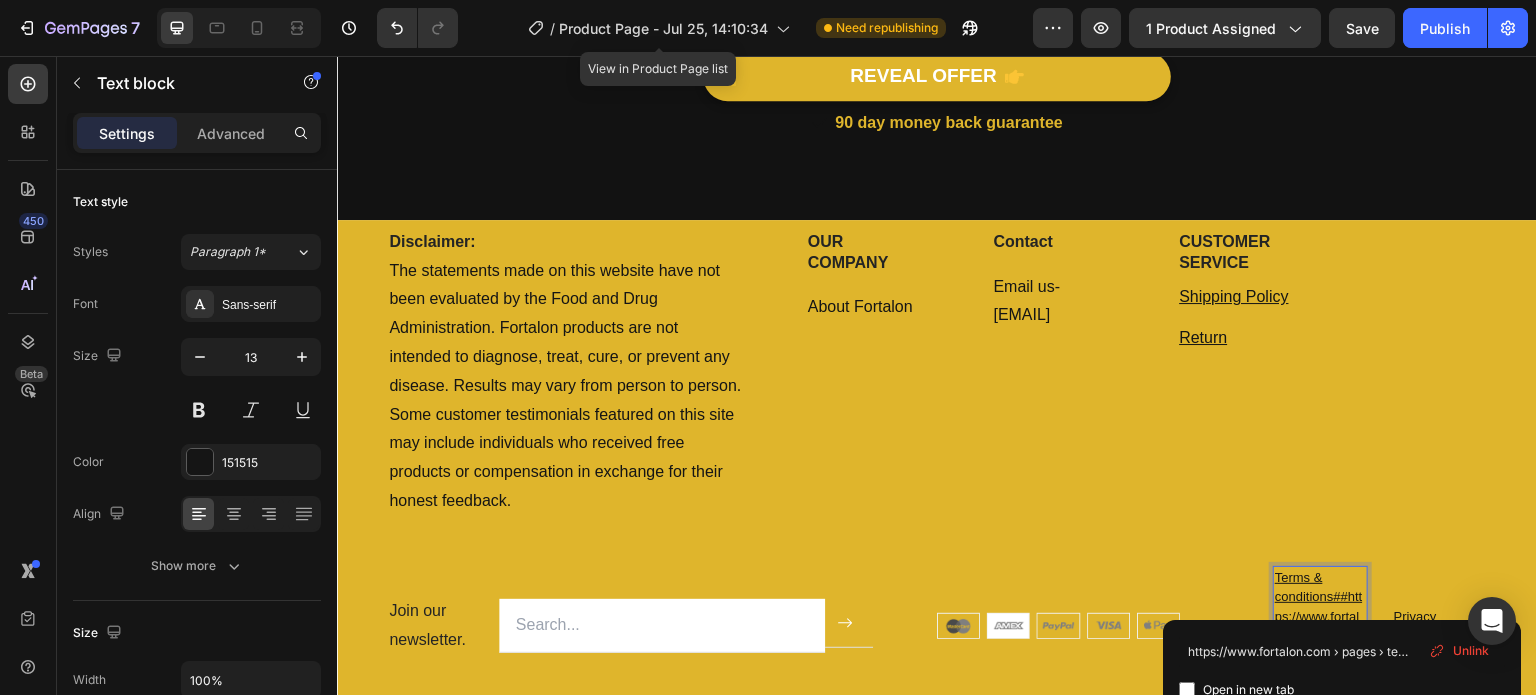 scroll, scrollTop: 4684, scrollLeft: 0, axis: vertical 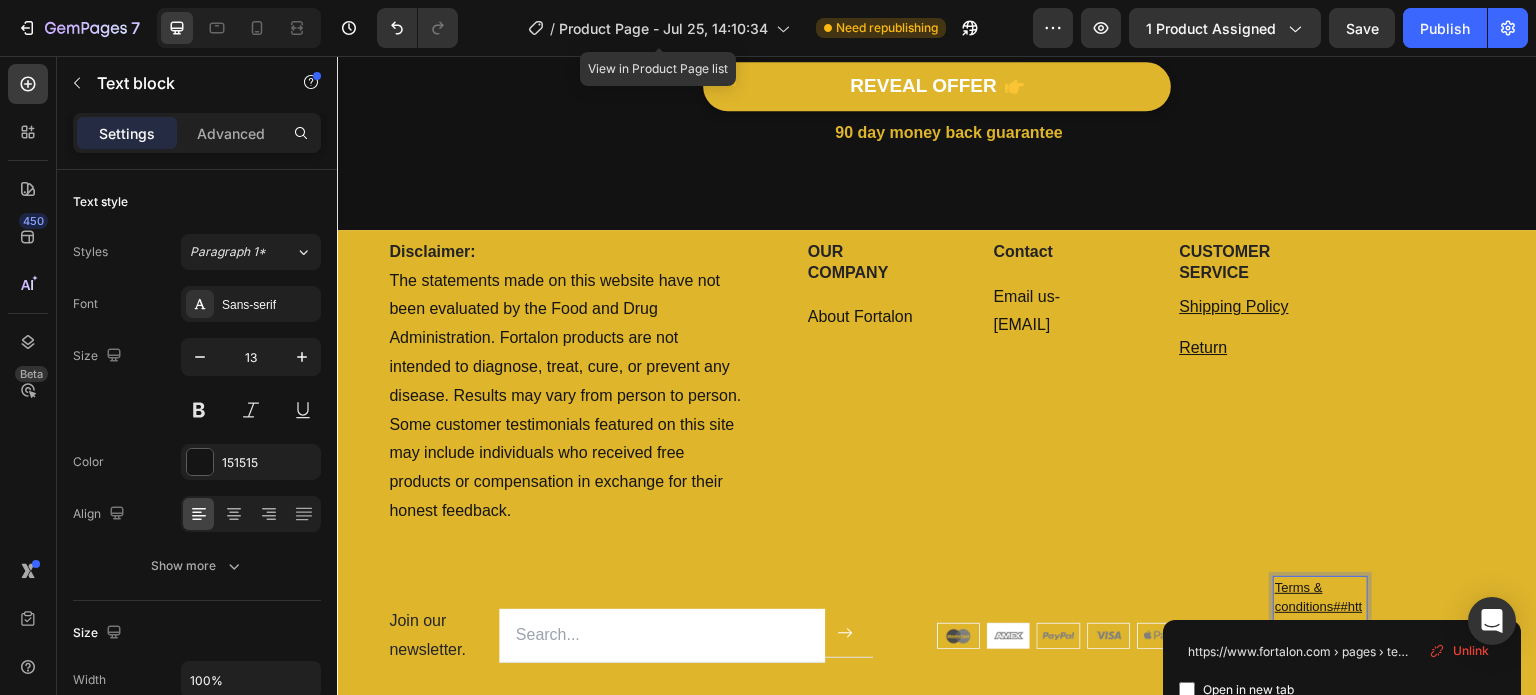 click on "Terms & conditions##https://www.fortalon.com › pages › terms-conditions" at bounding box center (1320, 636) 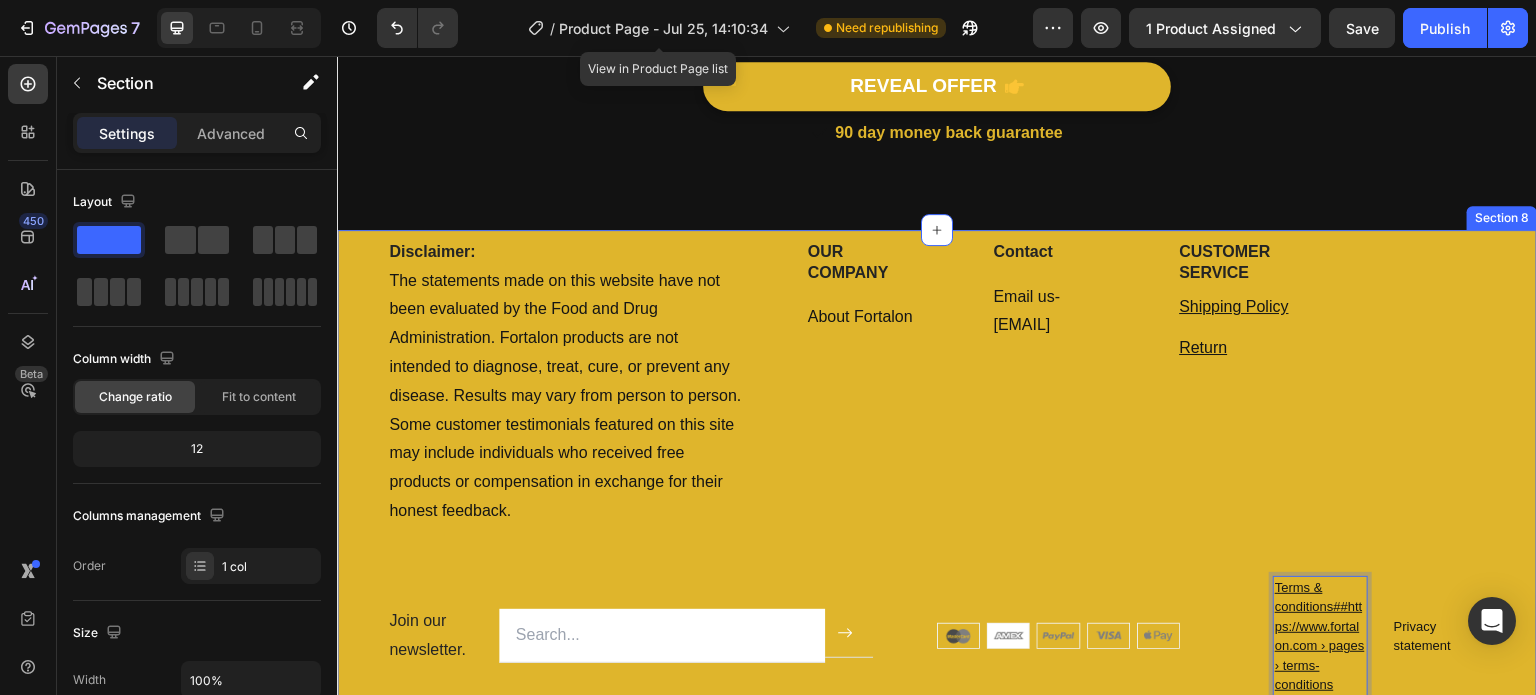 click on "Disclaimer: Heading The statements made on this website have not been evaluated by the Food and Drug Administration. Fortalon products are not intended to diagnose, treat, cure, or prevent any disease. Results may vary from person to person. Some customer testimonials featured on this site may include individuals who received free products or compensation in exchange for their honest feedback. Text block OUR COMPANY Heading About Fortalon Text block Text block Contact Heading Email us-[EMAIL] Text block CUSTOMER SERVICE Heading Shipping Policy Text block Return Text block Text block Row Join our newsletter. Text block Email Field Submit Button Row Newsletter Row Image Terms & conditions##https://www.fortalon.com › pages › terms-conditions Text block 0 Privacy statement Text block Row Row This site protected by reCAPTCHA and the Google Privacy Policy and Terms of Service apply. Text block Copyright © 2022 GemPages. Text block" at bounding box center [937, 528] 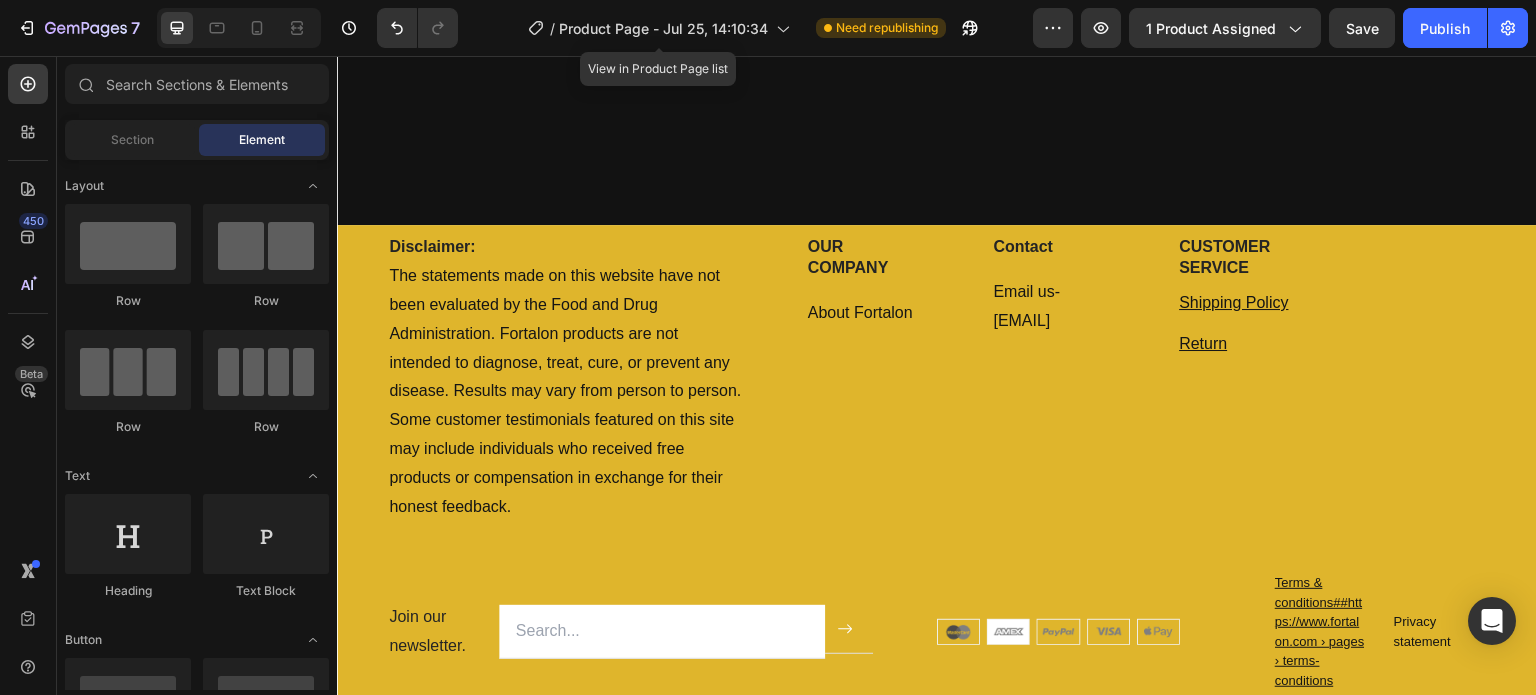 scroll, scrollTop: 4996, scrollLeft: 0, axis: vertical 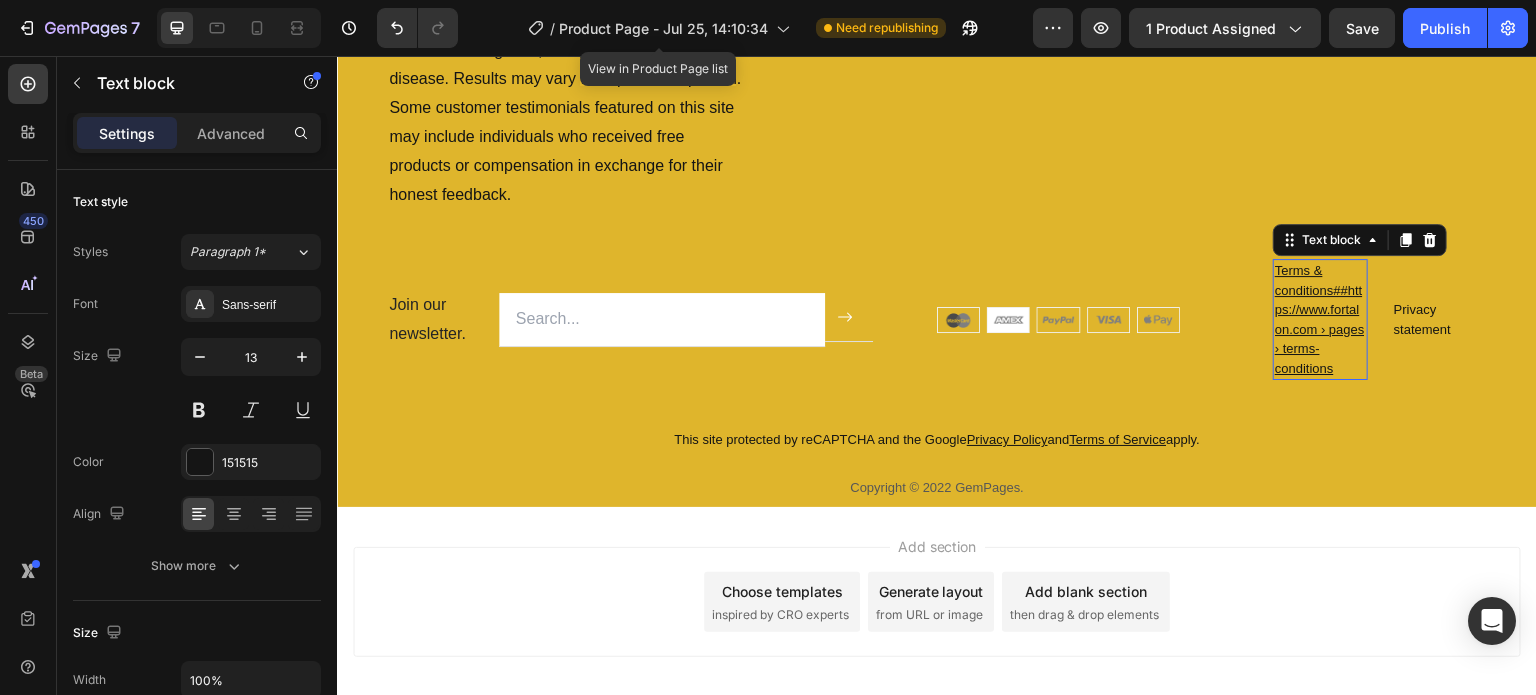 click on "Terms & conditions##https://www.fortalon.com › pages › terms-conditions" at bounding box center (1320, 319) 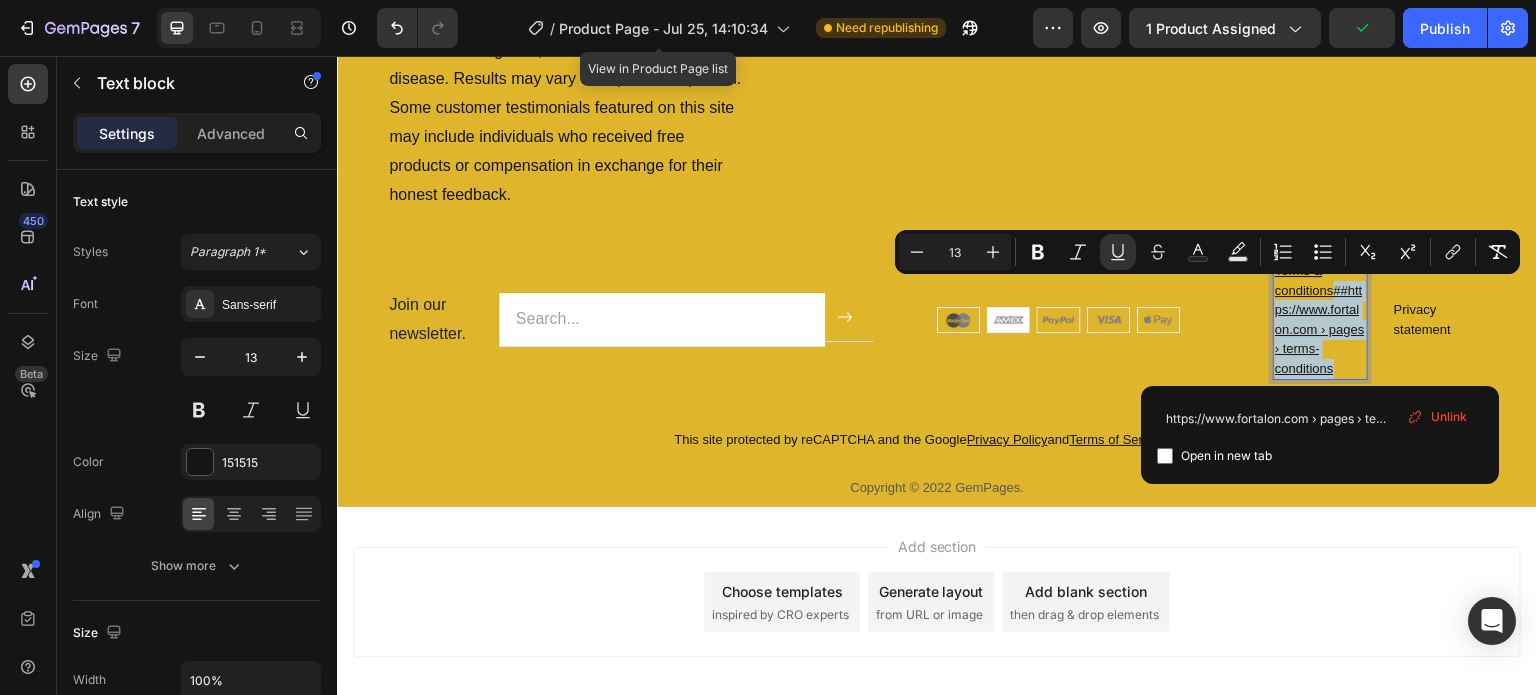 drag, startPoint x: 1332, startPoint y: 361, endPoint x: 1322, endPoint y: 290, distance: 71.70077 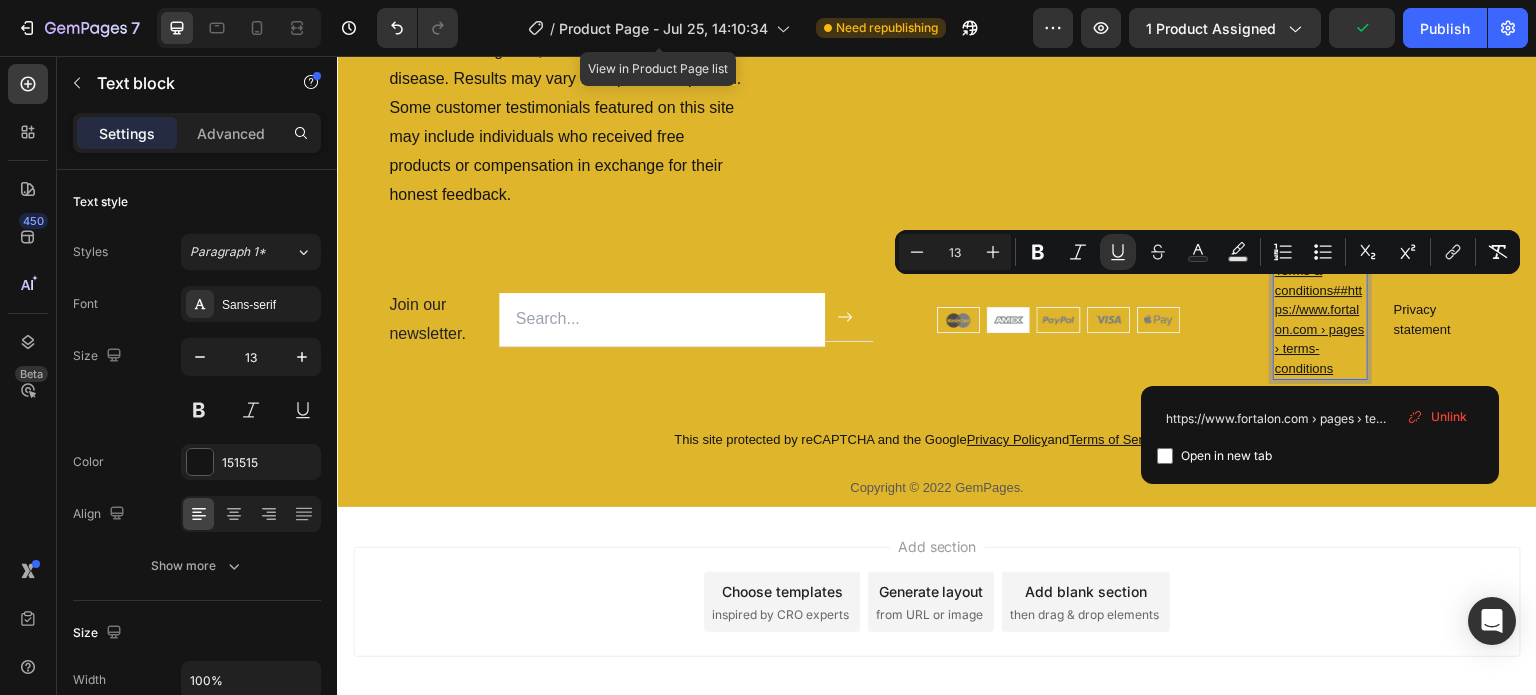 scroll, scrollTop: 5006, scrollLeft: 0, axis: vertical 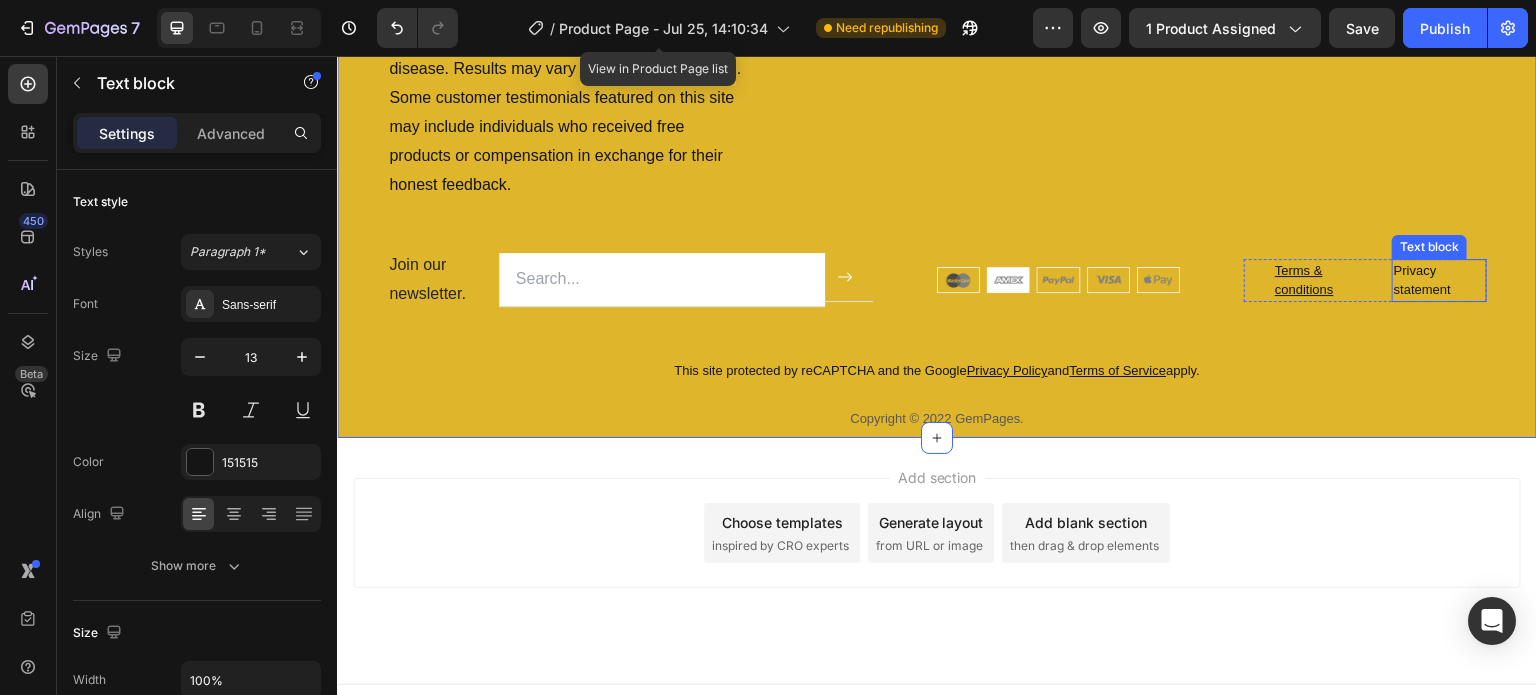 click on "Privacy statement" at bounding box center [1422, 280] 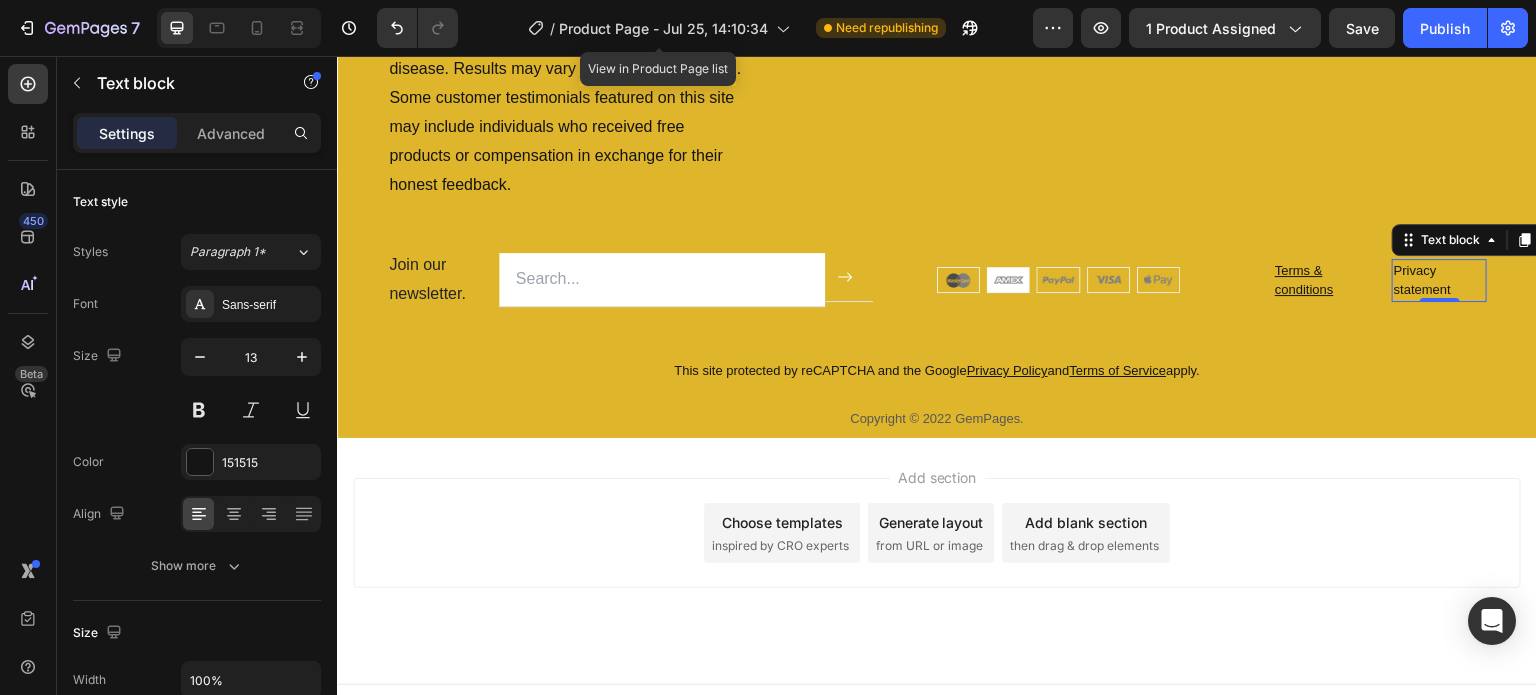 click on "Privacy statement" at bounding box center (1422, 280) 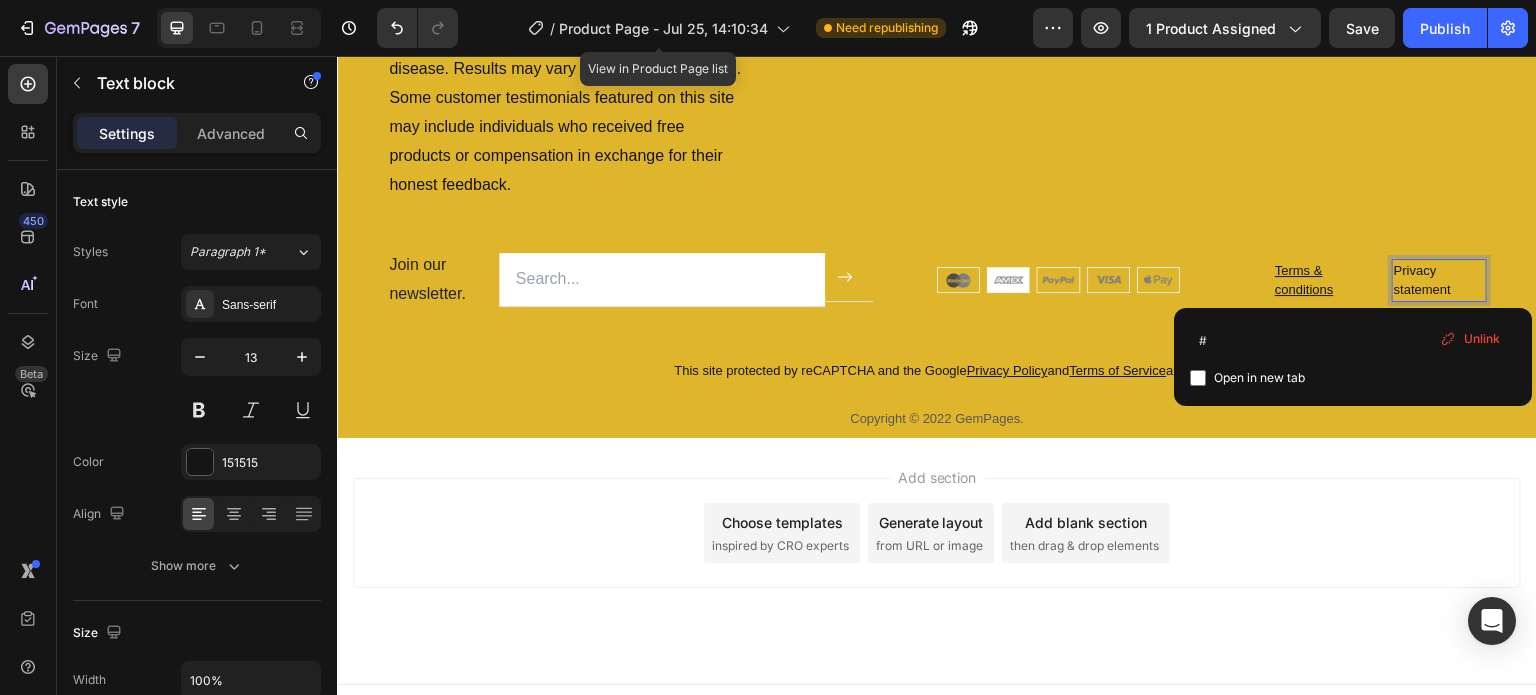 click on "Privacy statement" at bounding box center (1439, 280) 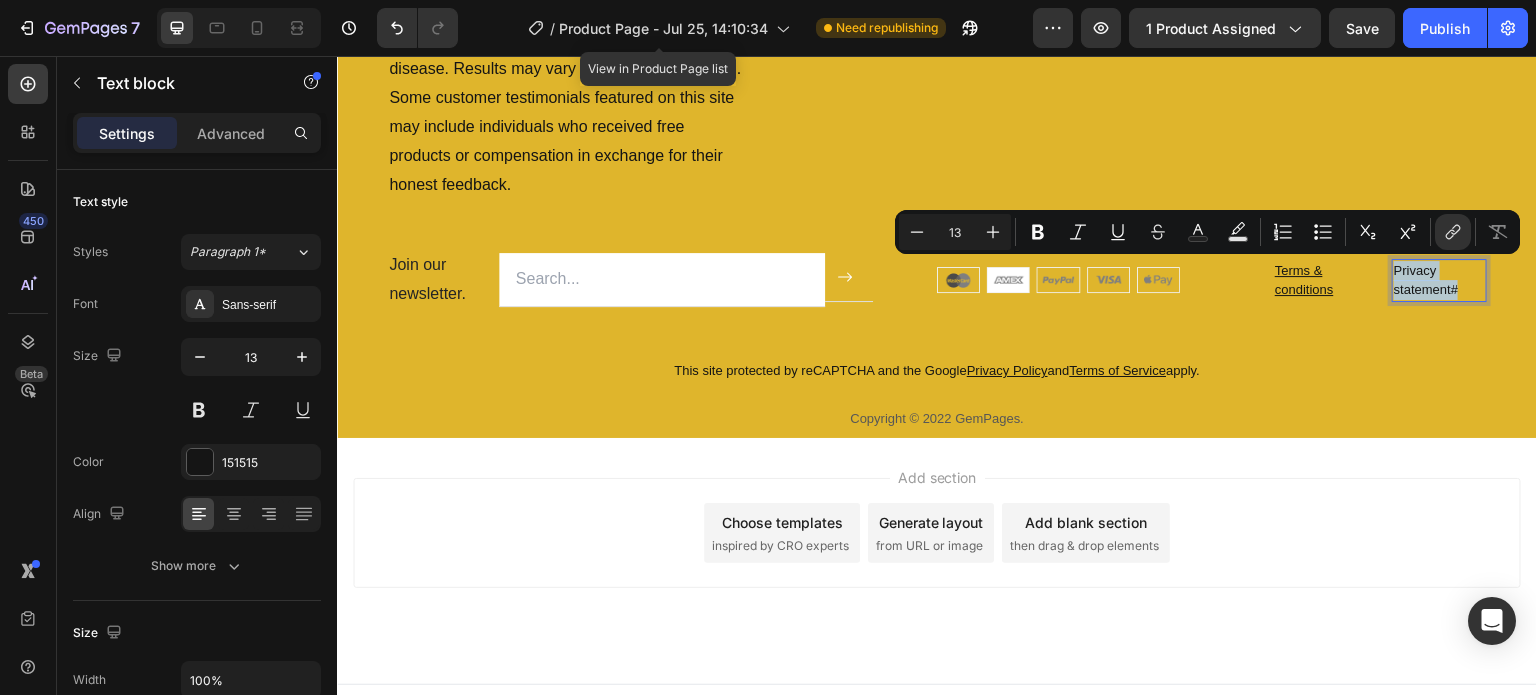 drag, startPoint x: 1448, startPoint y: 287, endPoint x: 1376, endPoint y: 271, distance: 73.756355 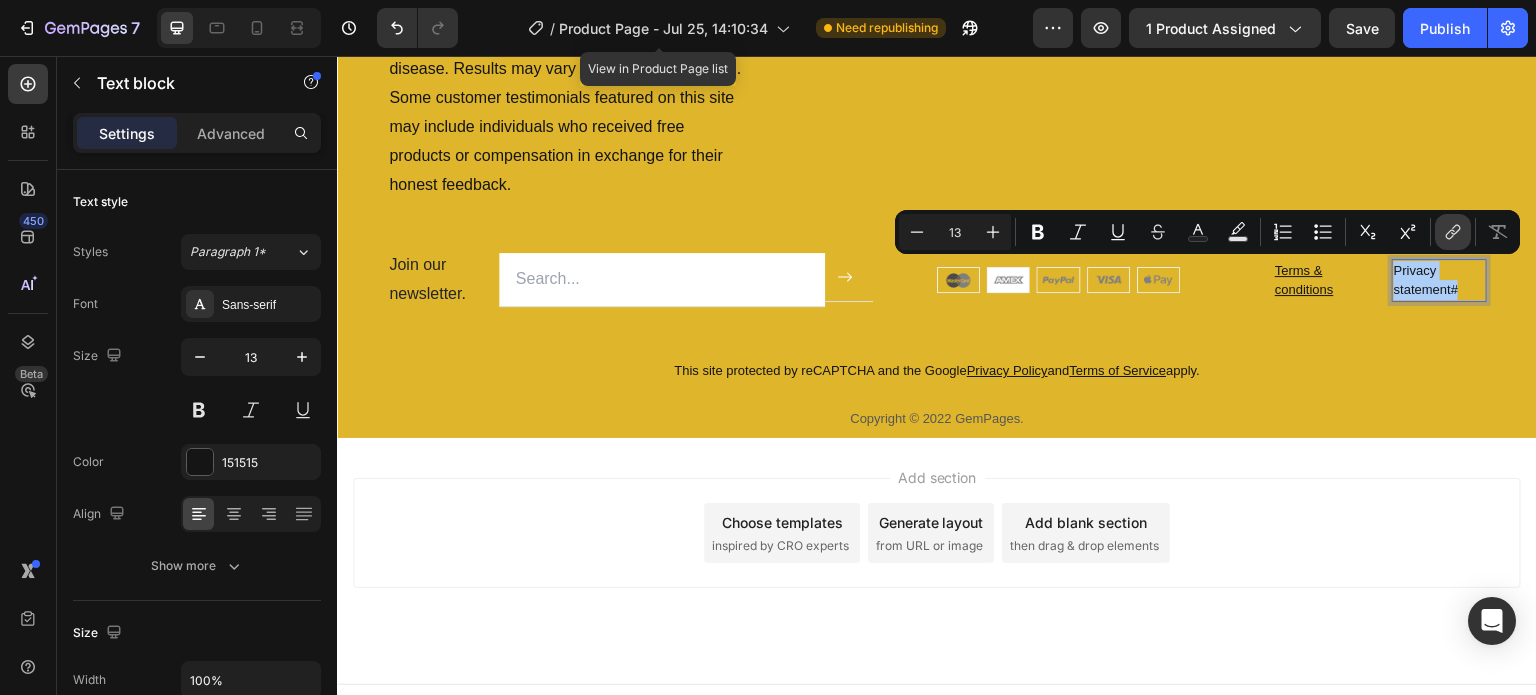 click 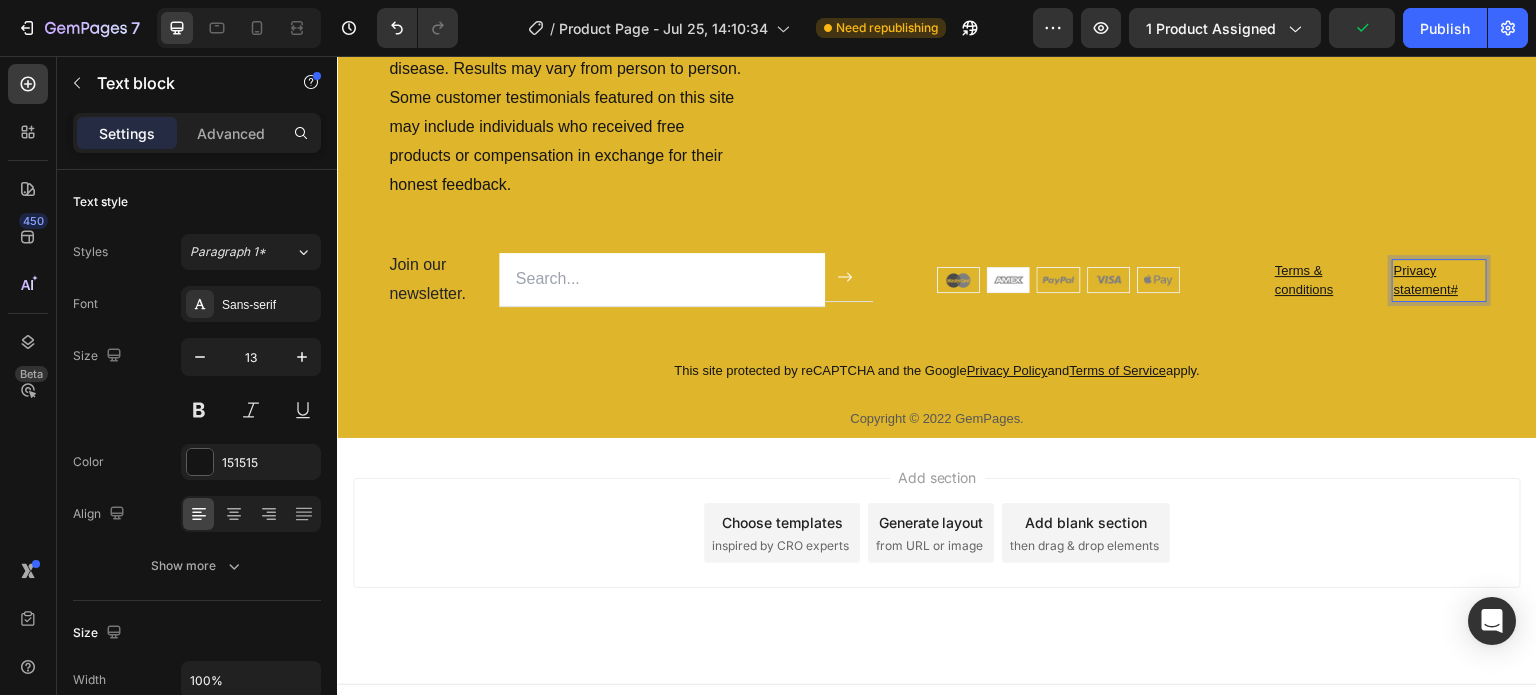 type on "13" 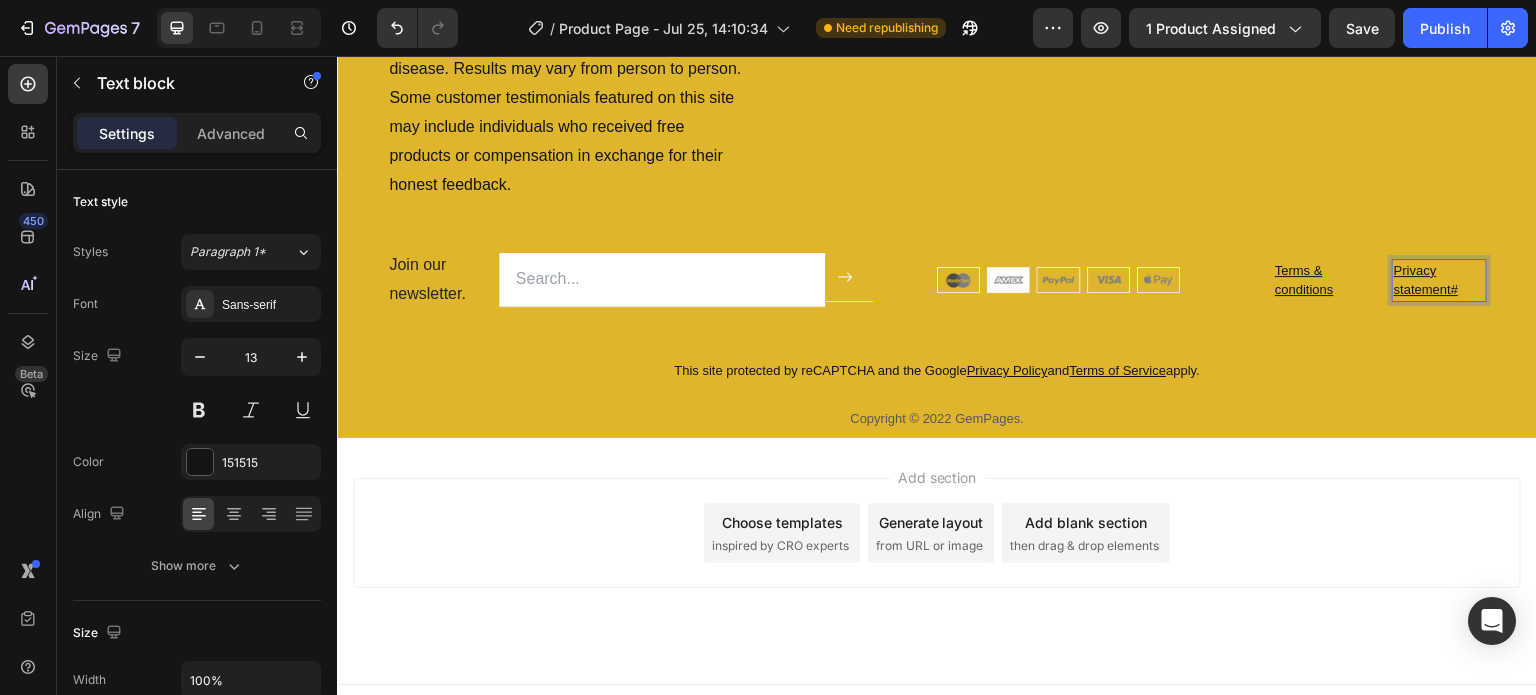 click on "Privacy statement#" at bounding box center (1439, 280) 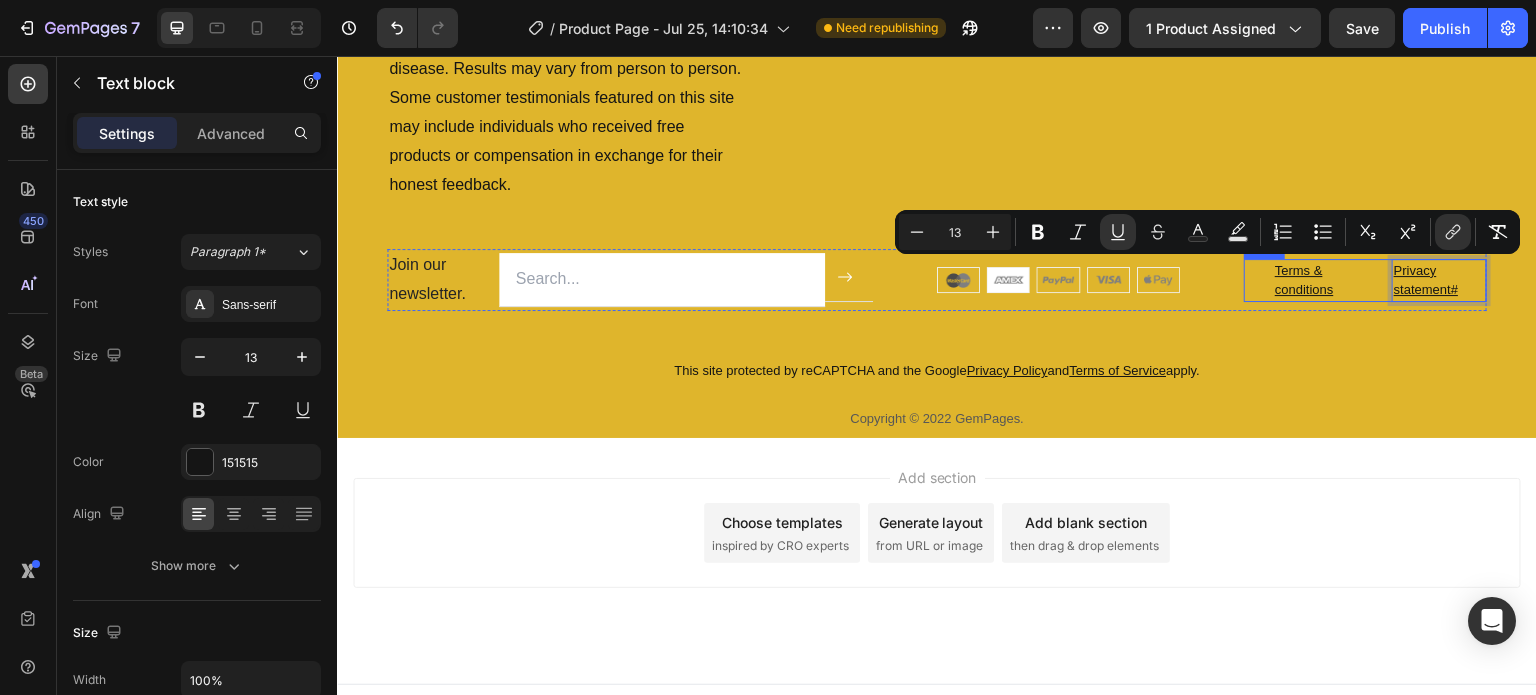 drag, startPoint x: 1445, startPoint y: 283, endPoint x: 1369, endPoint y: 266, distance: 77.87811 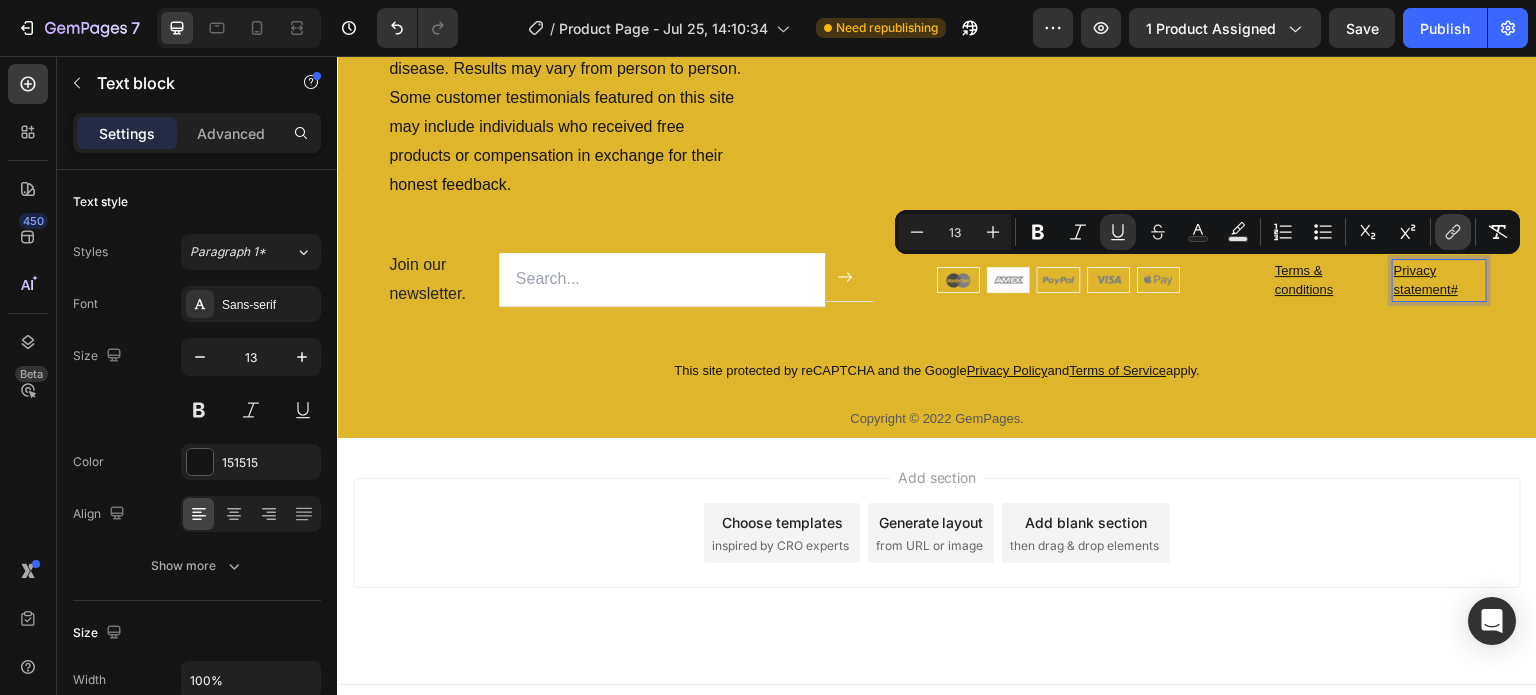 click 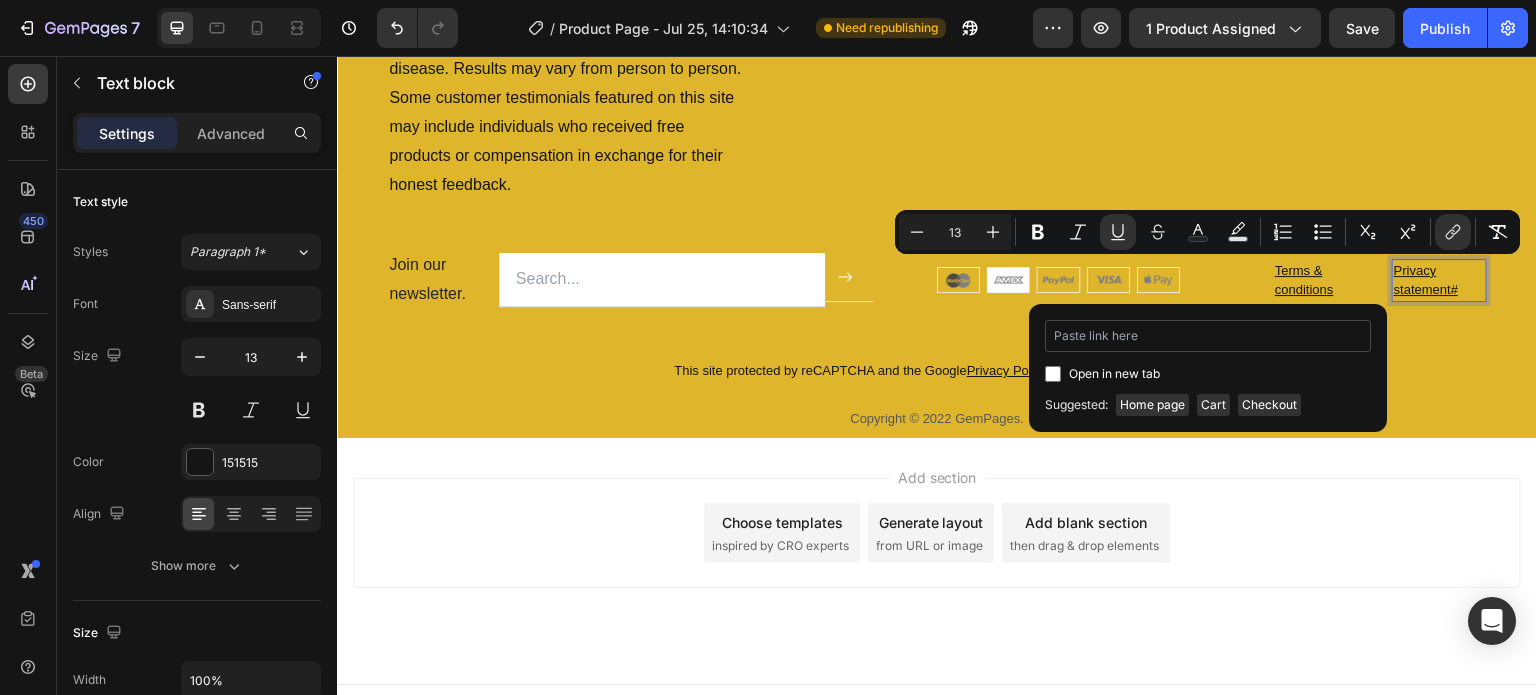type on "https://www.fortalon.com › pages › privacy-policy" 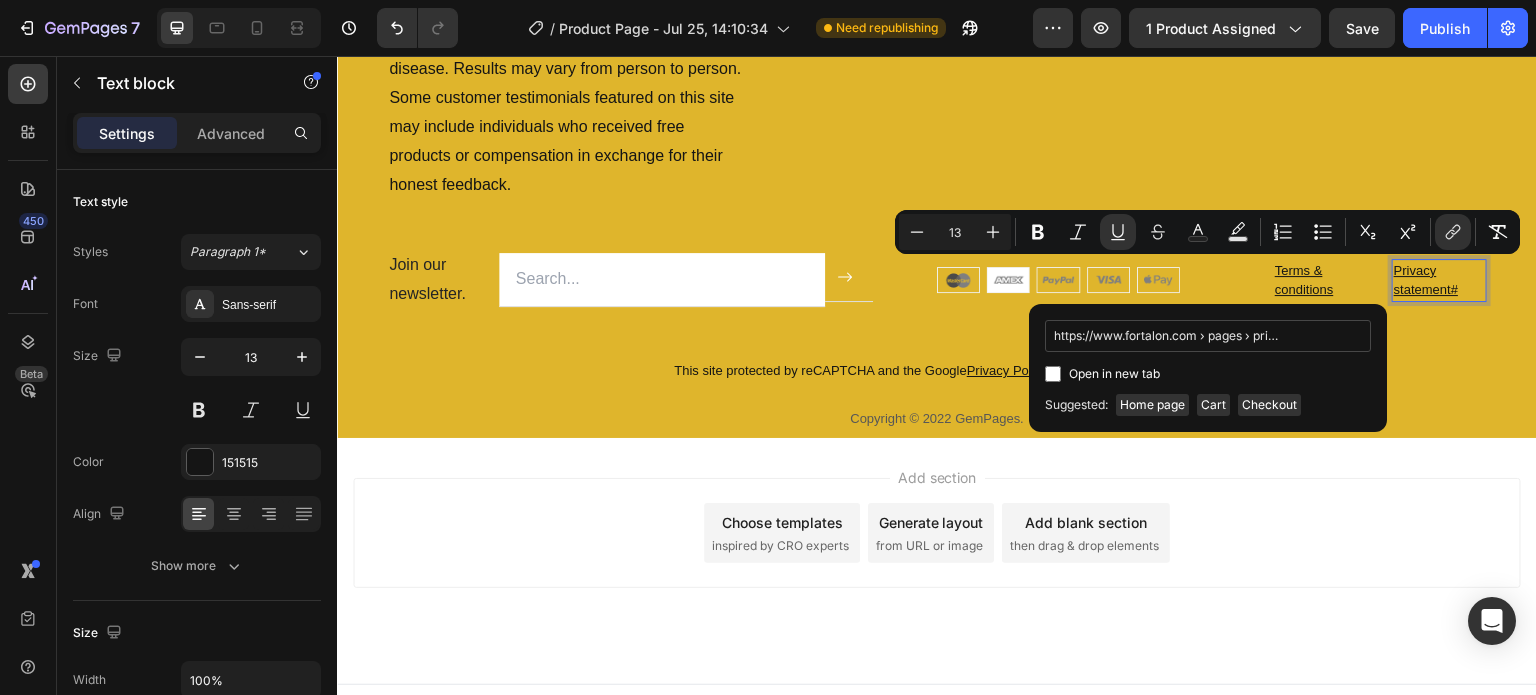 scroll, scrollTop: 0, scrollLeft: 57, axis: horizontal 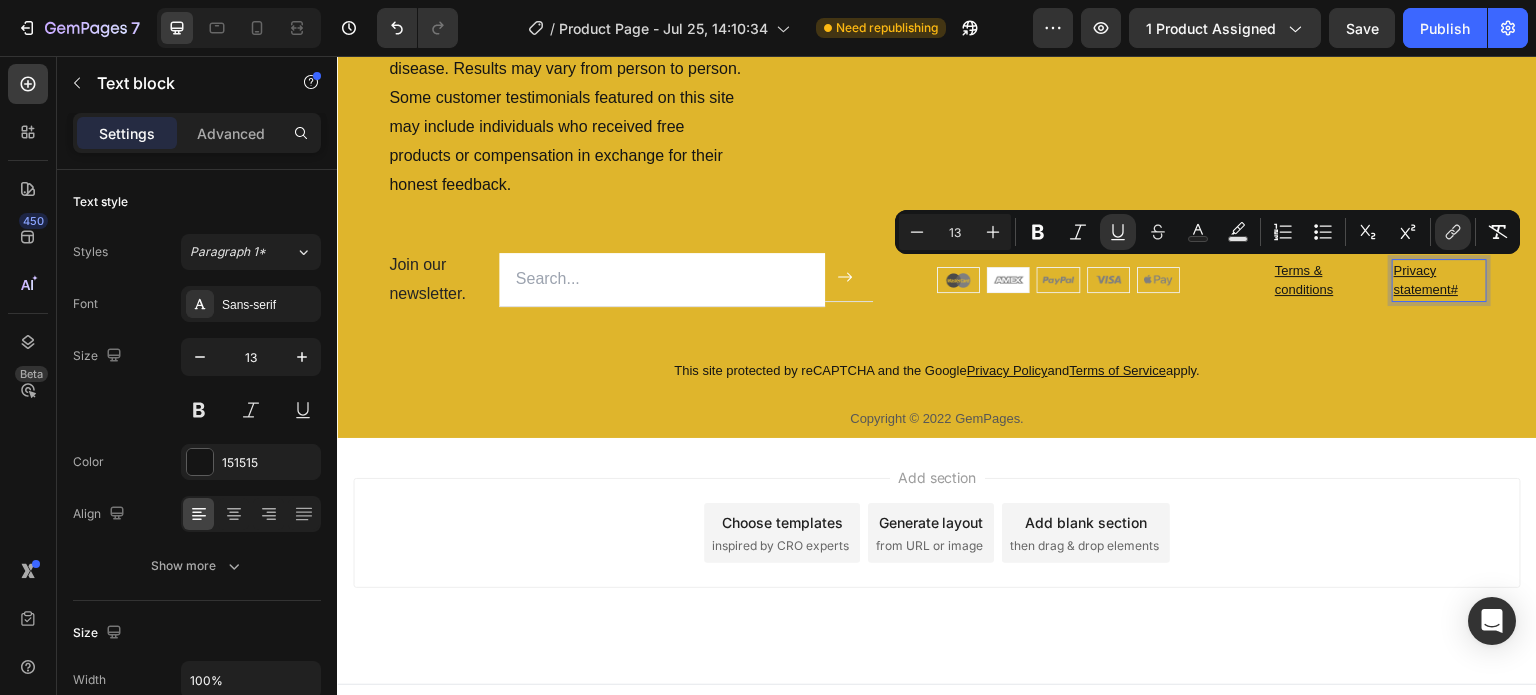 click on "Privacy statement#" at bounding box center [1439, 280] 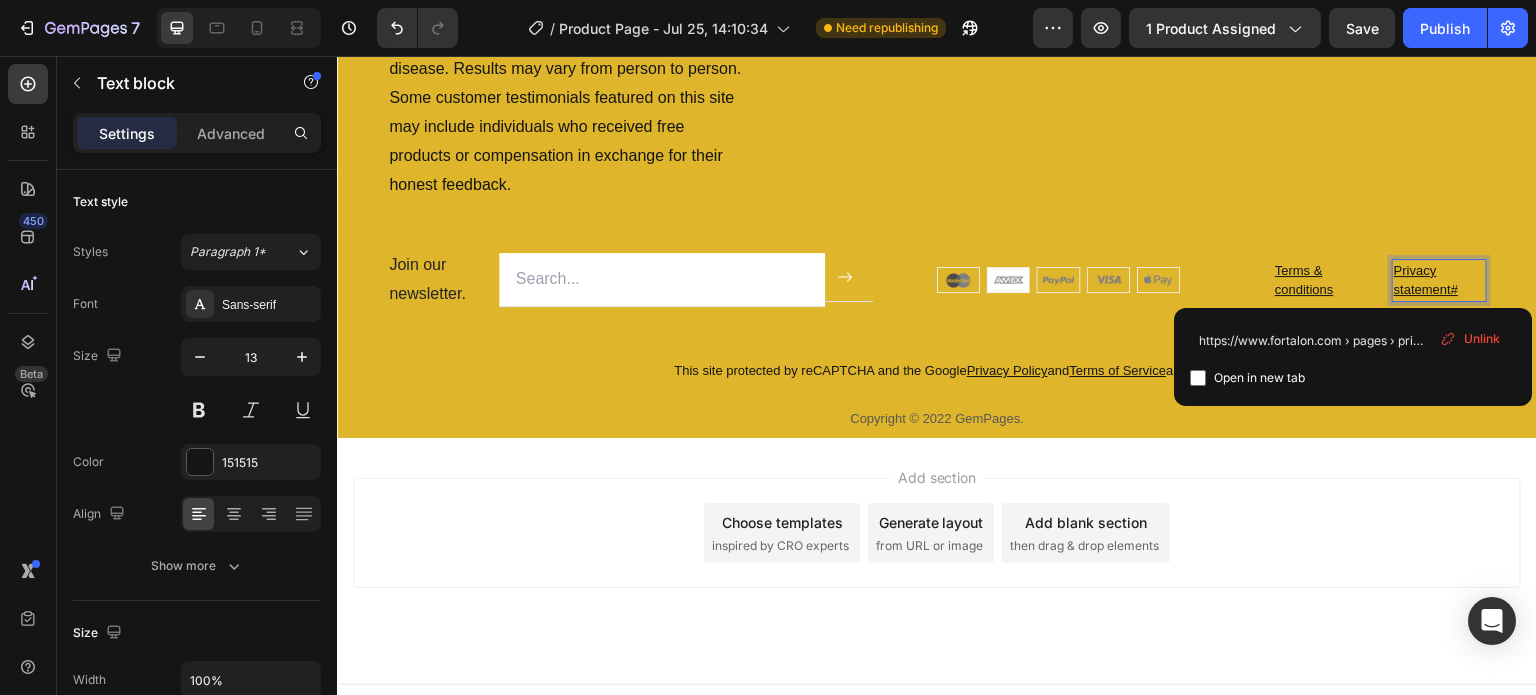 scroll, scrollTop: 4996, scrollLeft: 0, axis: vertical 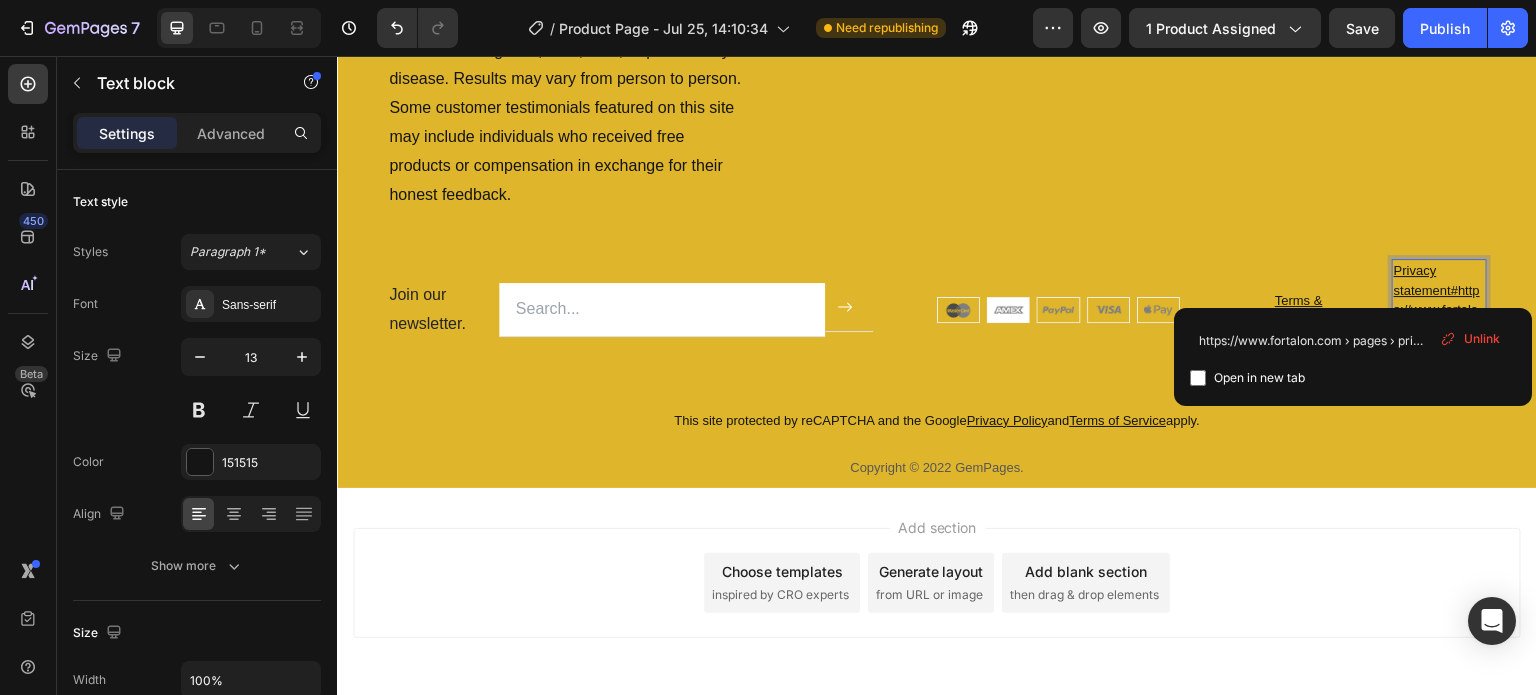 click on "Privacy statement#https://www.fortalon.com › pages › privacy-policy" at bounding box center [1439, 310] 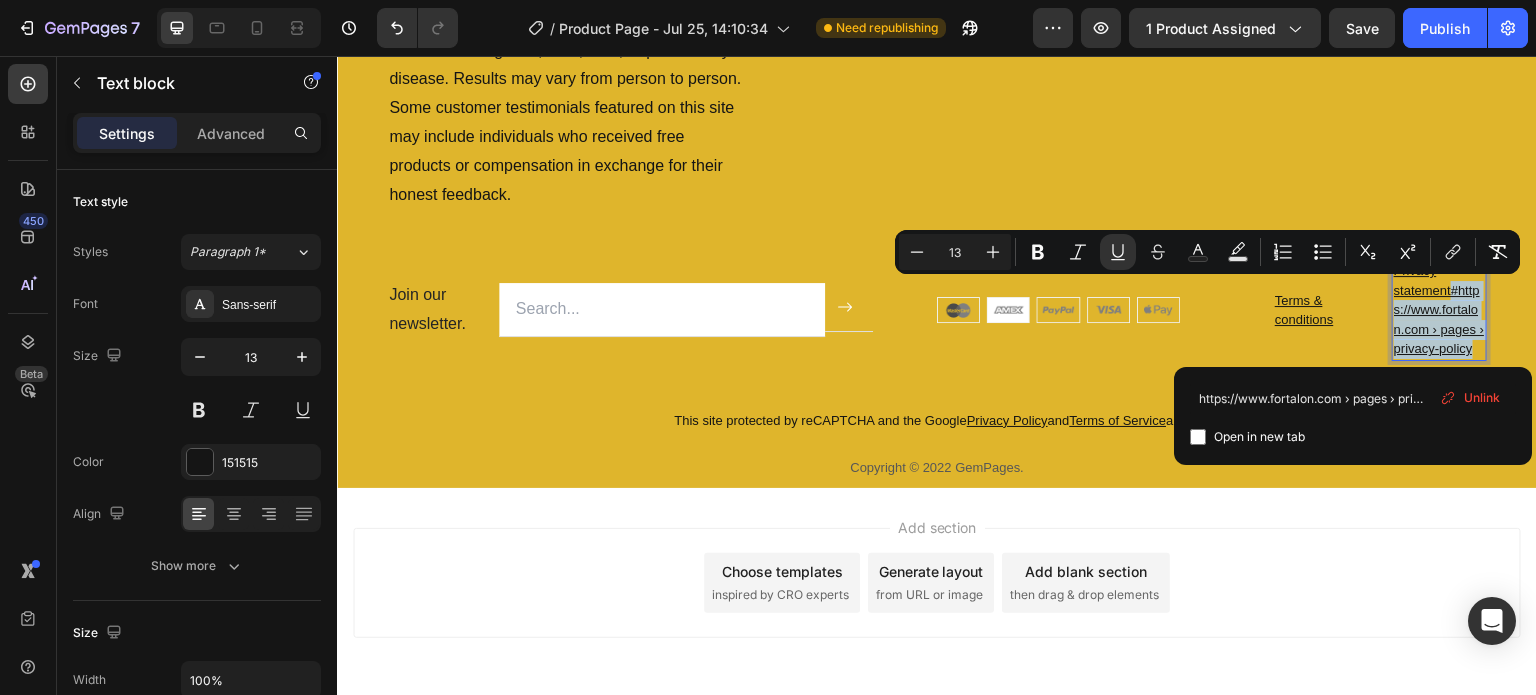 drag, startPoint x: 1468, startPoint y: 352, endPoint x: 1438, endPoint y: 294, distance: 65.29931 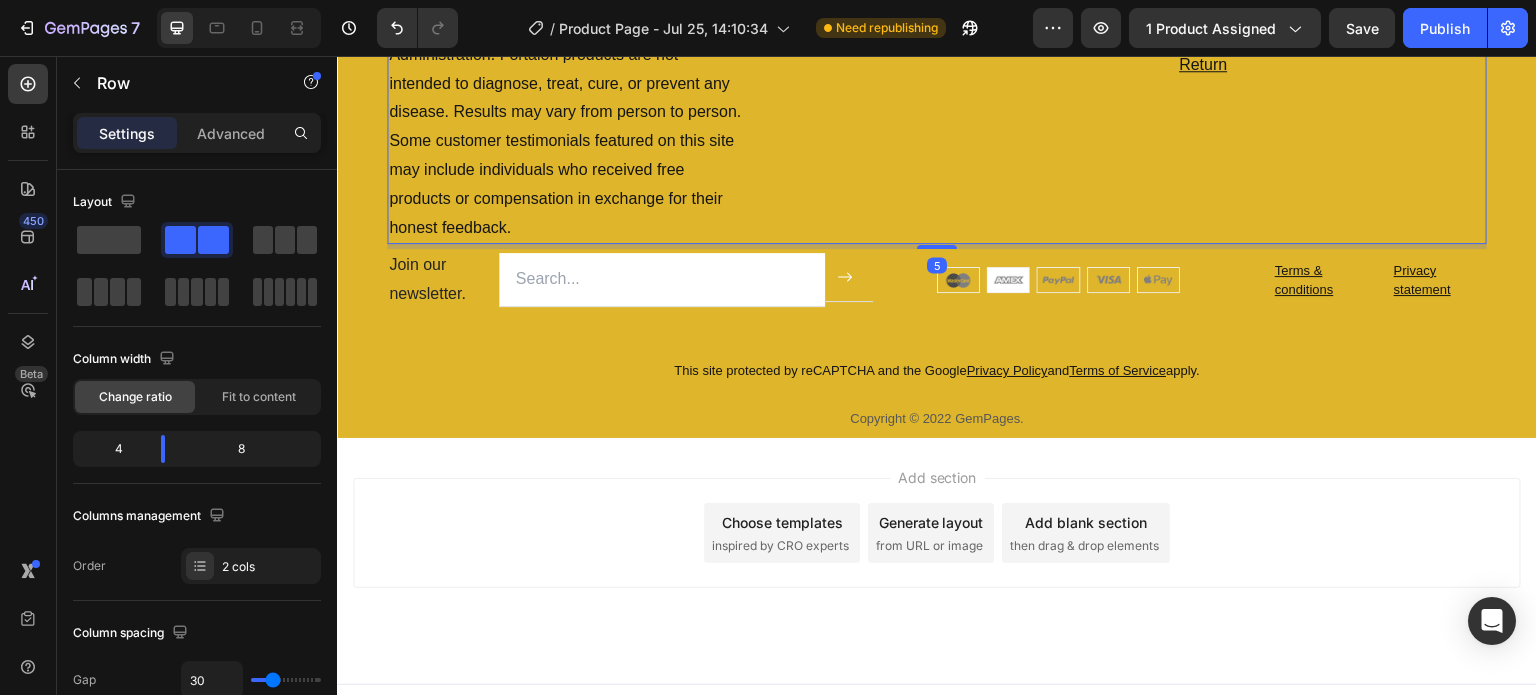 scroll, scrollTop: 4958, scrollLeft: 0, axis: vertical 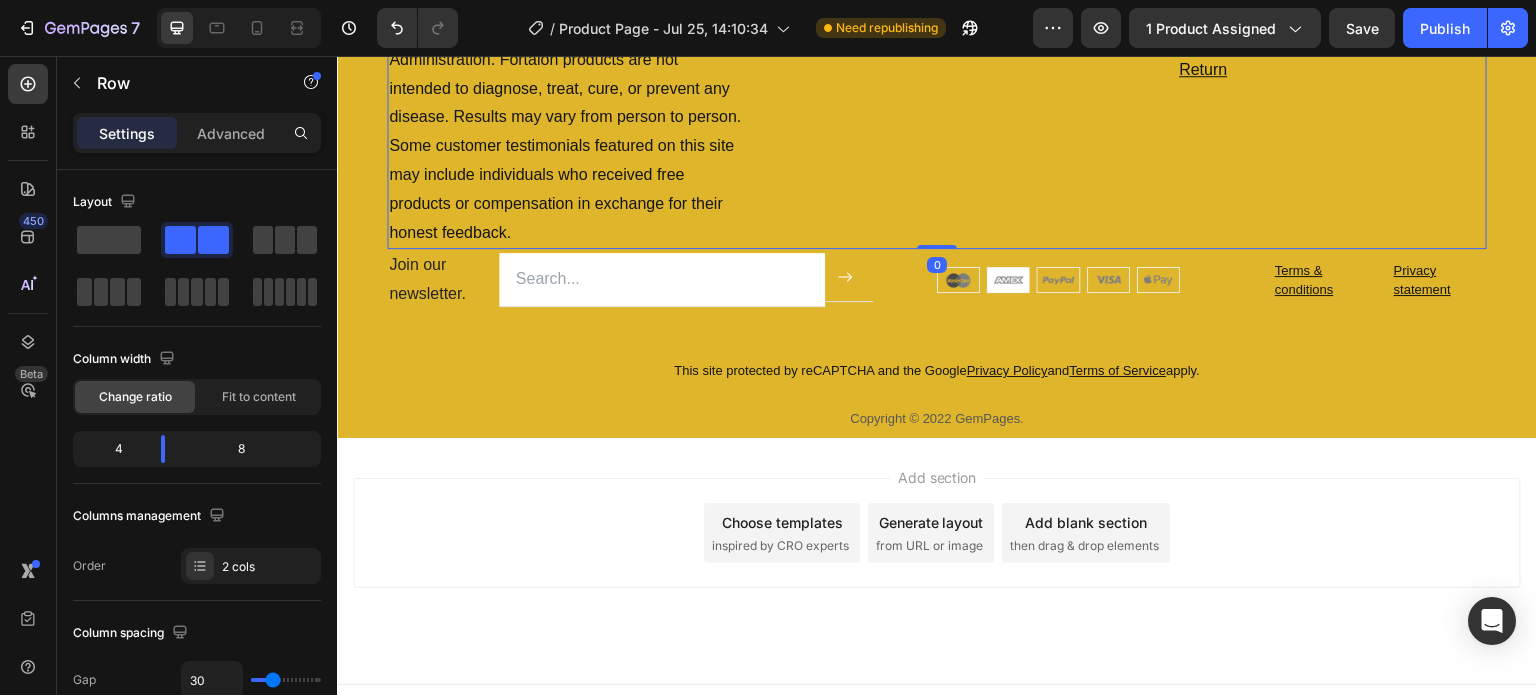 drag, startPoint x: 933, startPoint y: 247, endPoint x: 935, endPoint y: 191, distance: 56.0357 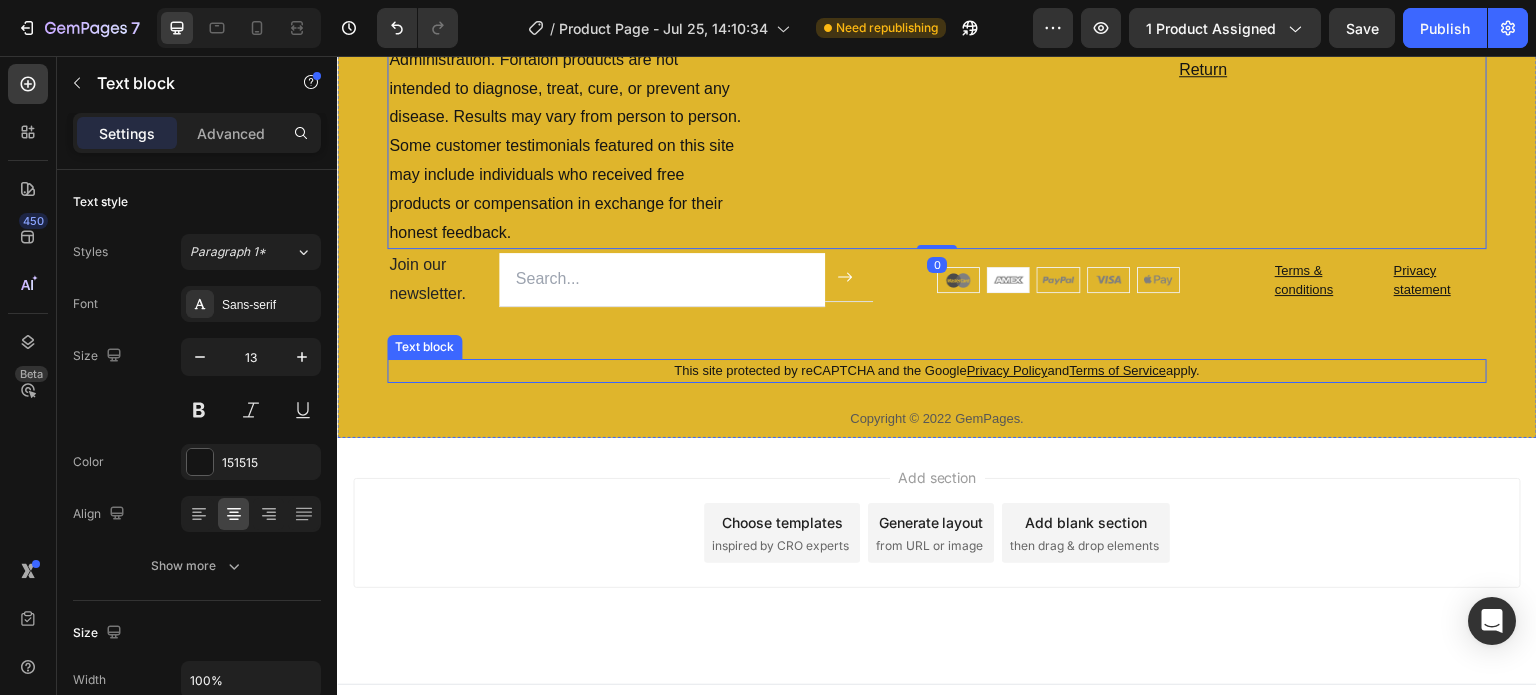 click on "Terms of Service" at bounding box center (1117, 370) 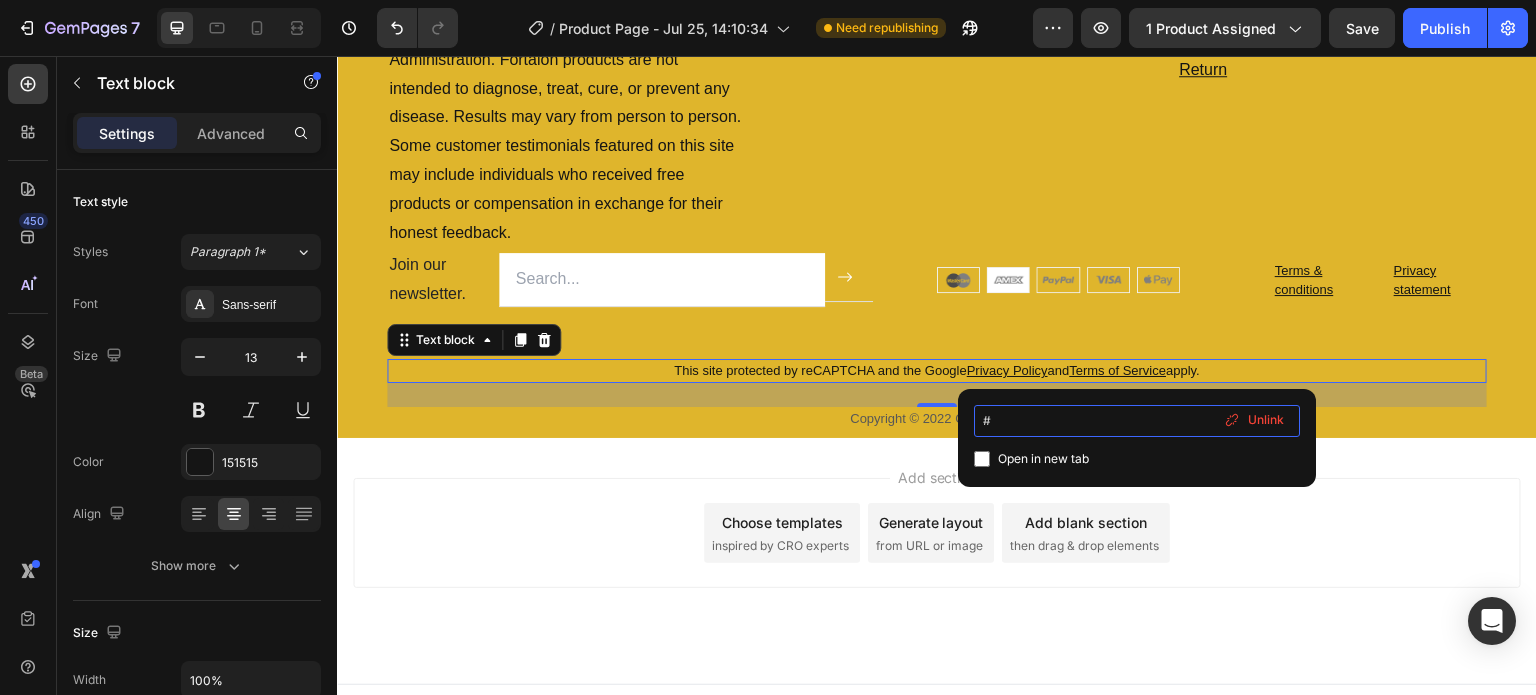click on "#" at bounding box center (1137, 421) 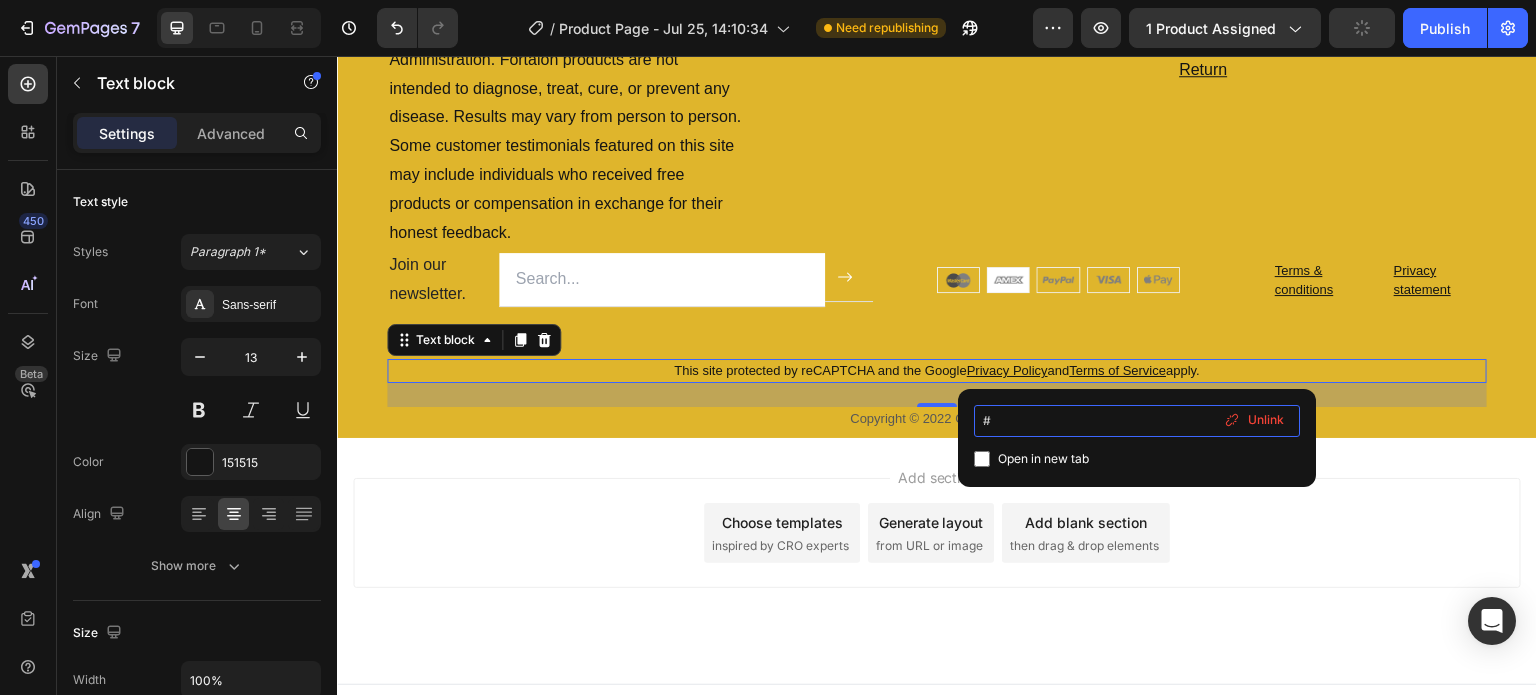 type 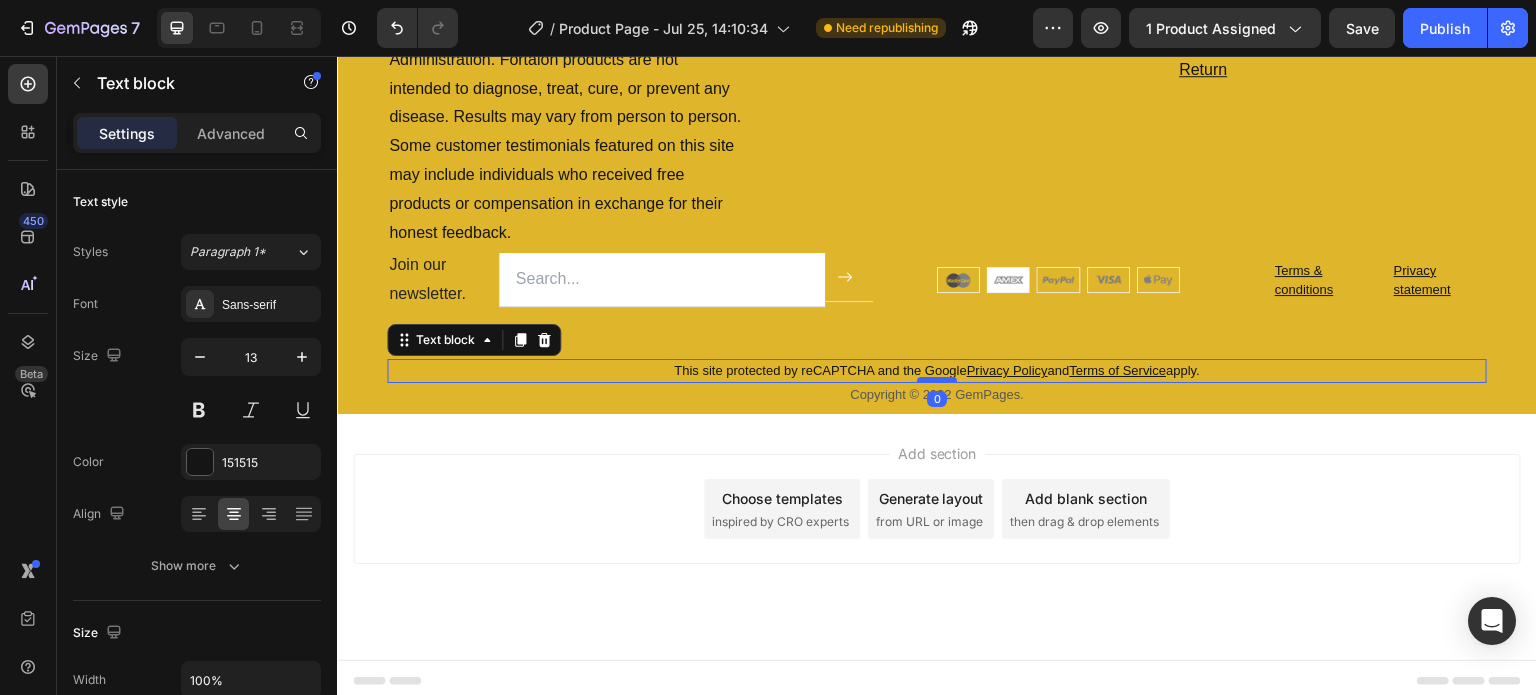 drag, startPoint x: 933, startPoint y: 401, endPoint x: 933, endPoint y: 376, distance: 25 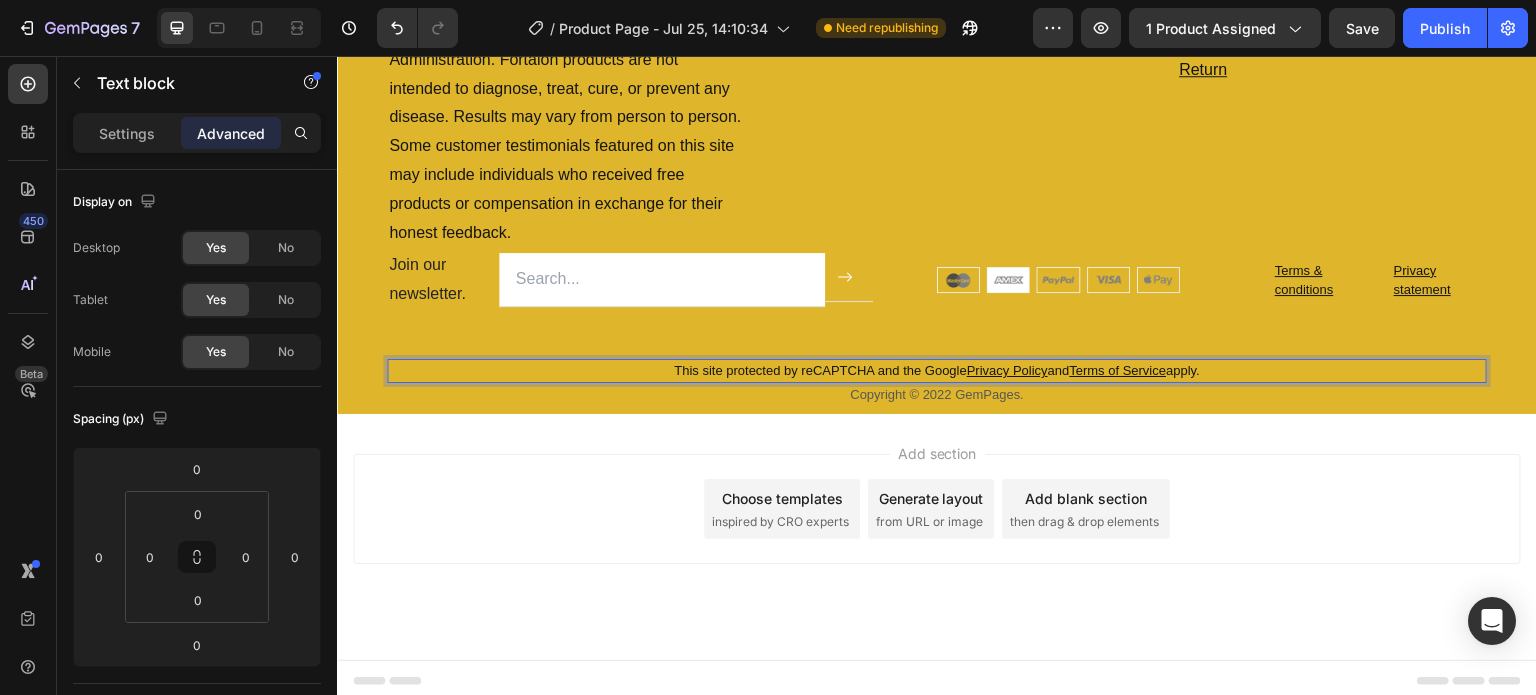 click on "This site protected by reCAPTCHA and the Google  Privacy Policy  and  Terms of Service  apply." at bounding box center (937, 371) 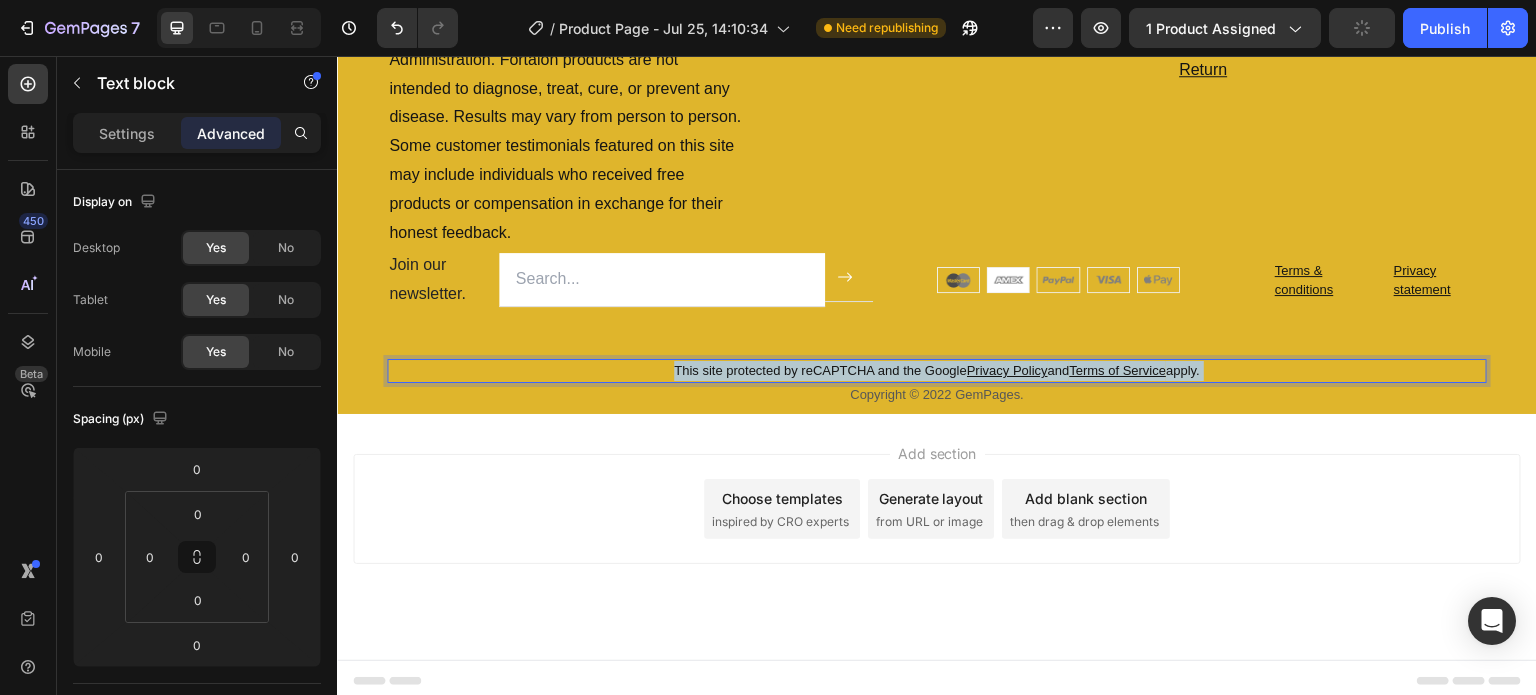drag, startPoint x: 1204, startPoint y: 368, endPoint x: 1232, endPoint y: 368, distance: 28 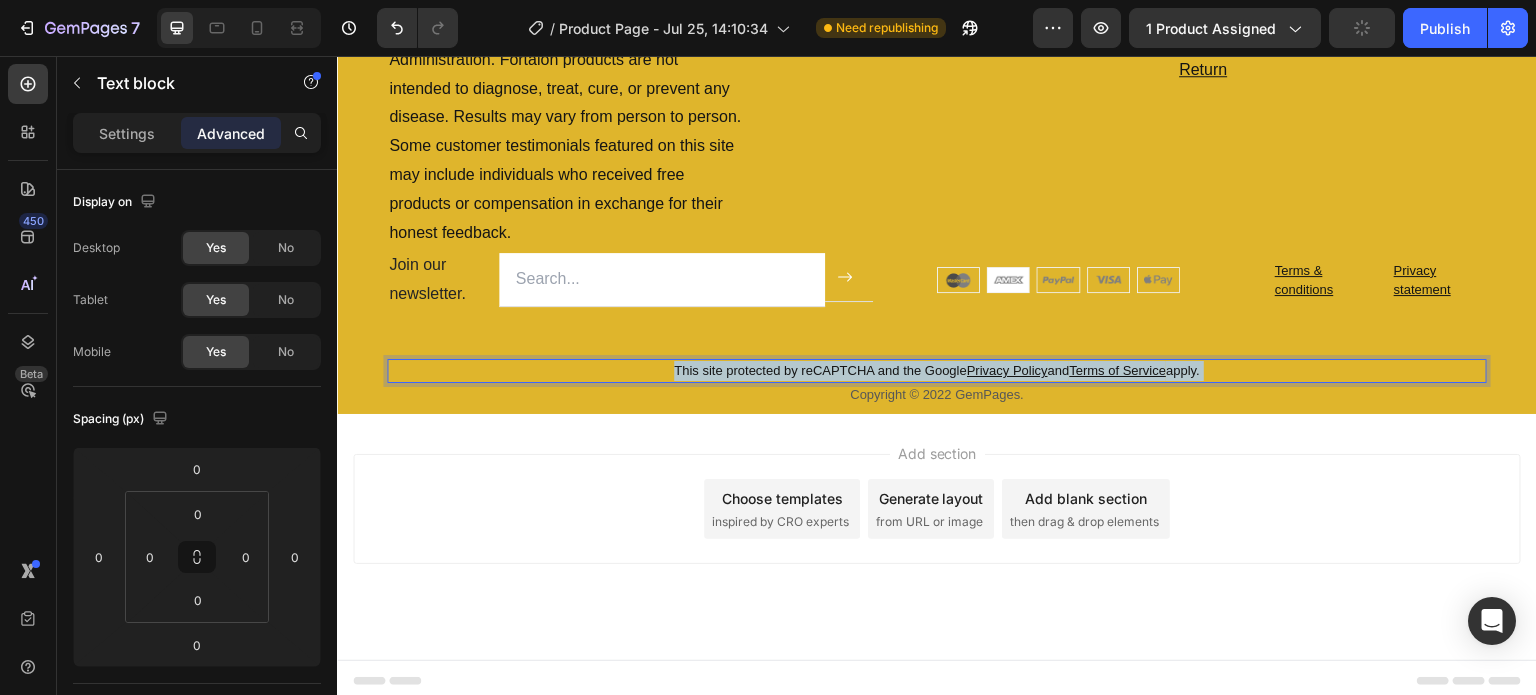 click on "This site protected by reCAPTCHA and the Google  Privacy Policy  and  Terms of Service  apply." at bounding box center [937, 371] 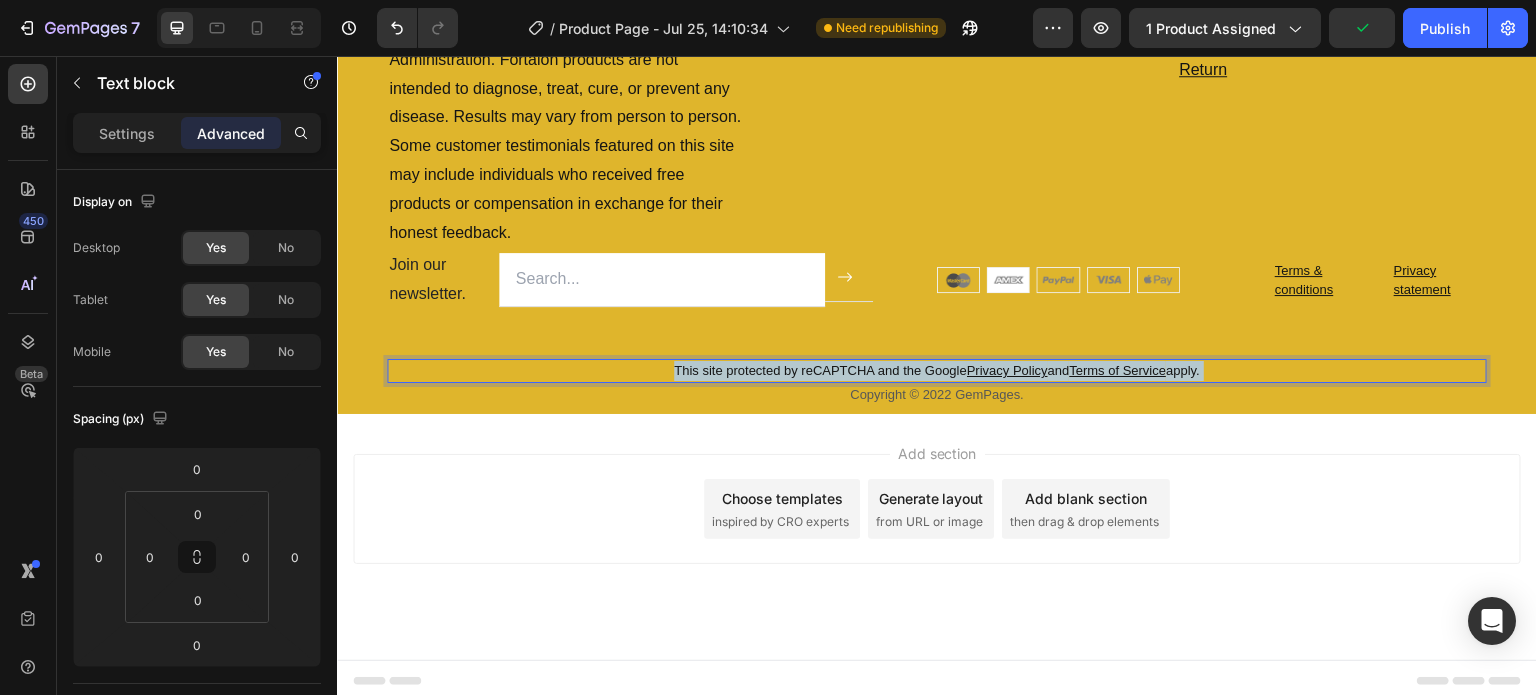 click on "This site protected by reCAPTCHA and the Google  Privacy Policy  and  Terms of Service  apply." at bounding box center [937, 371] 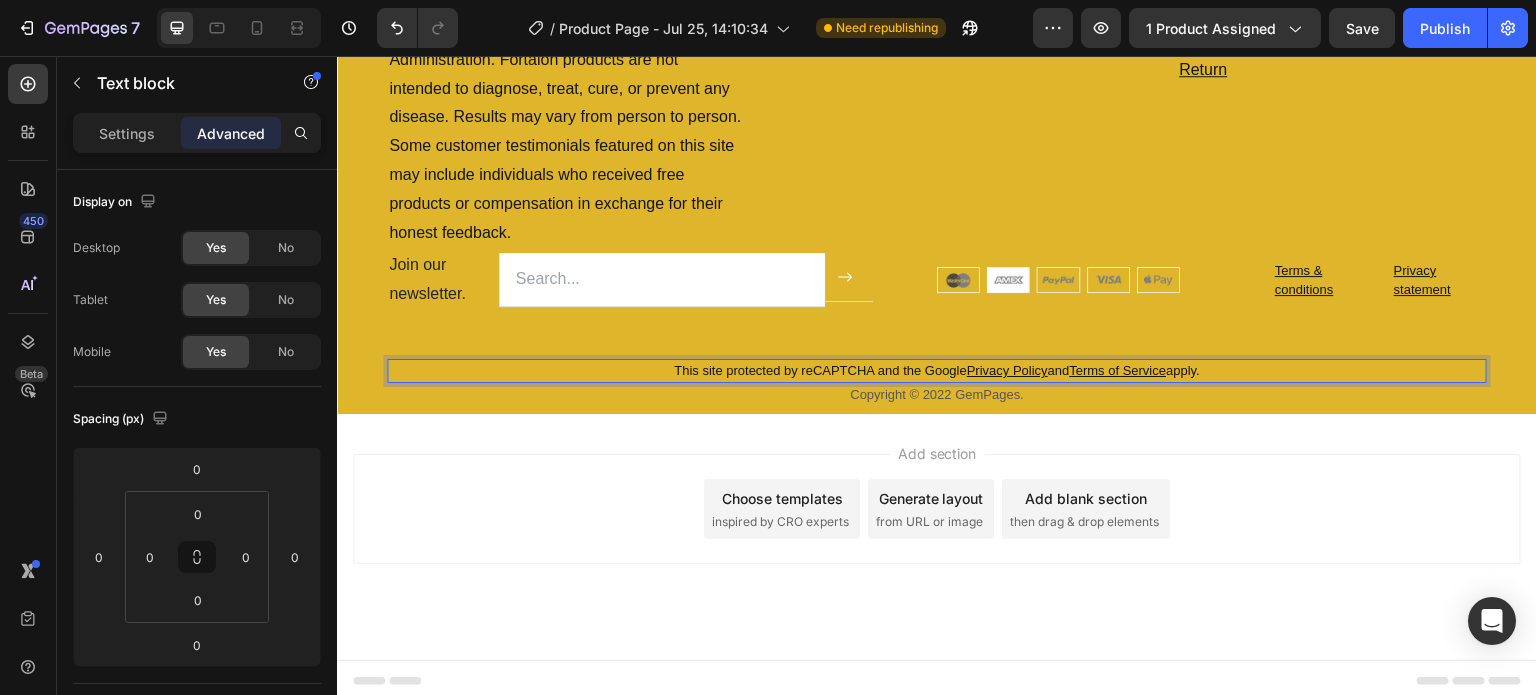 drag, startPoint x: 1232, startPoint y: 368, endPoint x: 660, endPoint y: 367, distance: 572.00085 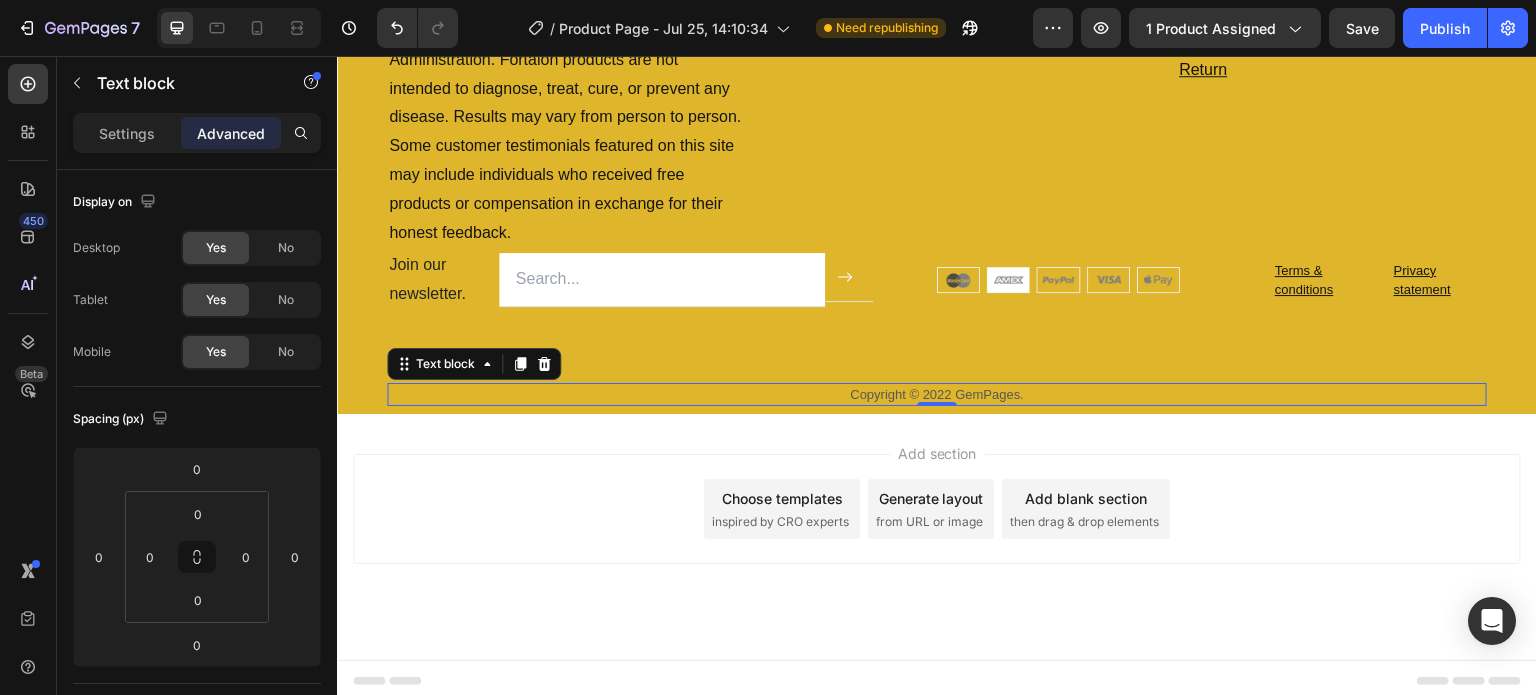 click on "Copyright © 2022 GemPages." at bounding box center [937, 395] 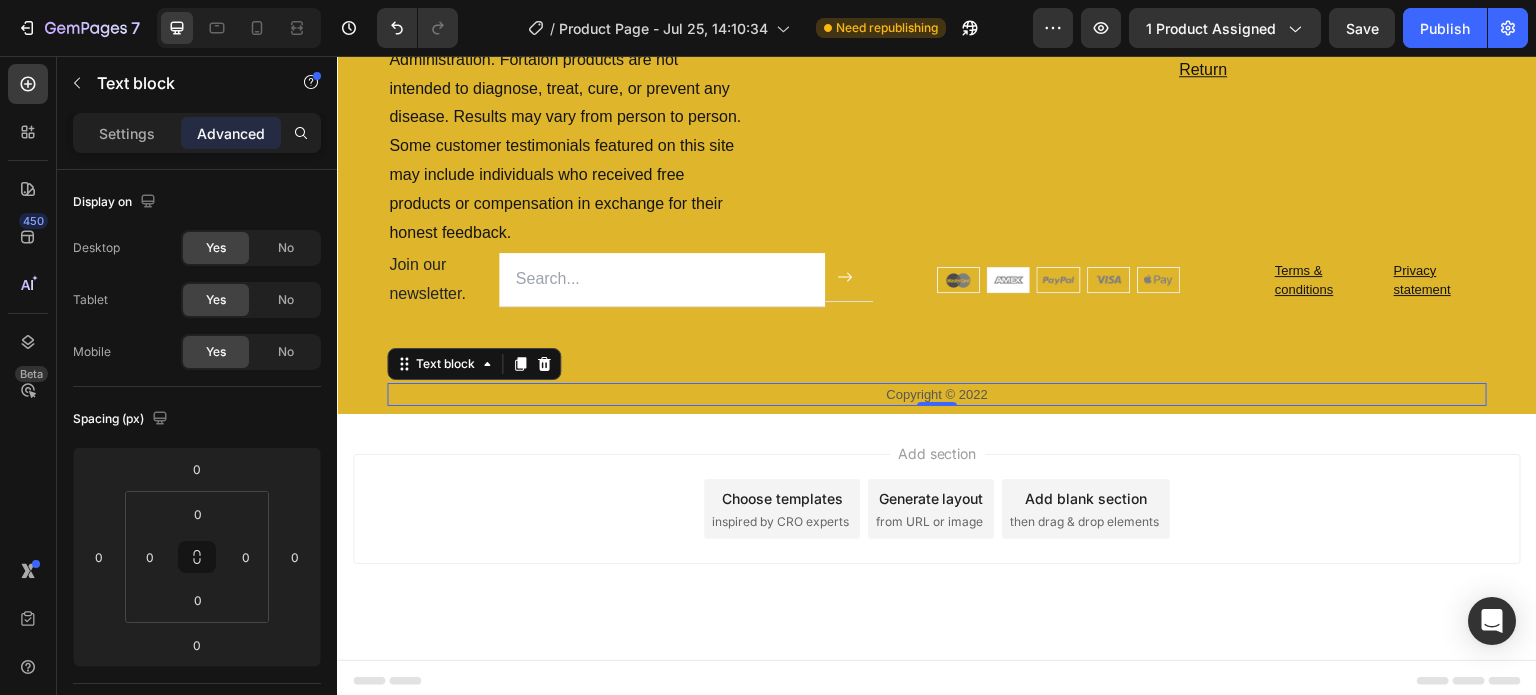 click on "Add section Choose templates inspired by CRO experts Generate layout from URL or image Add blank section then drag & drop elements" at bounding box center (937, 509) 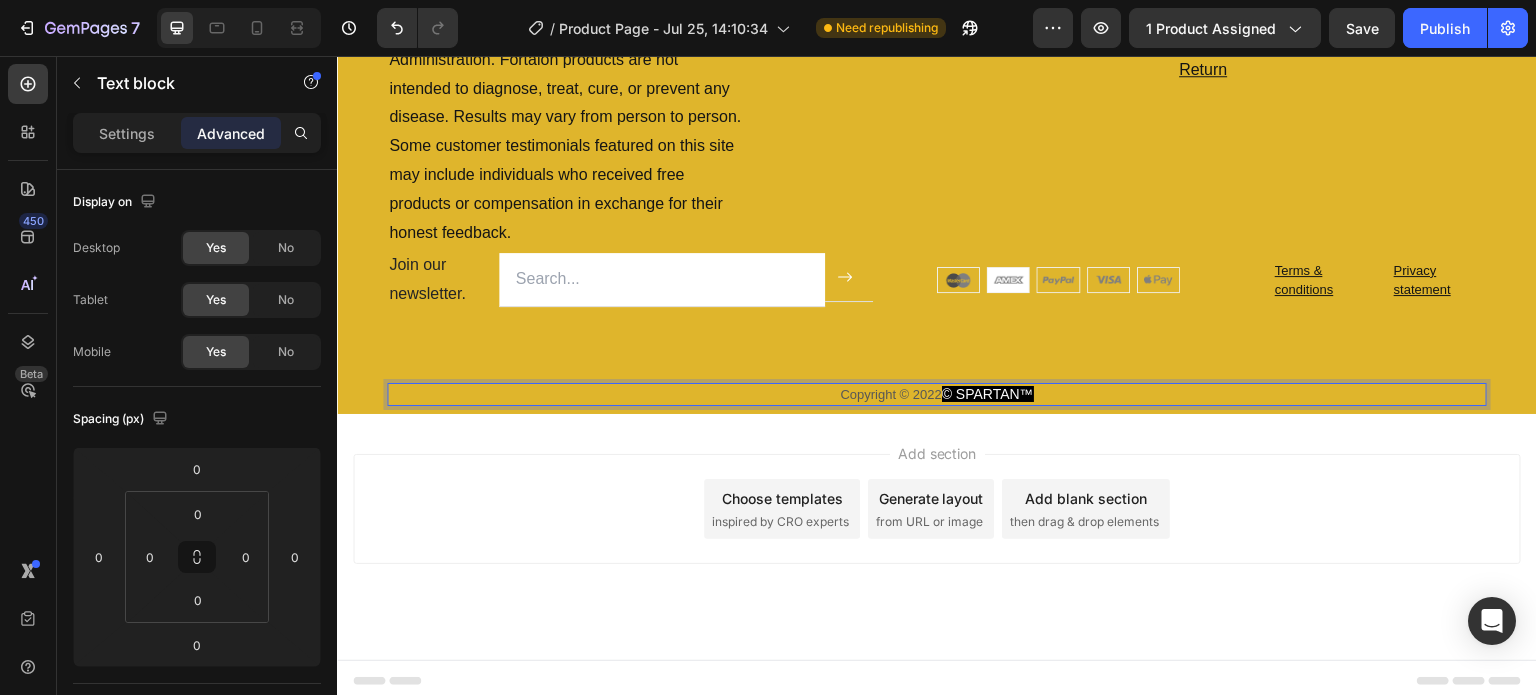 click on "Copyright © 2022 © SPARTAN™" at bounding box center [937, 395] 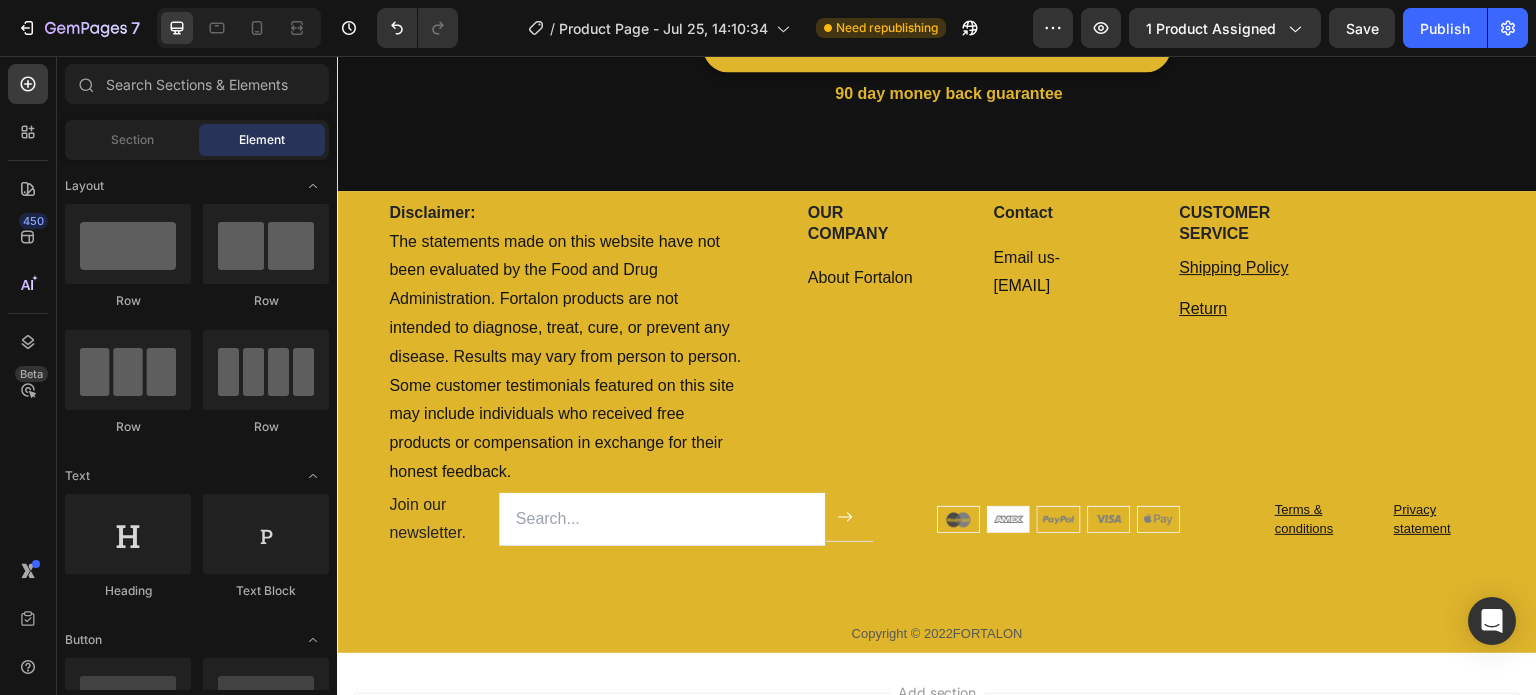 scroll, scrollTop: 4749, scrollLeft: 0, axis: vertical 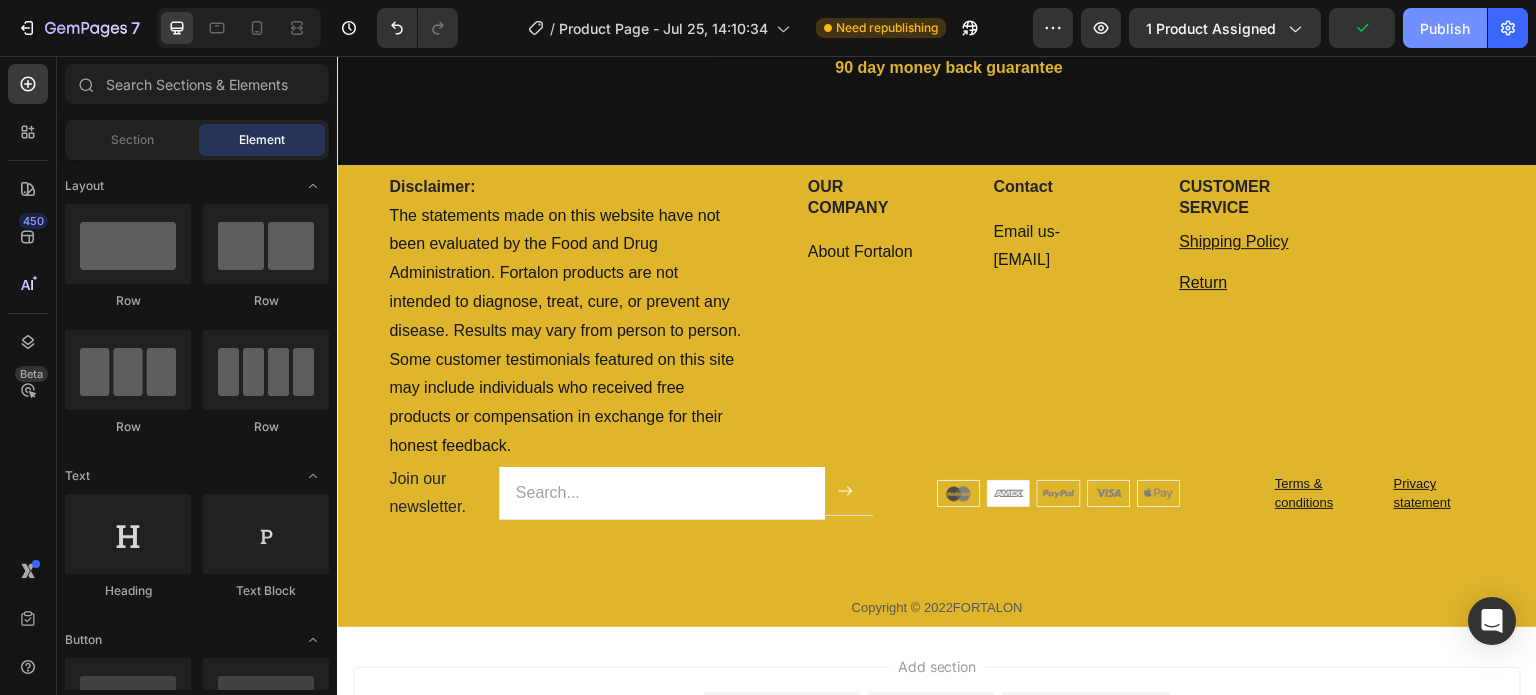 click on "Publish" at bounding box center (1445, 28) 